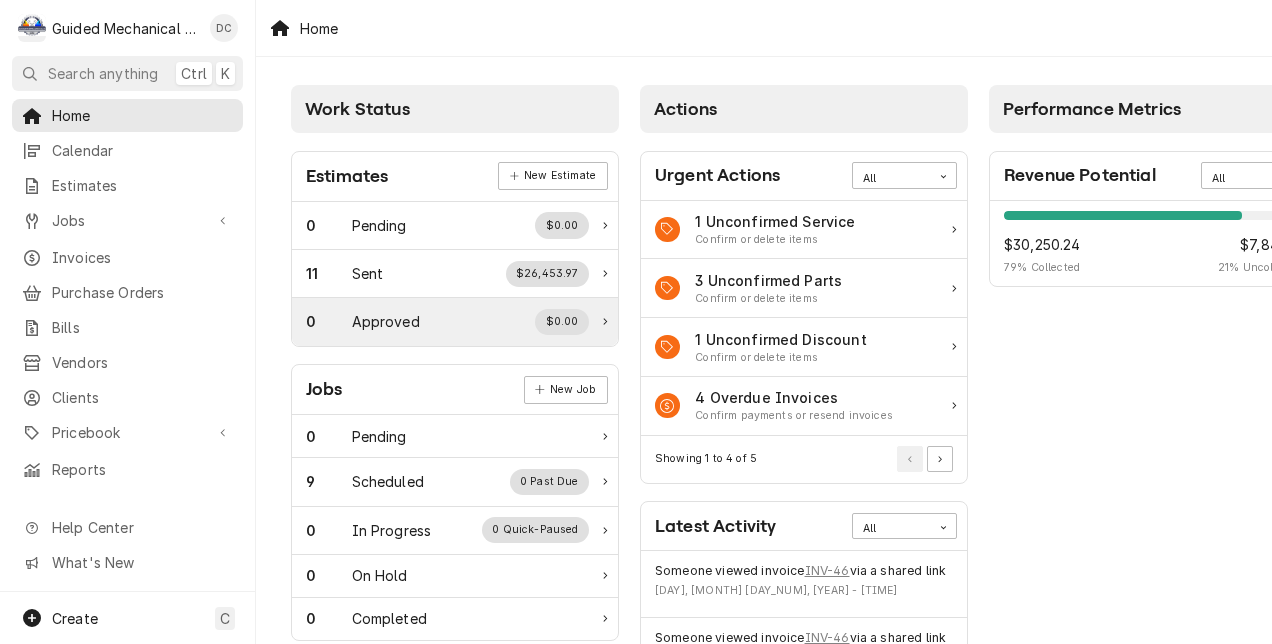 scroll, scrollTop: 0, scrollLeft: 0, axis: both 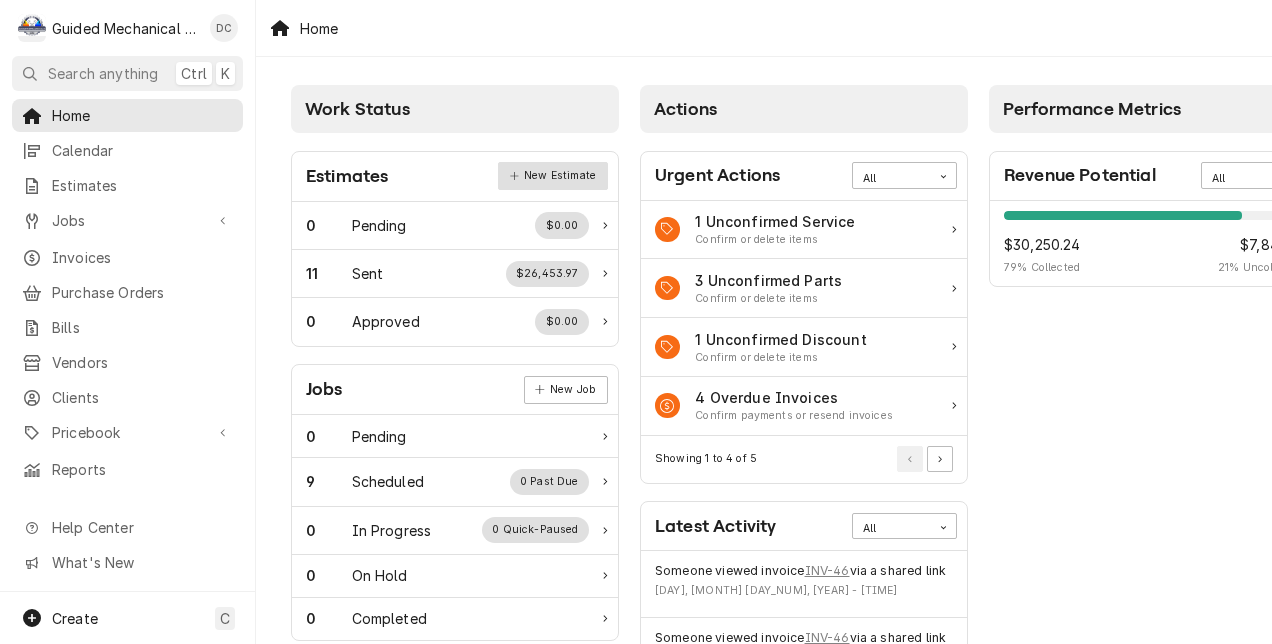 click on "New Estimate" at bounding box center (552, 176) 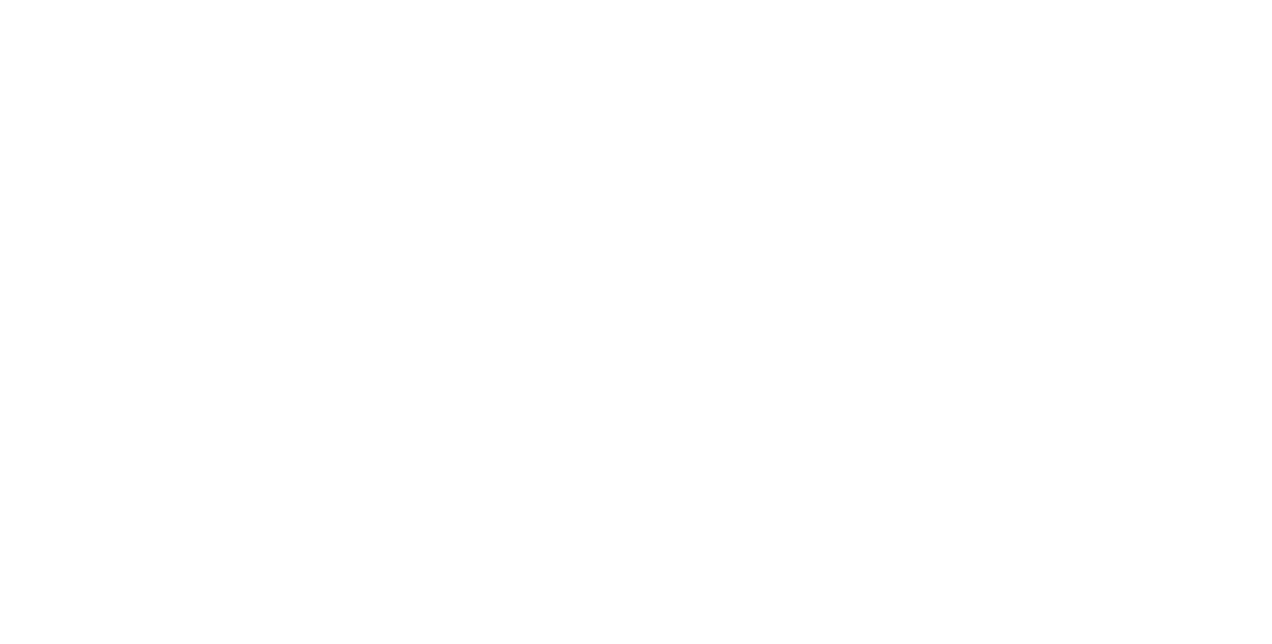 scroll, scrollTop: 0, scrollLeft: 0, axis: both 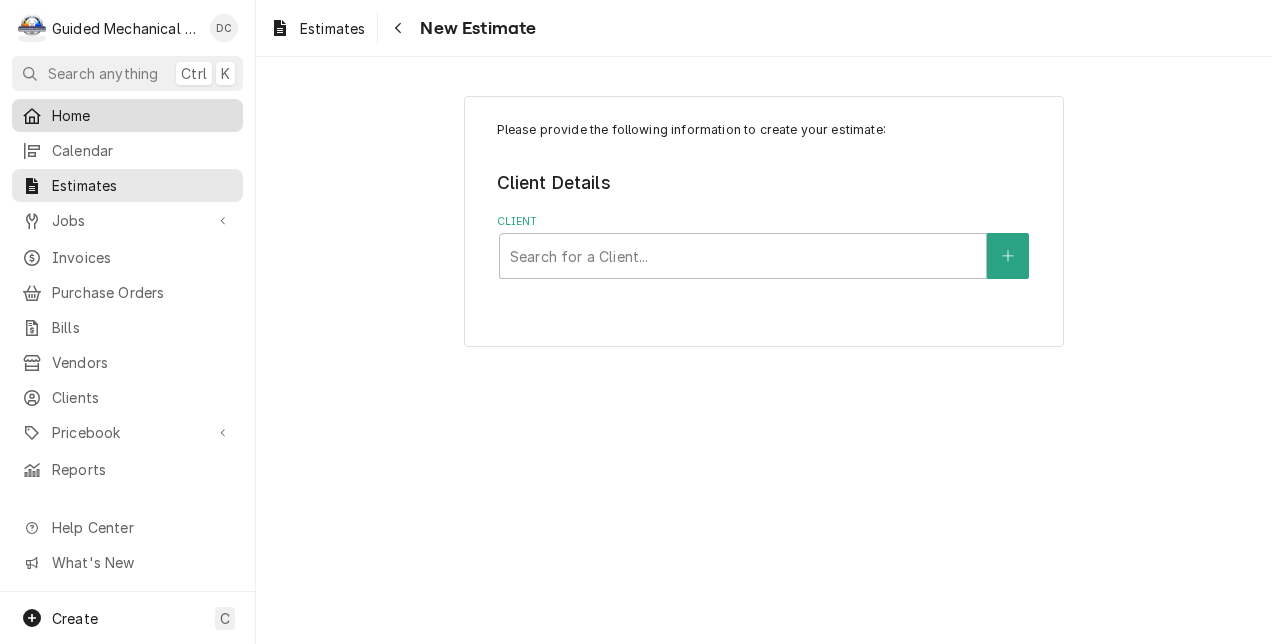 click on "Home" at bounding box center [142, 115] 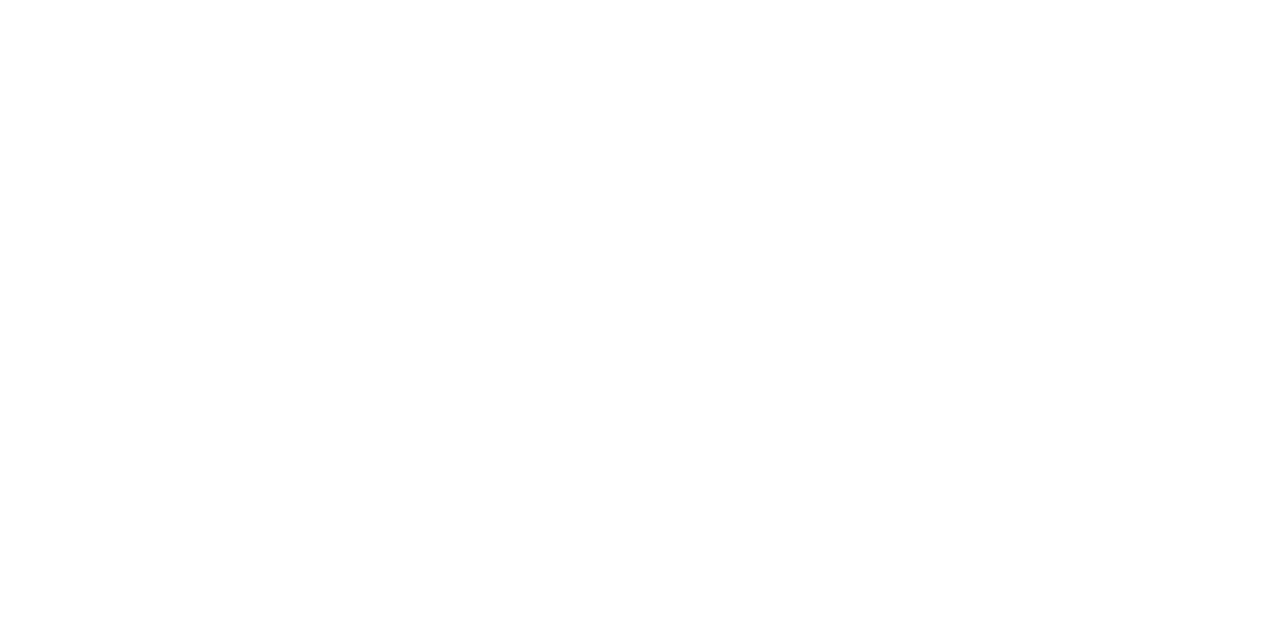 scroll, scrollTop: 0, scrollLeft: 0, axis: both 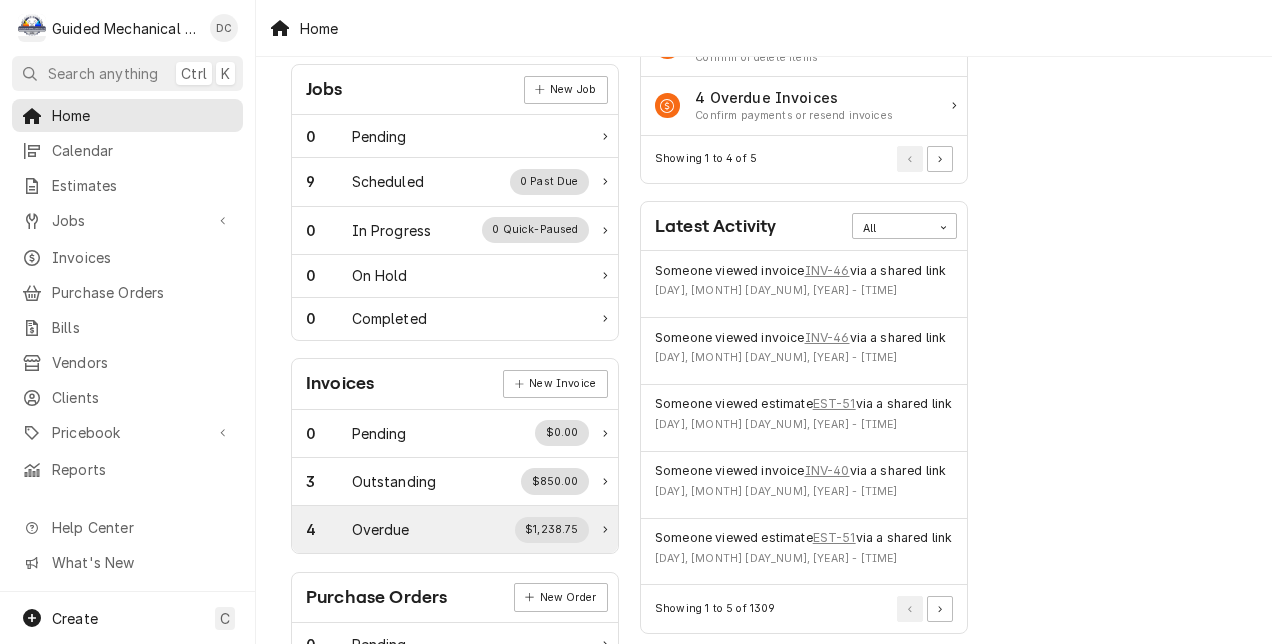 click on "$1,238.75" at bounding box center [552, 530] 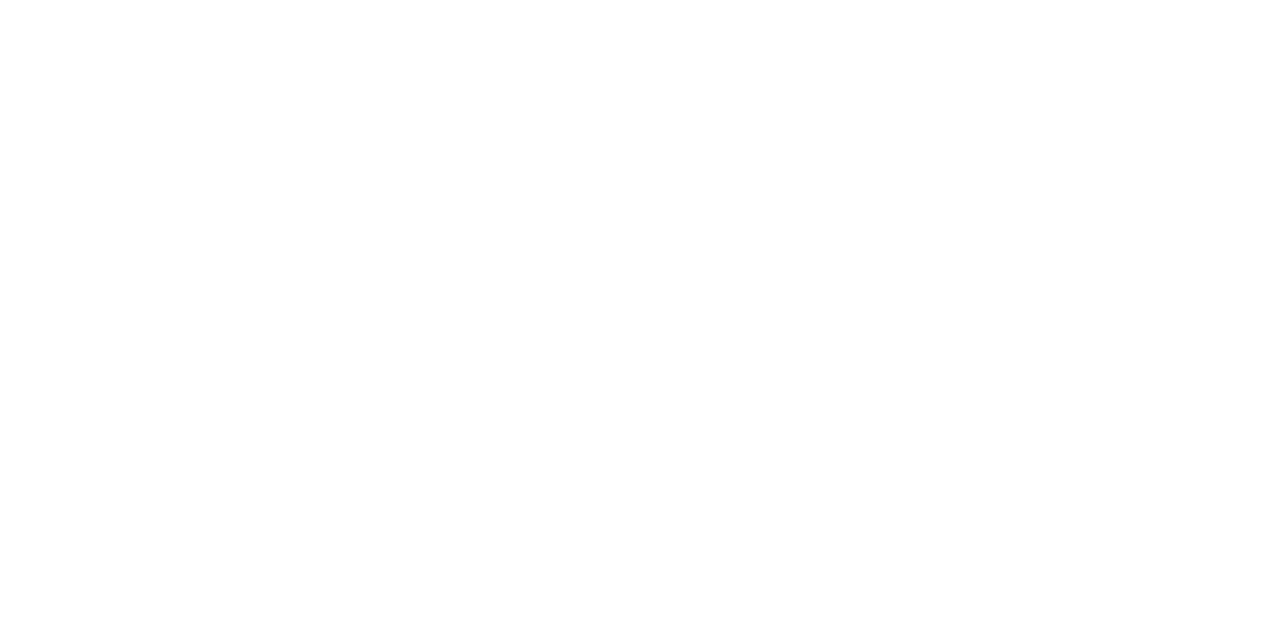 scroll, scrollTop: 0, scrollLeft: 0, axis: both 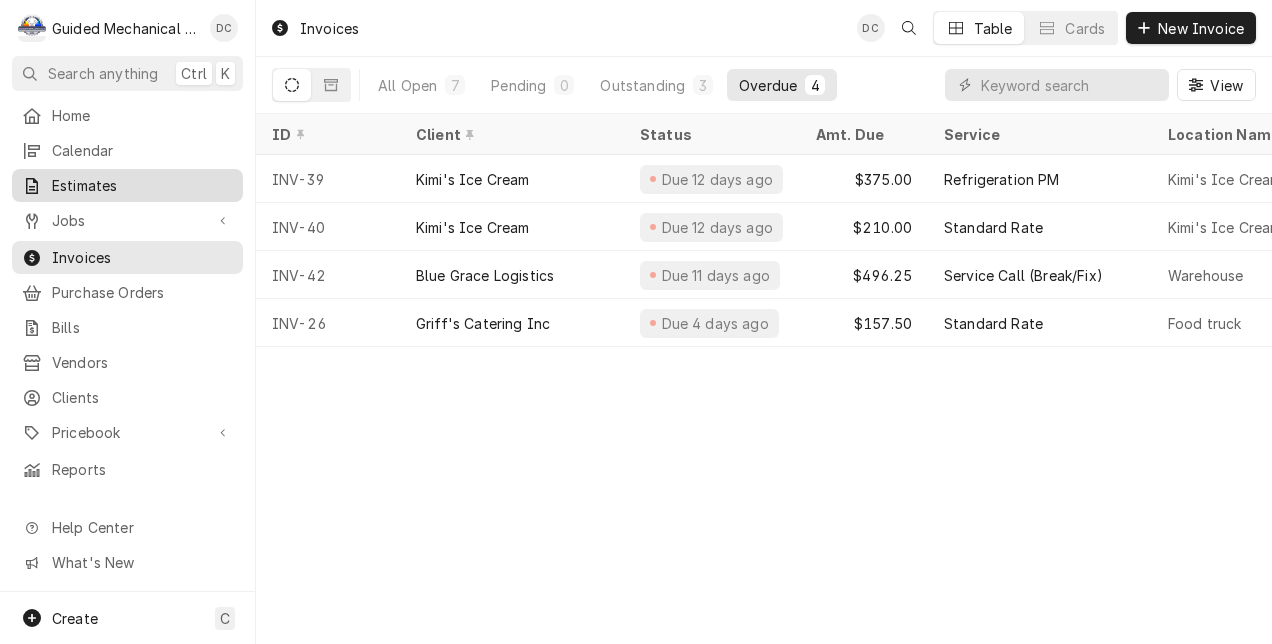 drag, startPoint x: 96, startPoint y: 184, endPoint x: 108, endPoint y: 180, distance: 12.649111 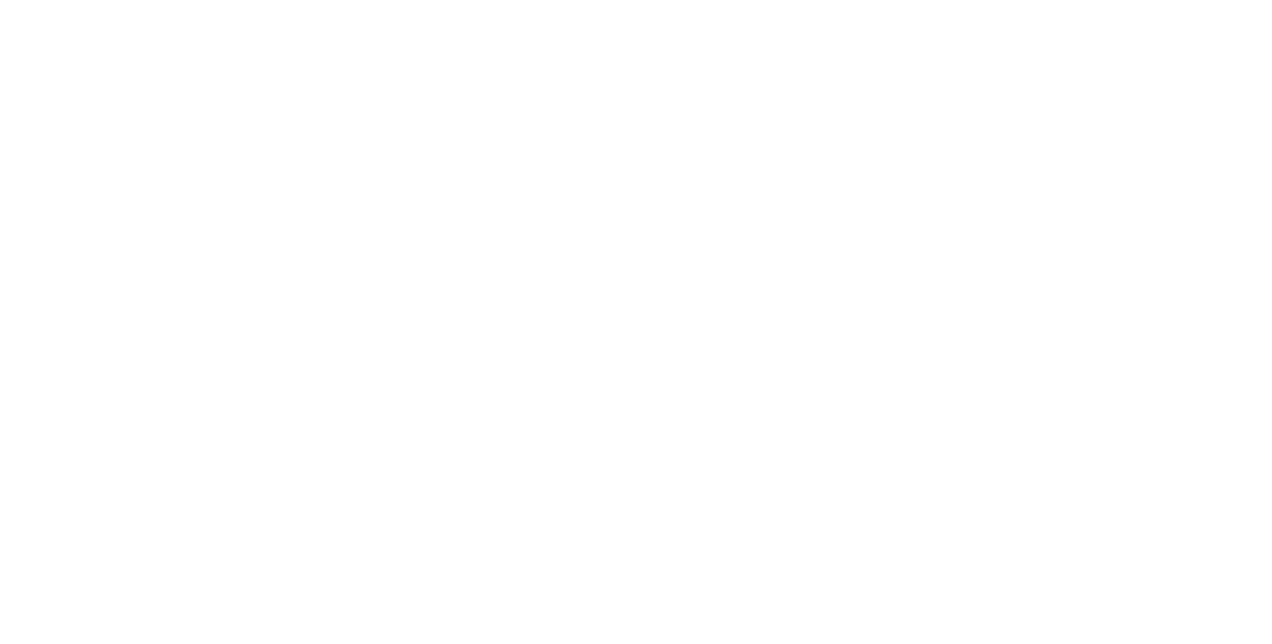 scroll, scrollTop: 0, scrollLeft: 0, axis: both 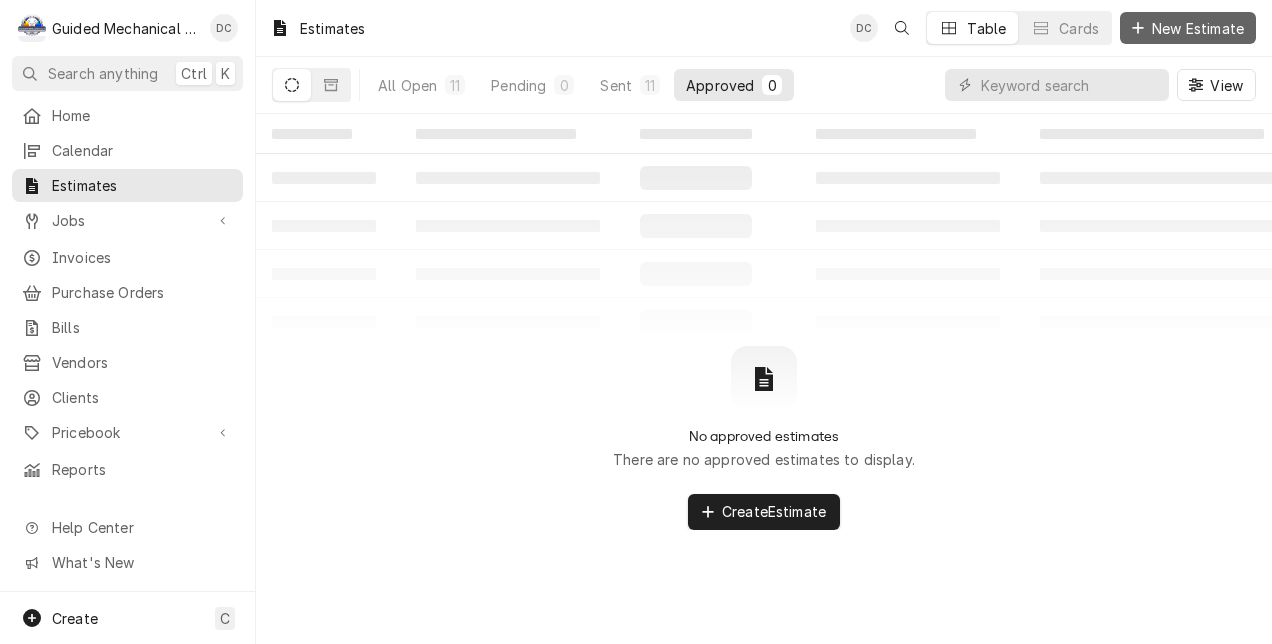 click on "New Estimate" at bounding box center (1198, 28) 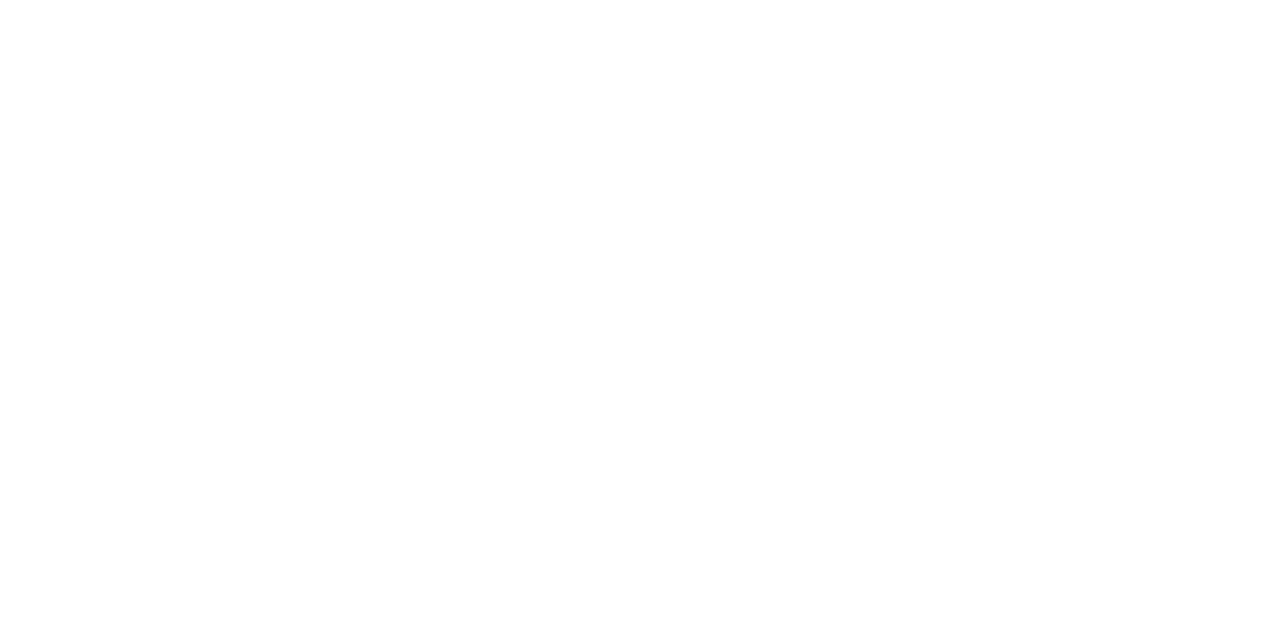 scroll, scrollTop: 0, scrollLeft: 0, axis: both 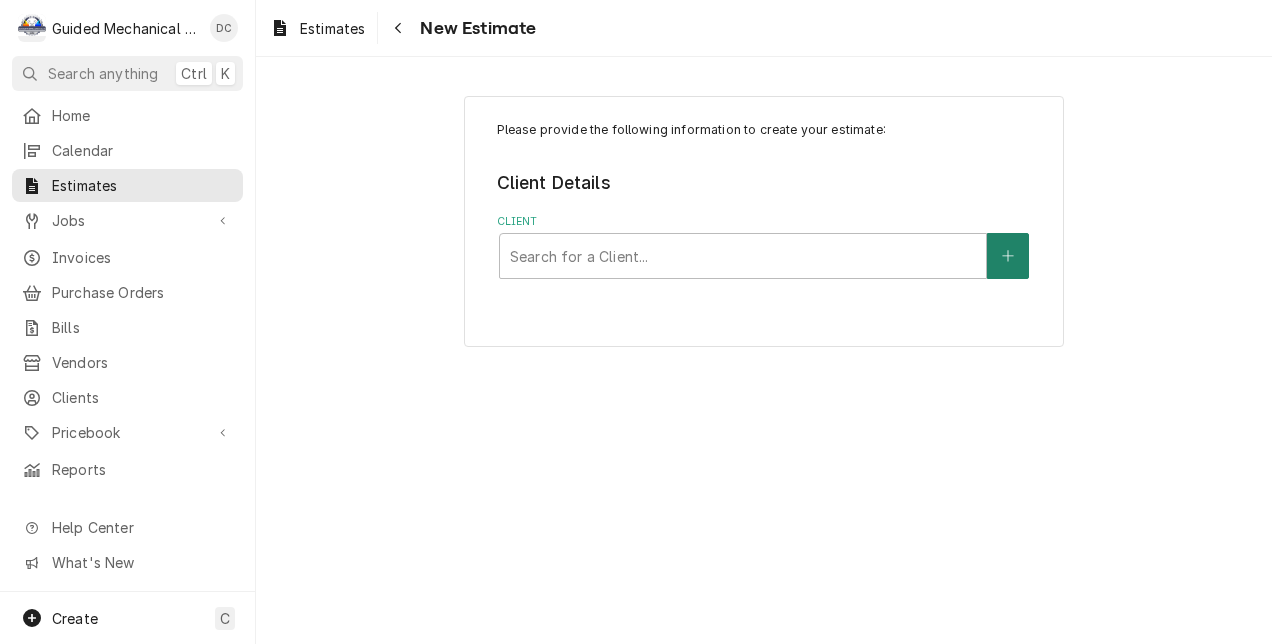 click at bounding box center [1008, 256] 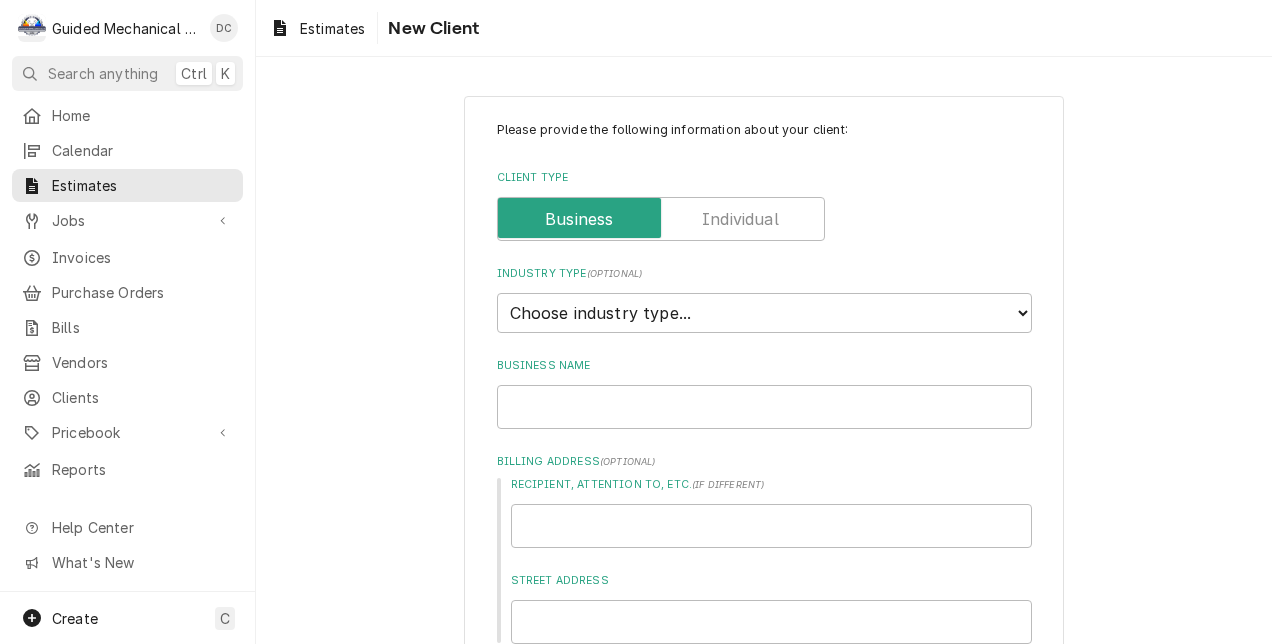 click at bounding box center [661, 219] 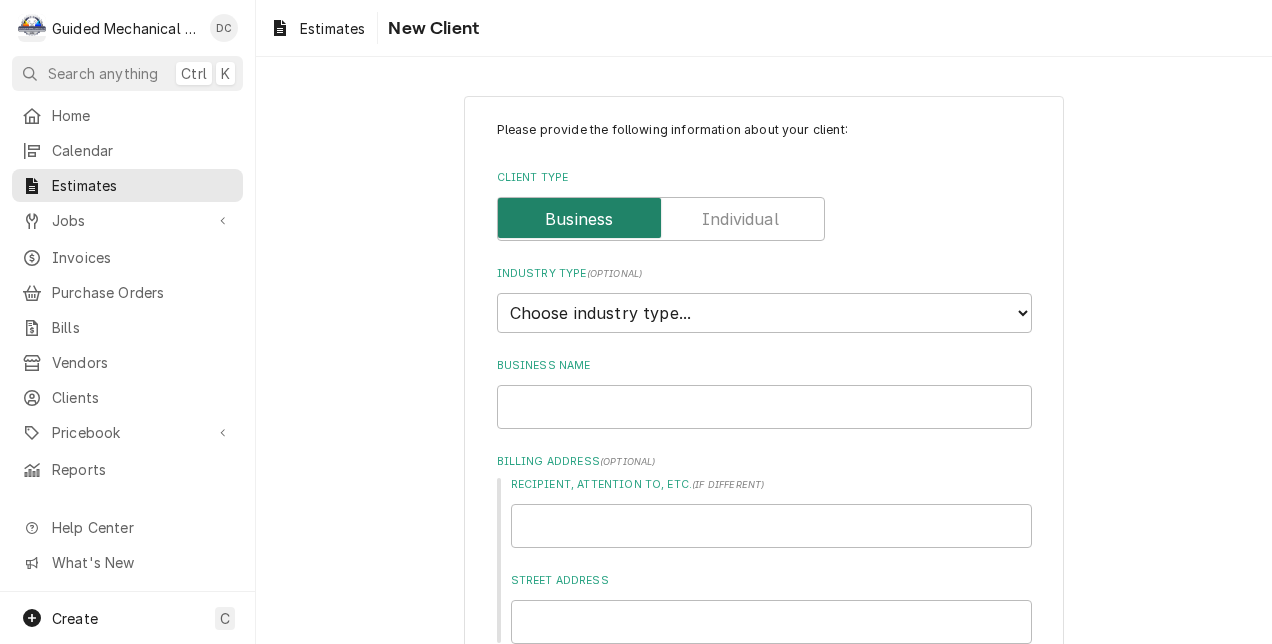 click at bounding box center [661, 219] 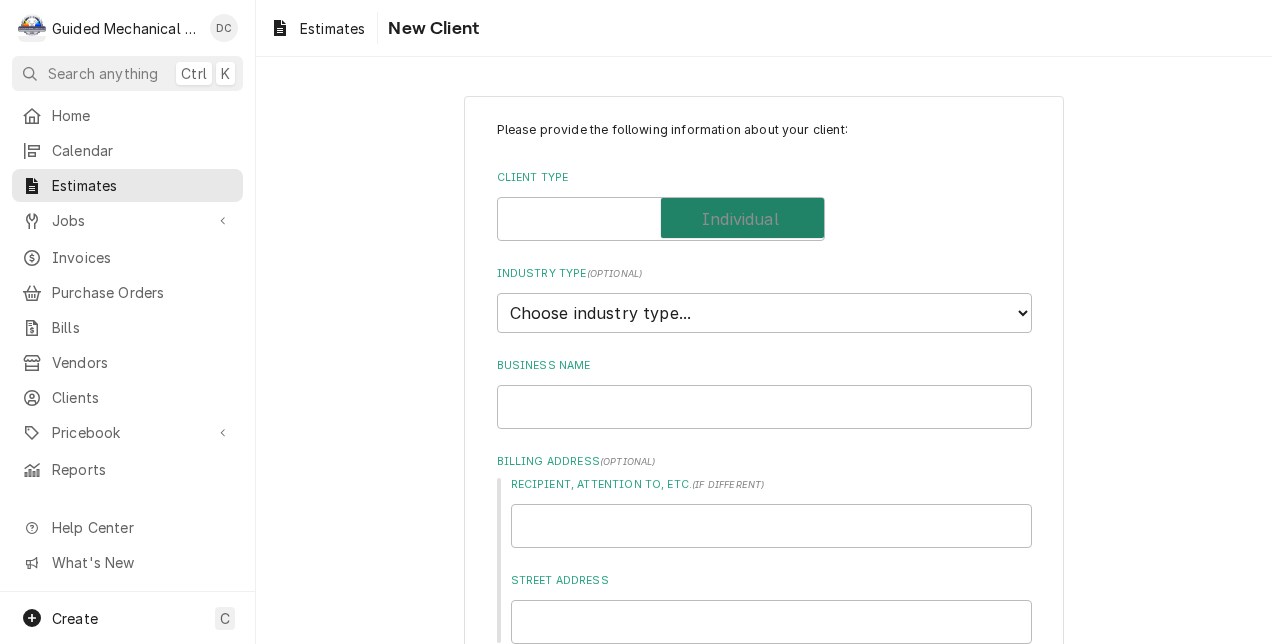 checkbox on "true" 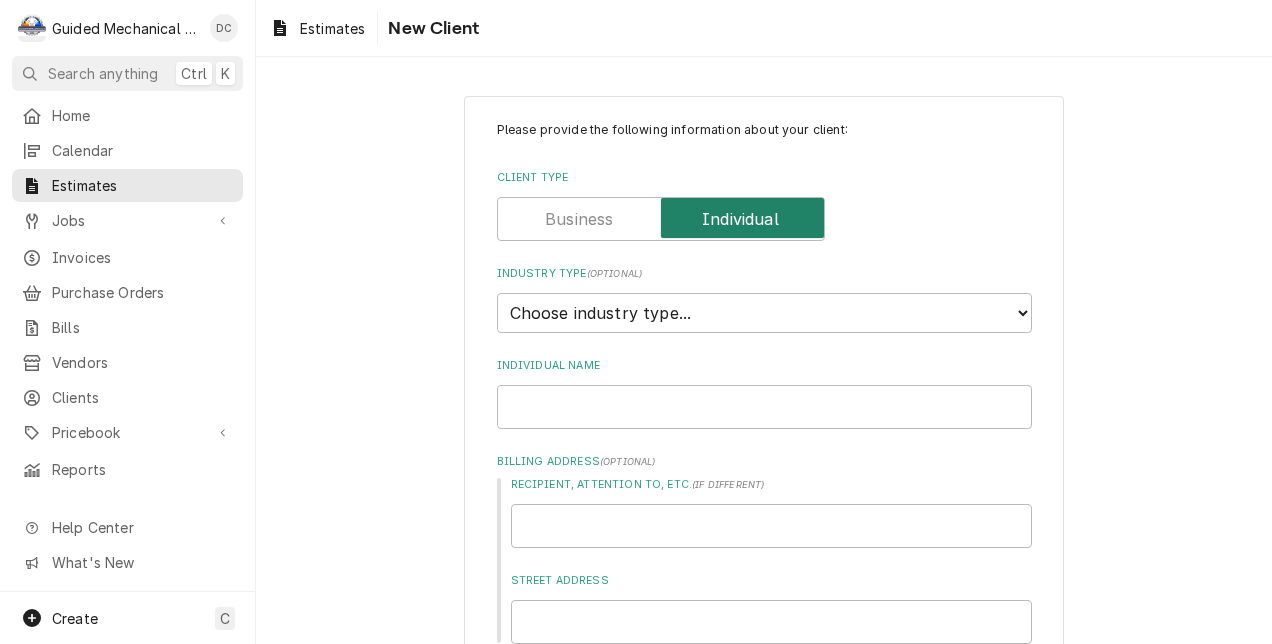 type on "x" 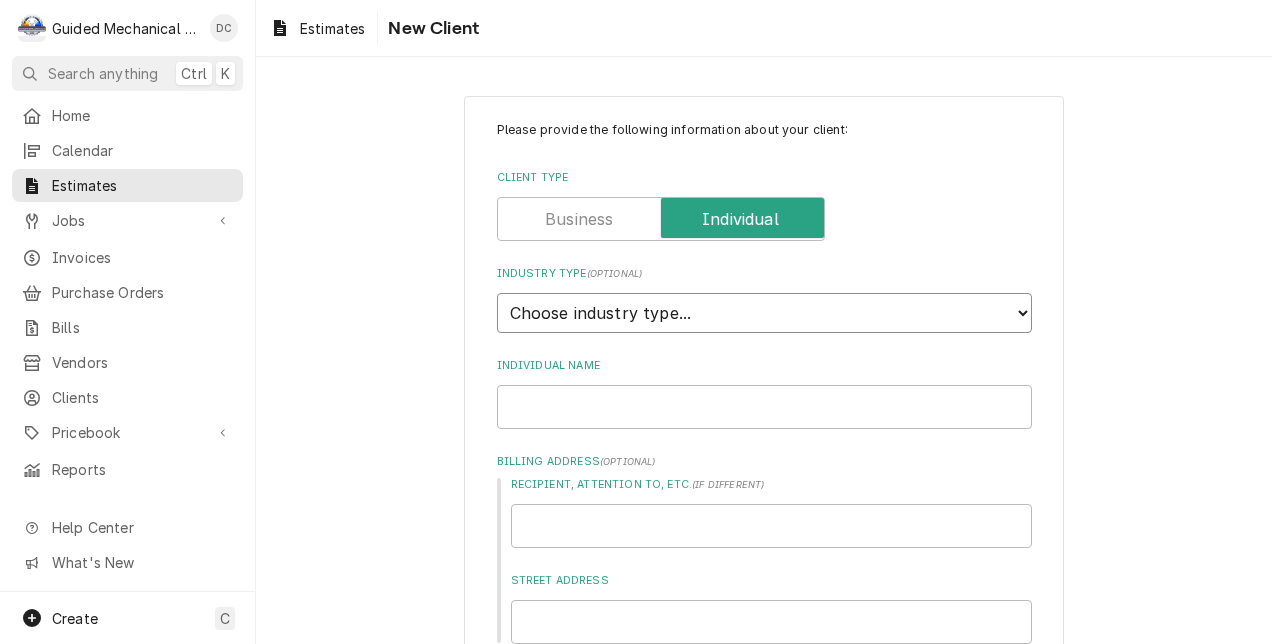 click on "Choose industry type... Residential Commercial Industrial Government" at bounding box center (764, 313) 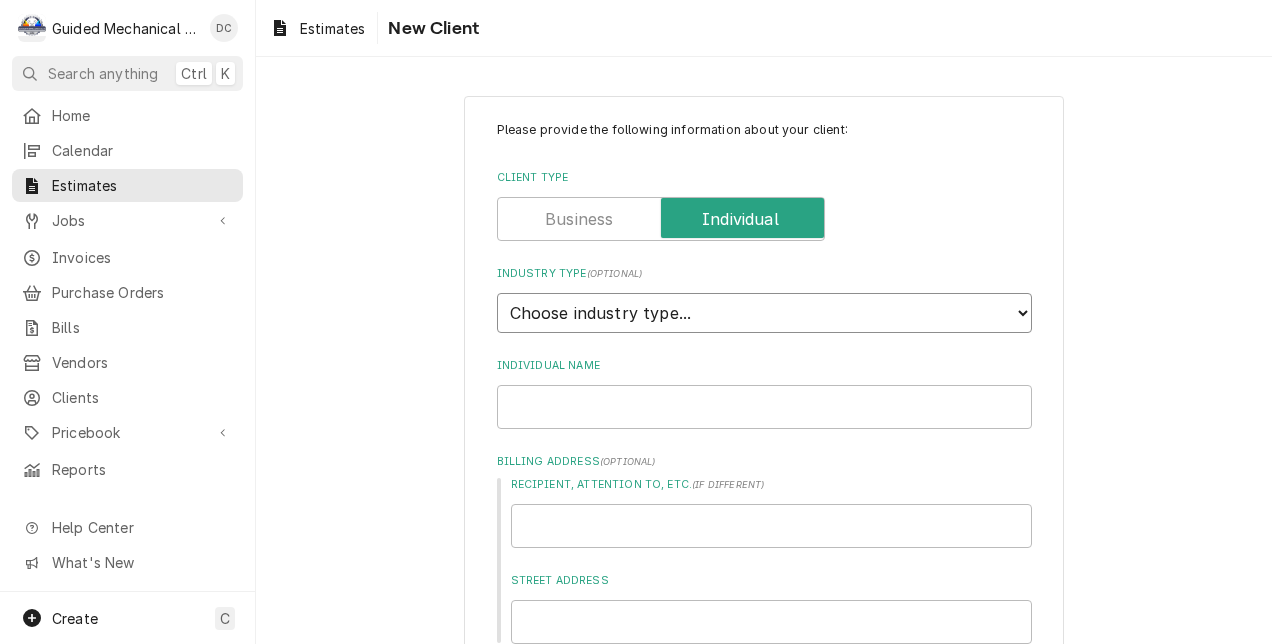 select on "1" 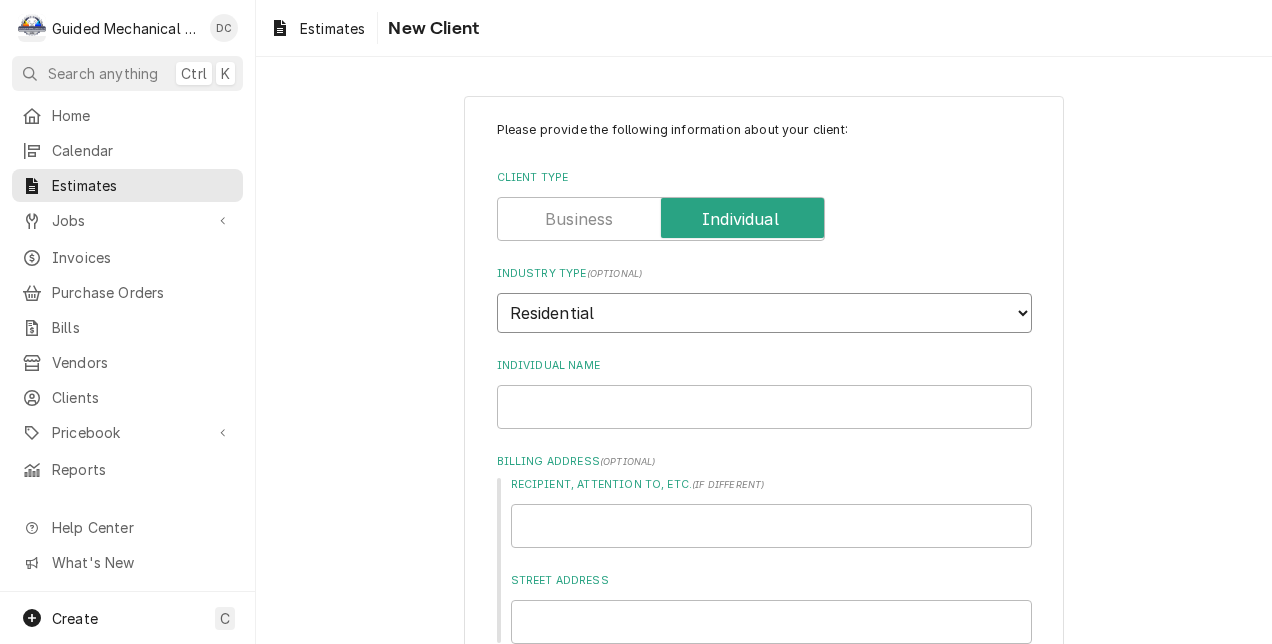 click on "Choose industry type... Residential Commercial Industrial Government" at bounding box center [764, 313] 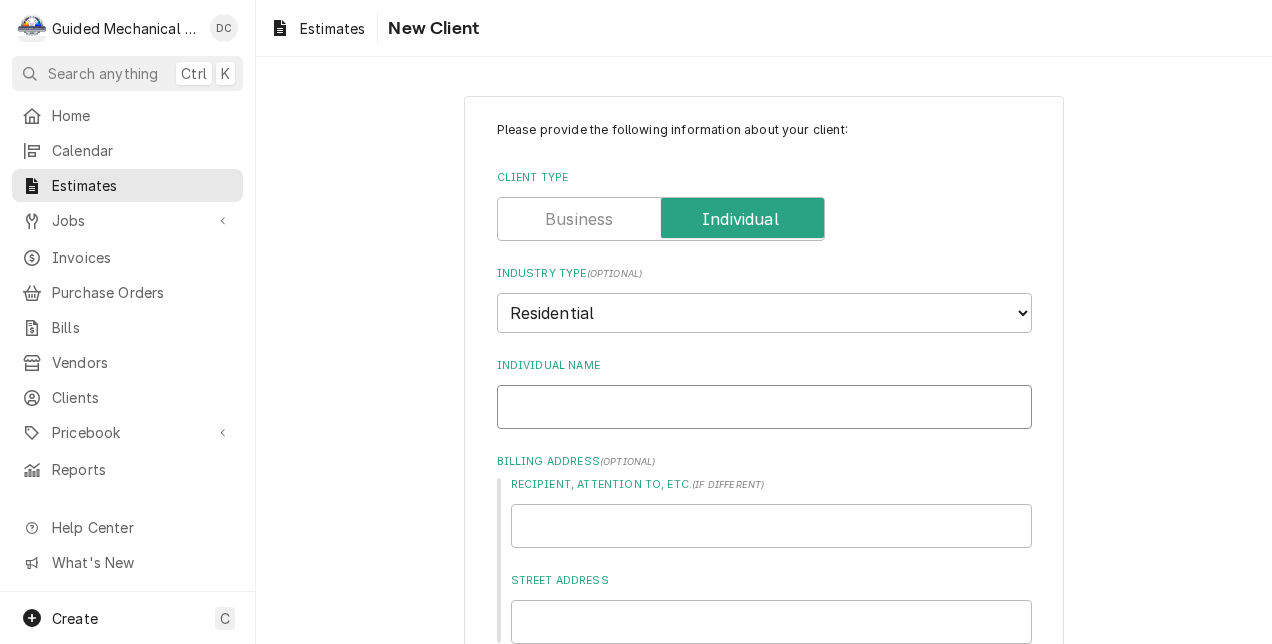 click on "Individual Name" at bounding box center (764, 407) 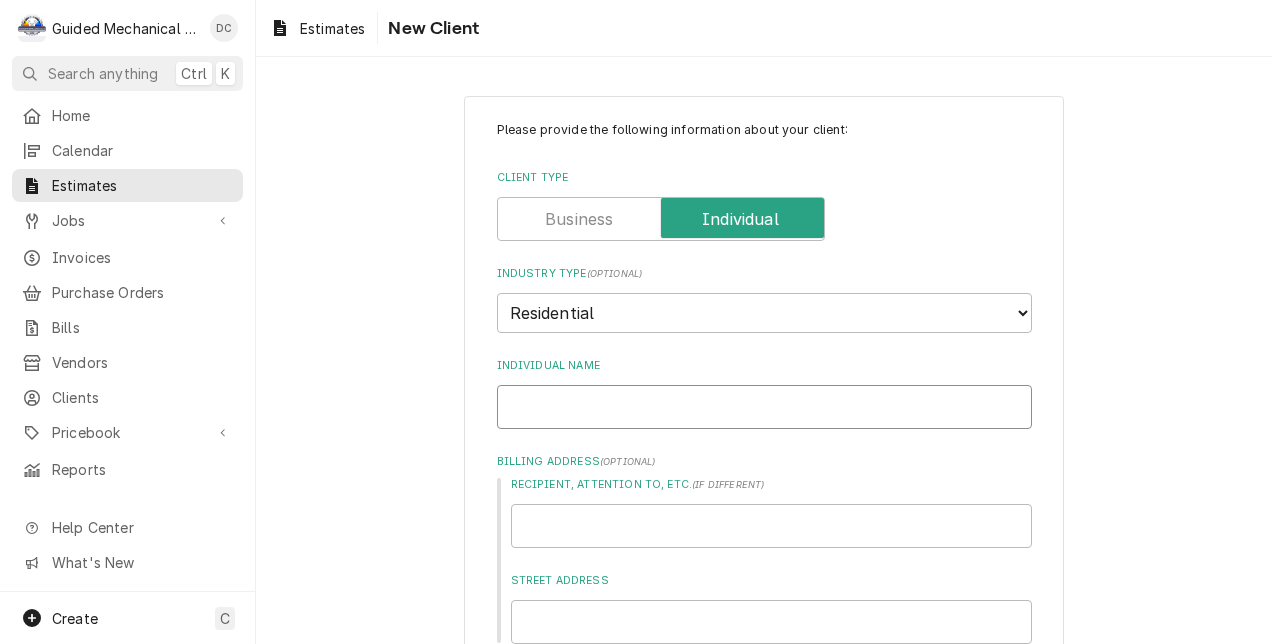 type on "x" 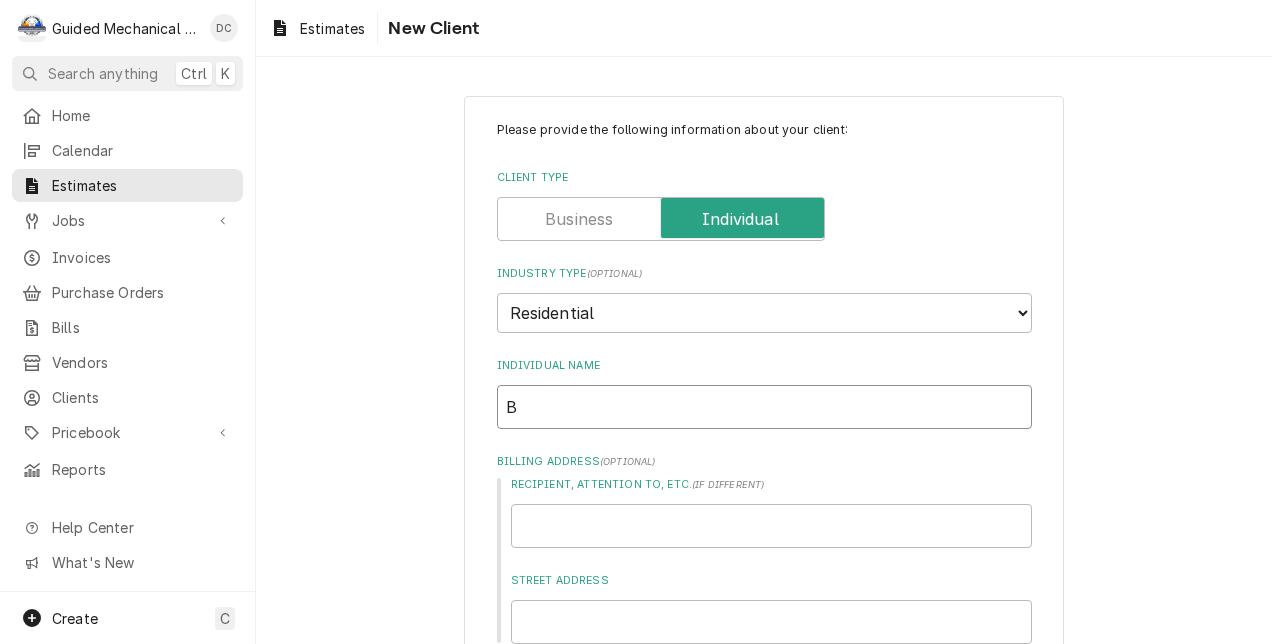 type on "x" 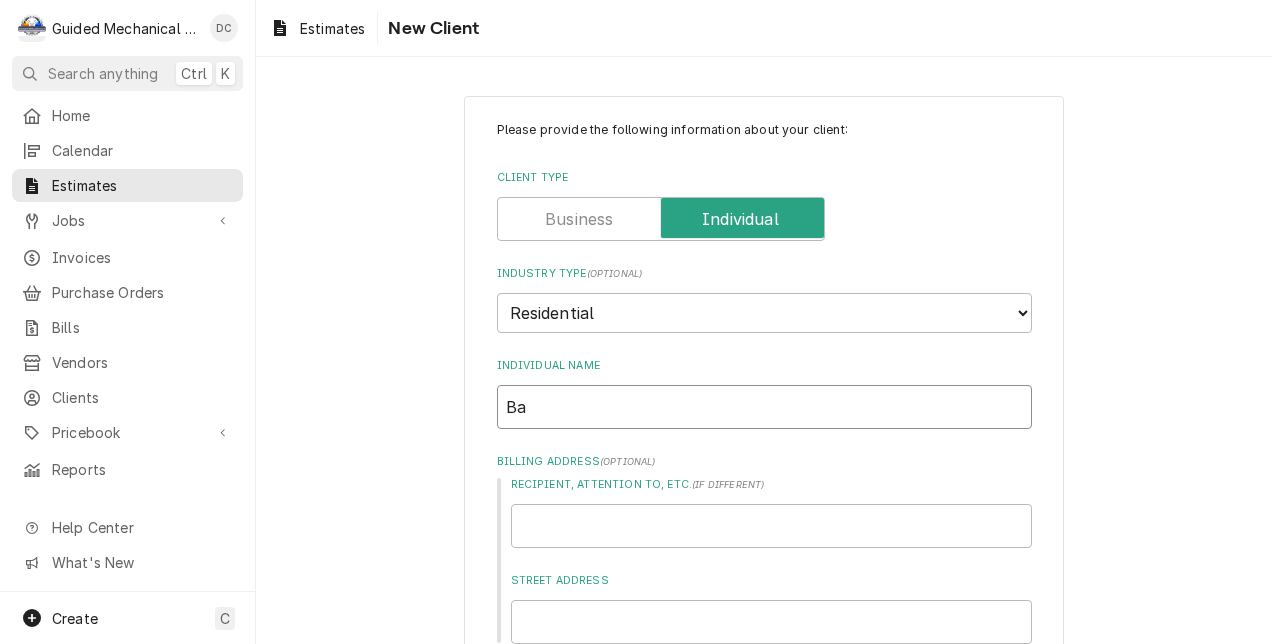 type on "x" 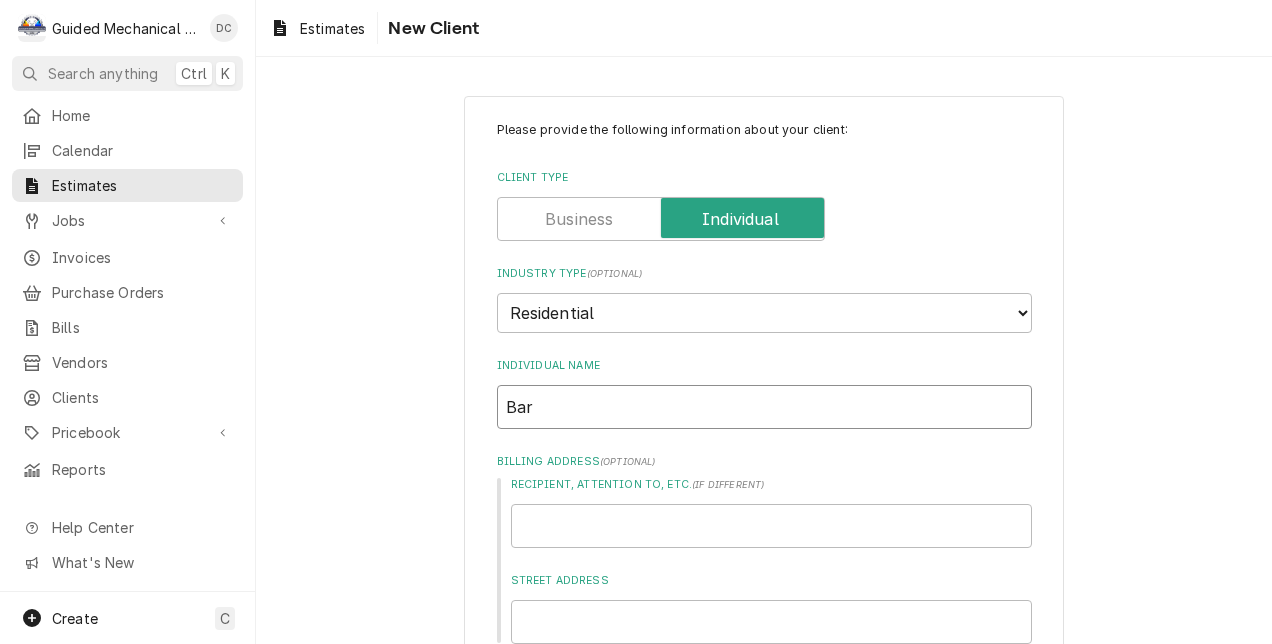 type on "x" 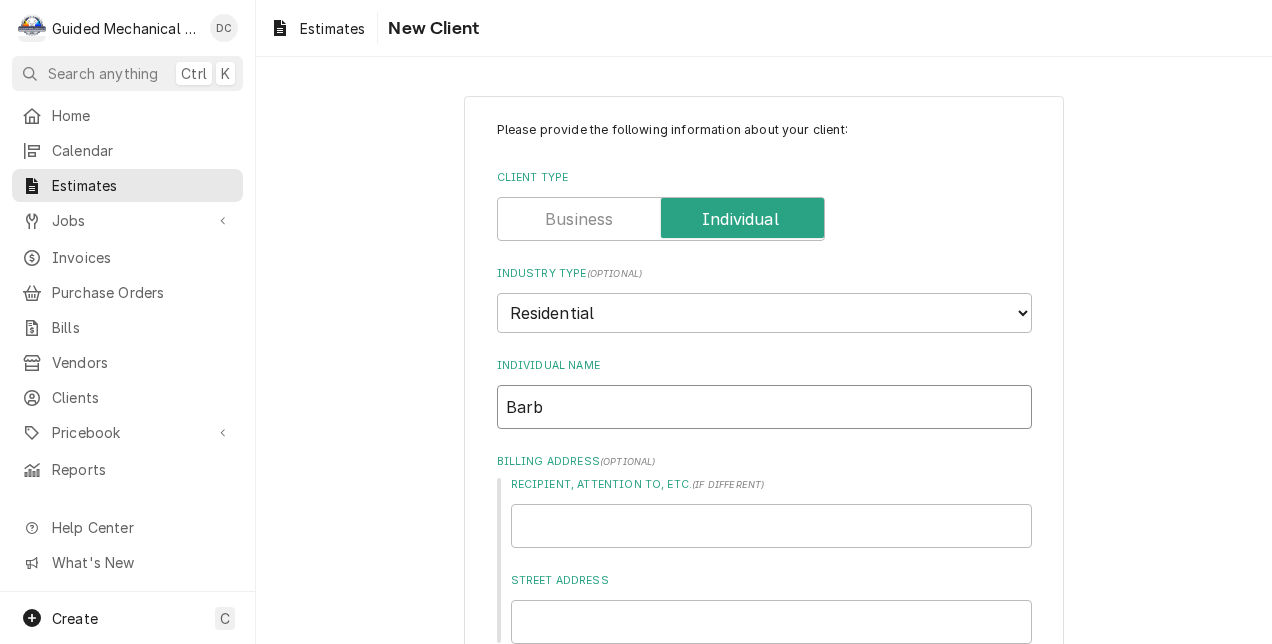 type on "x" 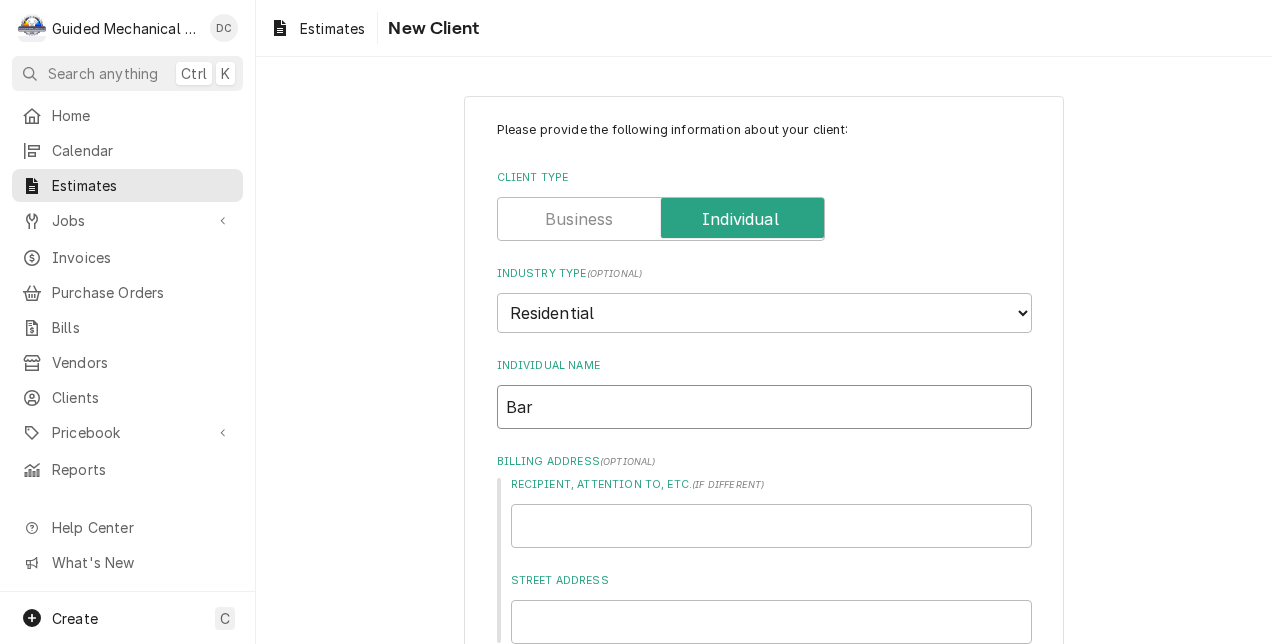 type on "x" 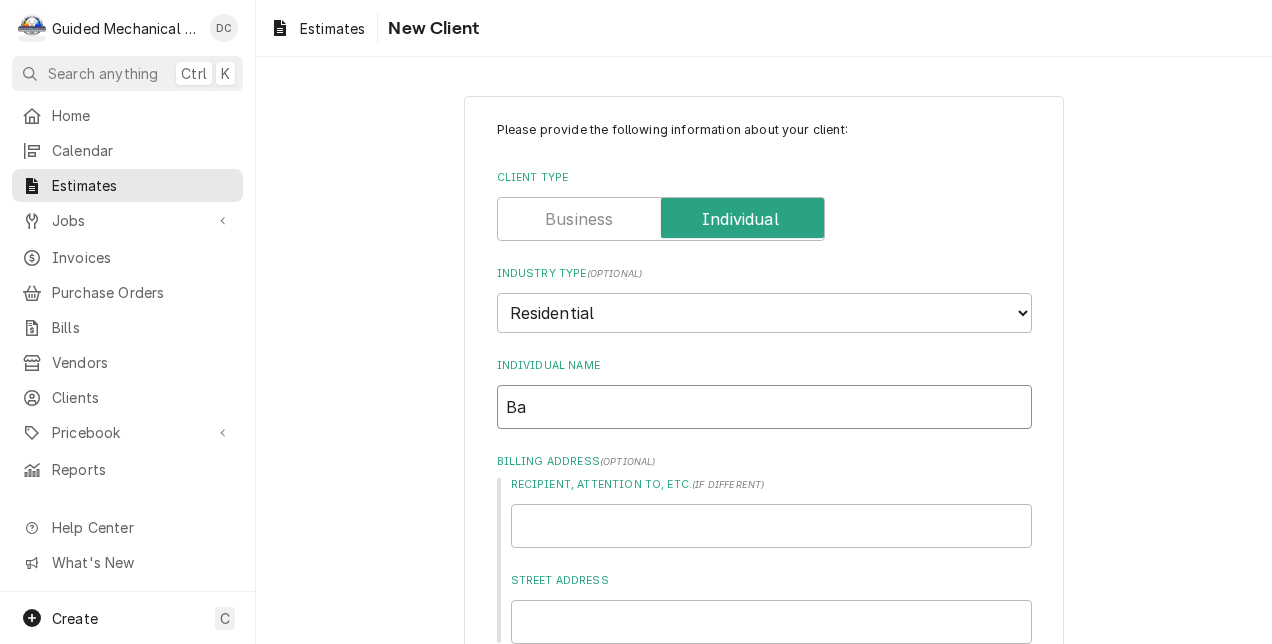 type on "x" 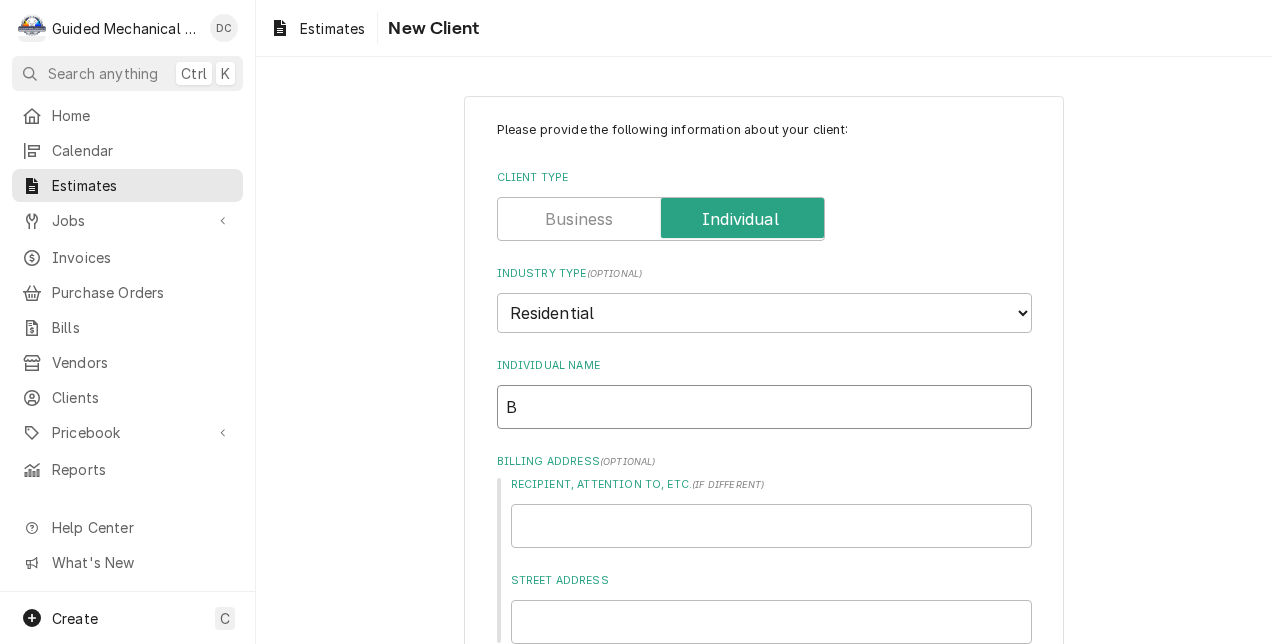 type on "x" 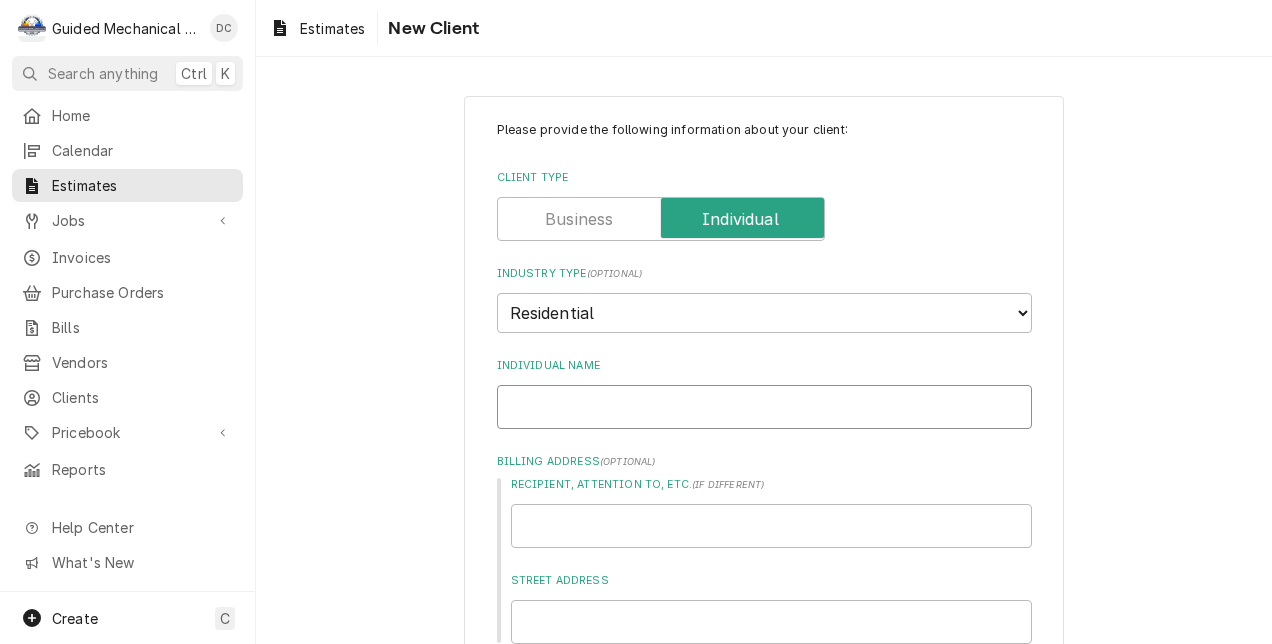 type on "x" 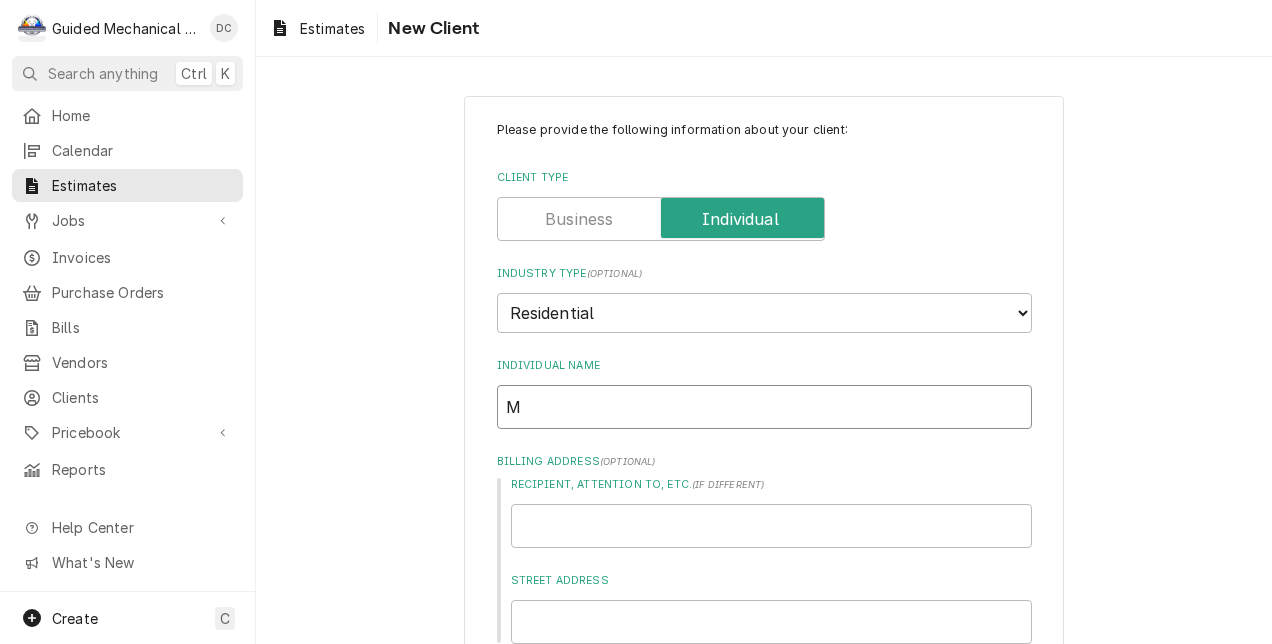 type on "x" 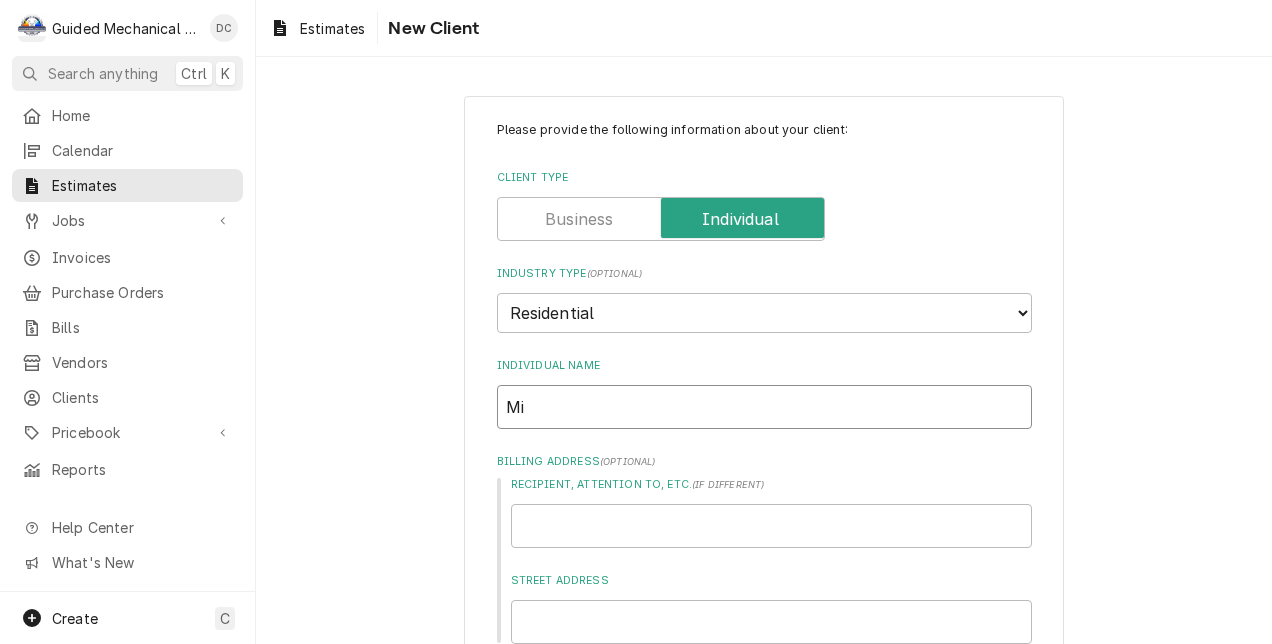 type on "x" 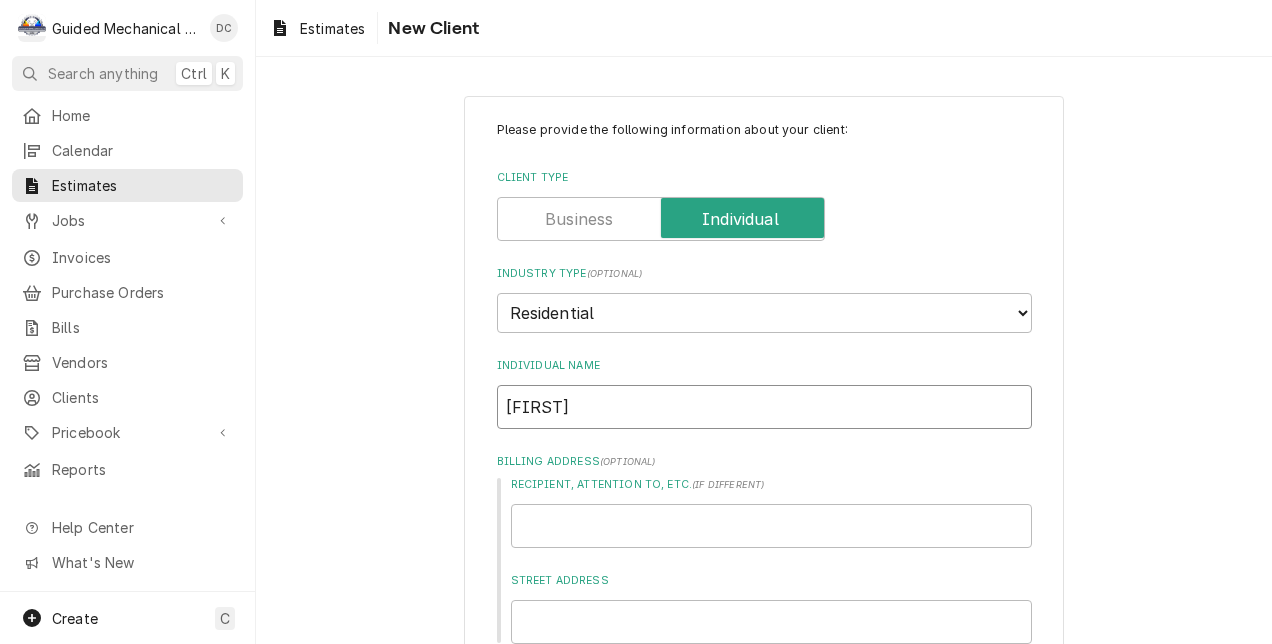 type on "x" 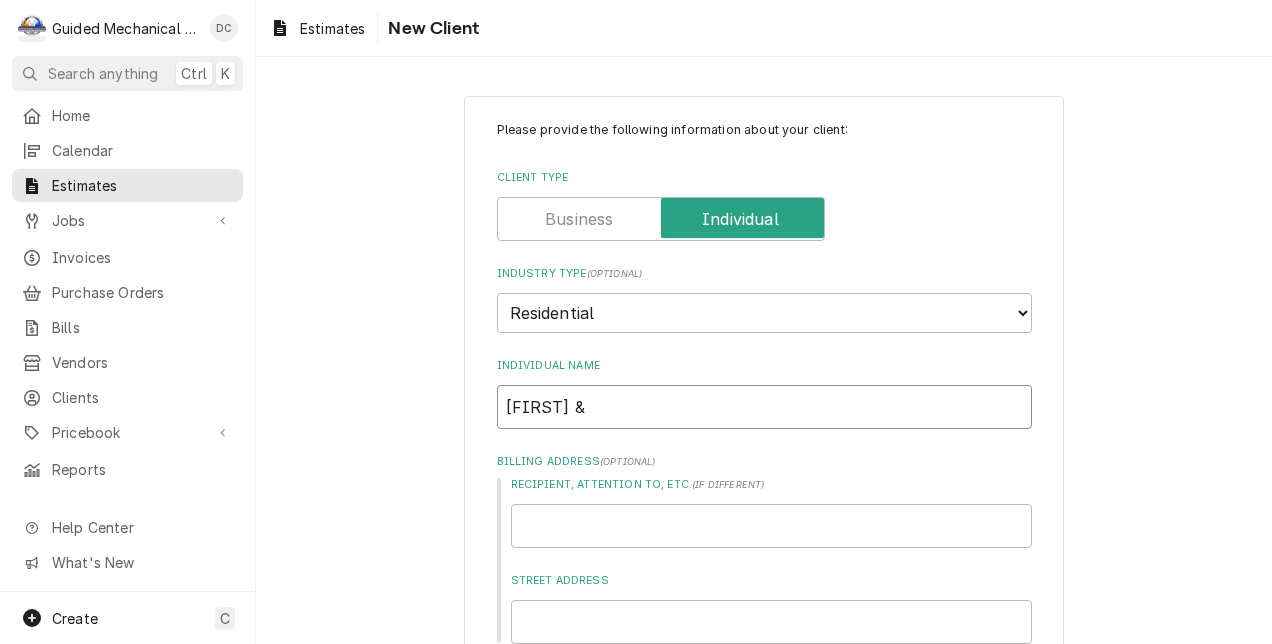 type on "x" 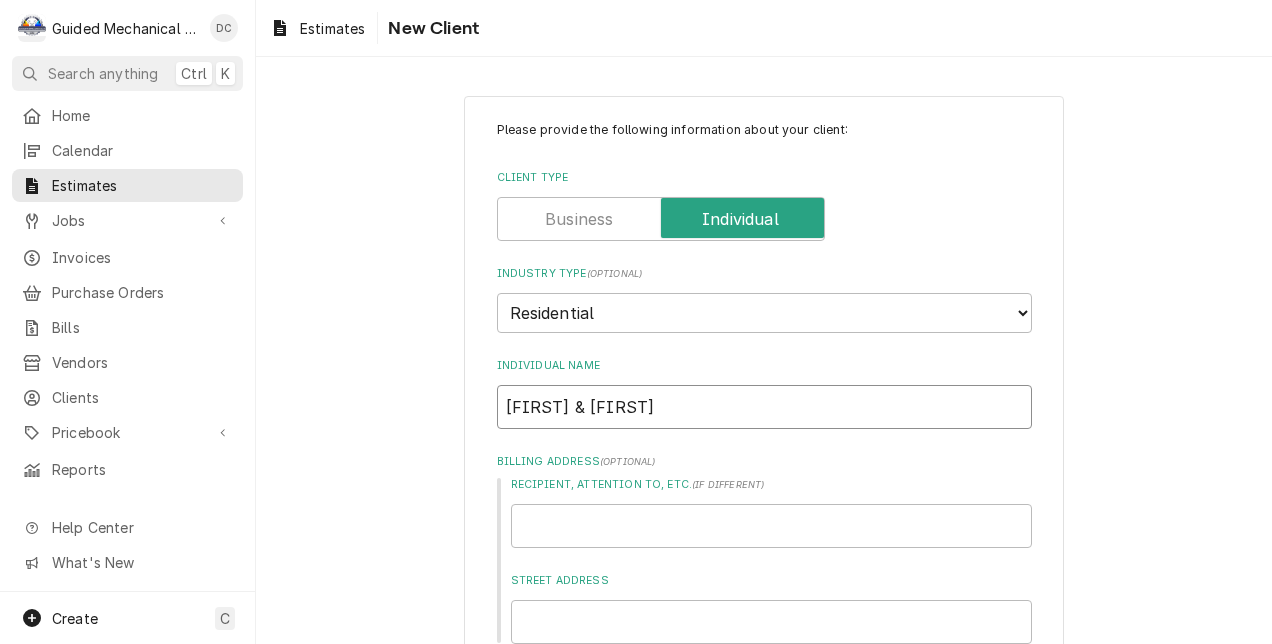 type on "x" 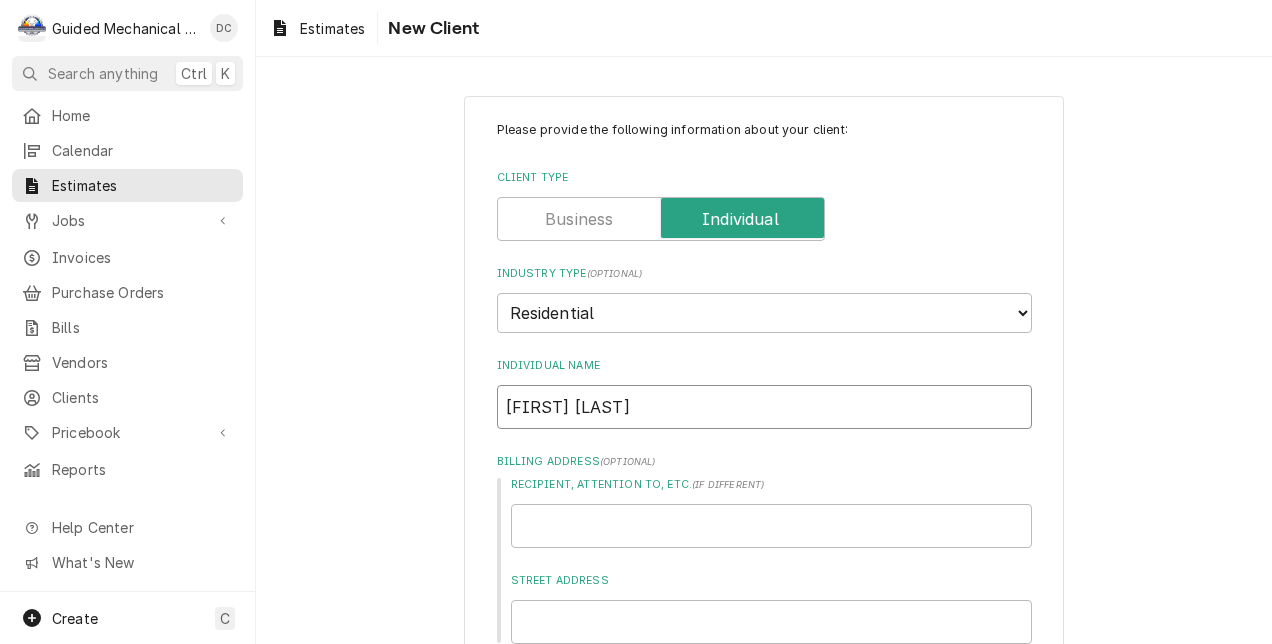 type on "x" 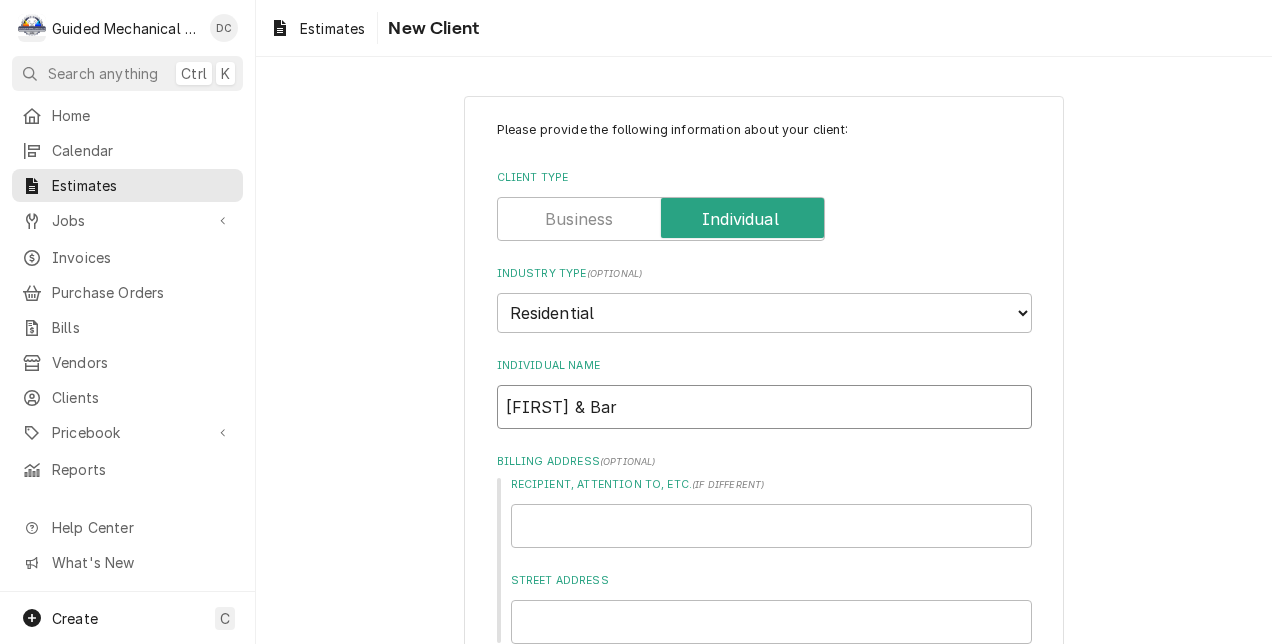 type on "x" 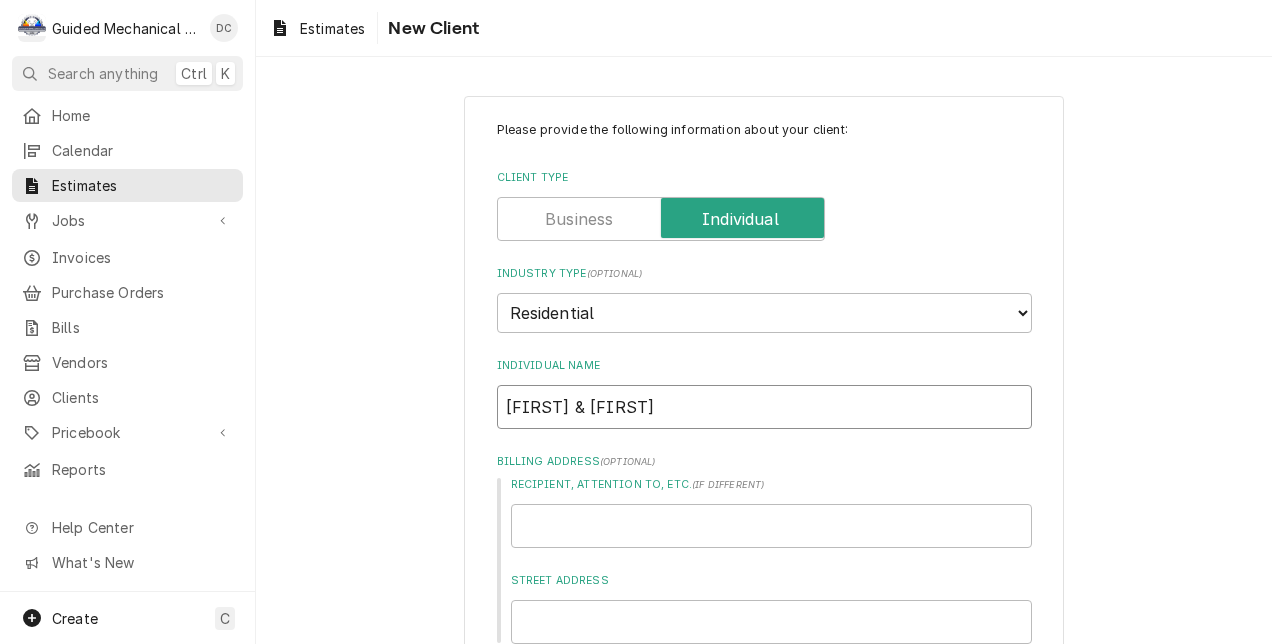 type on "x" 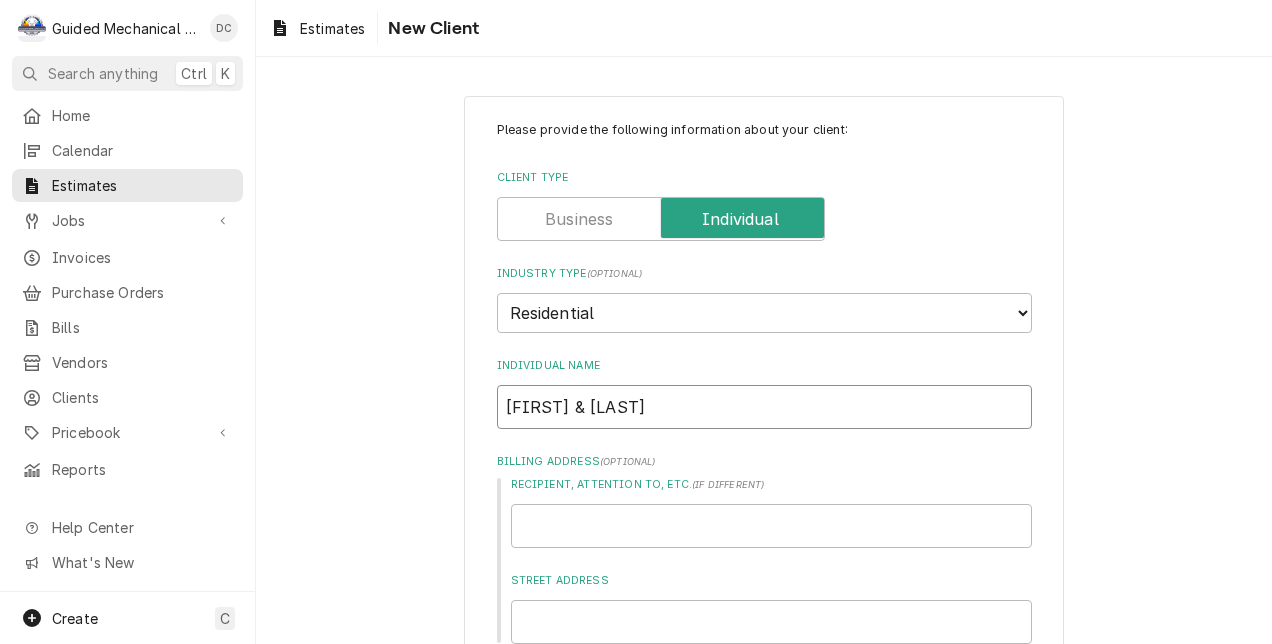 type on "x" 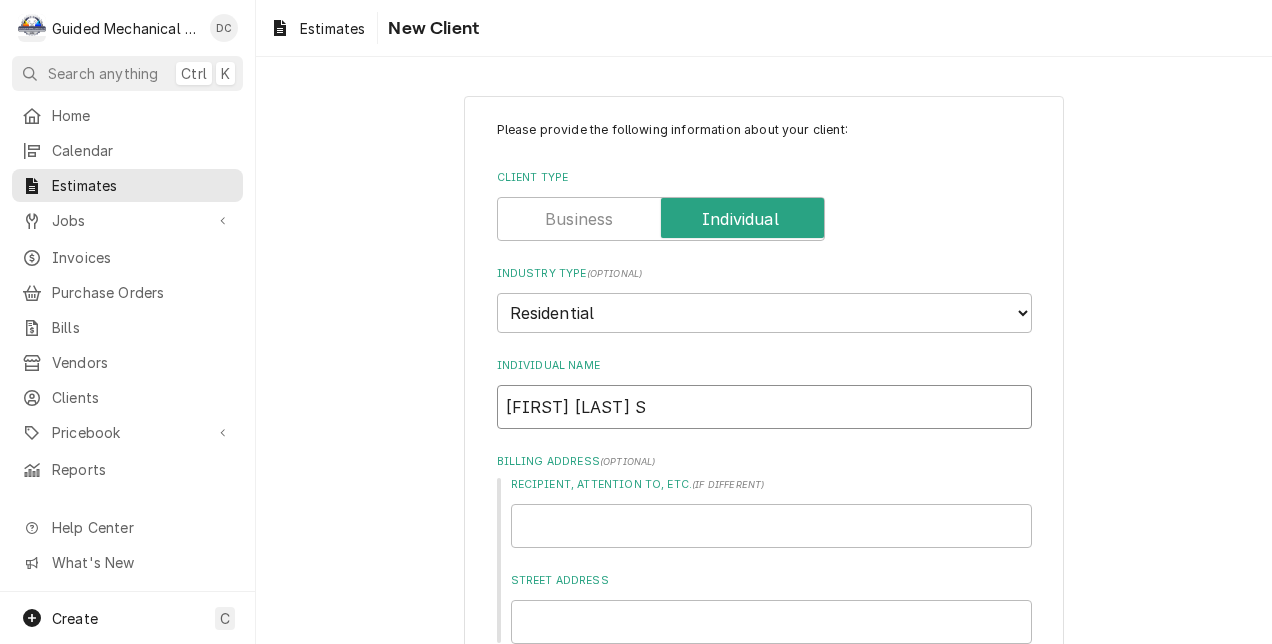 type on "x" 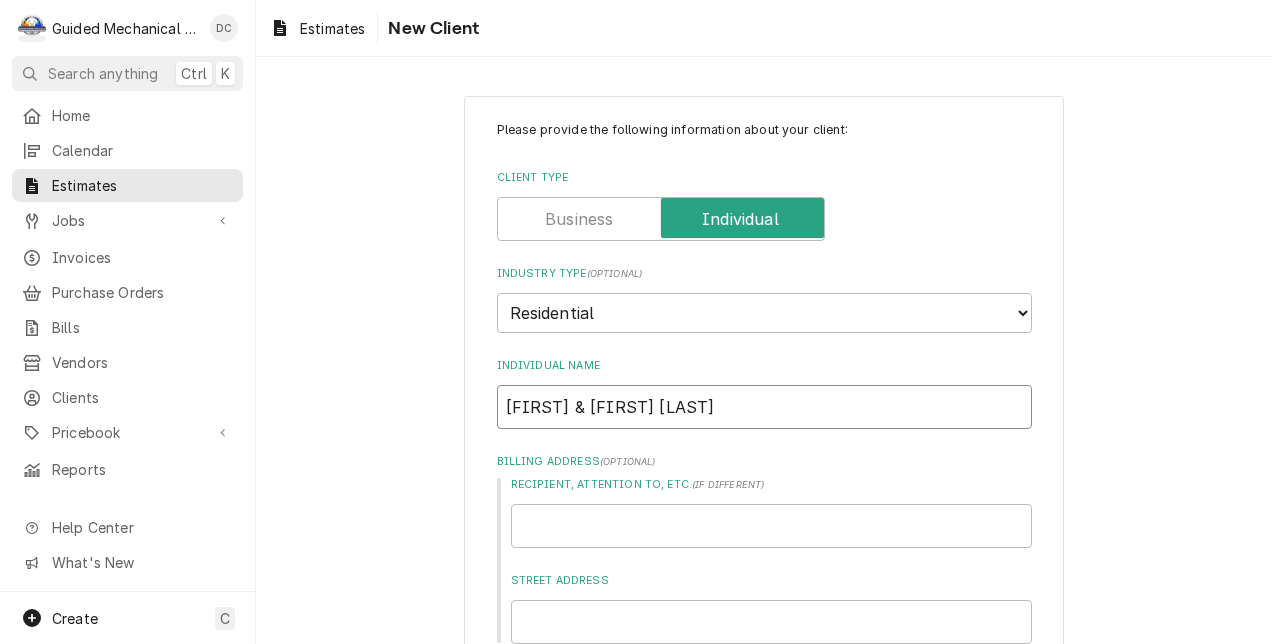 type on "x" 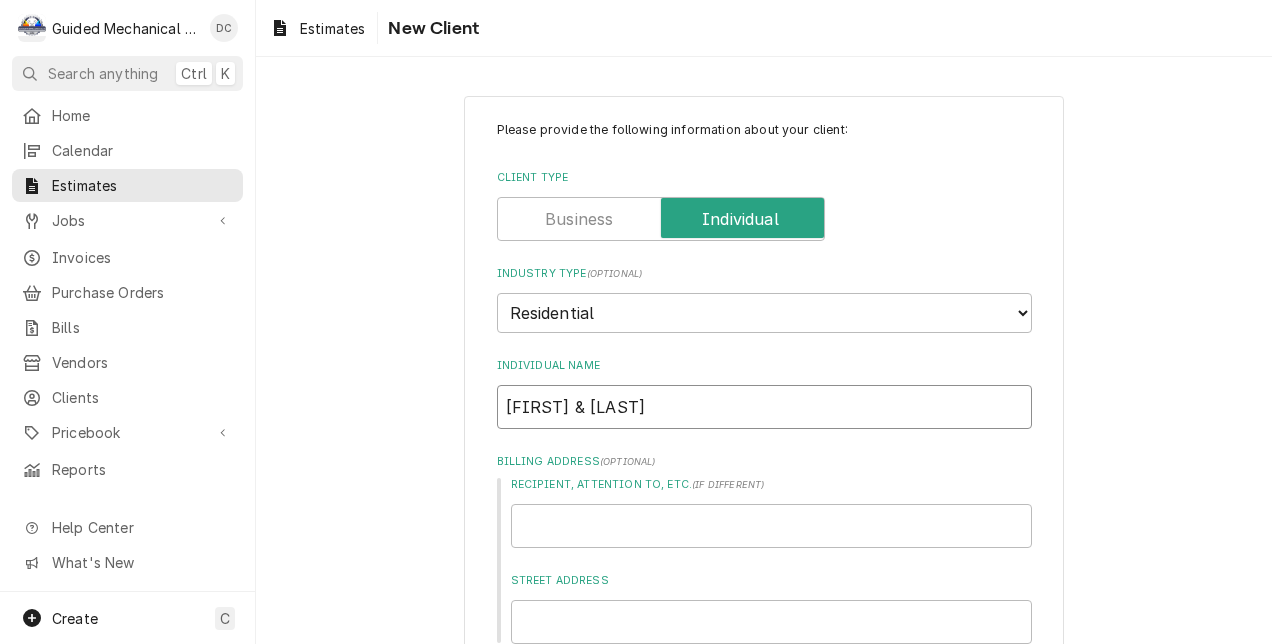 type on "x" 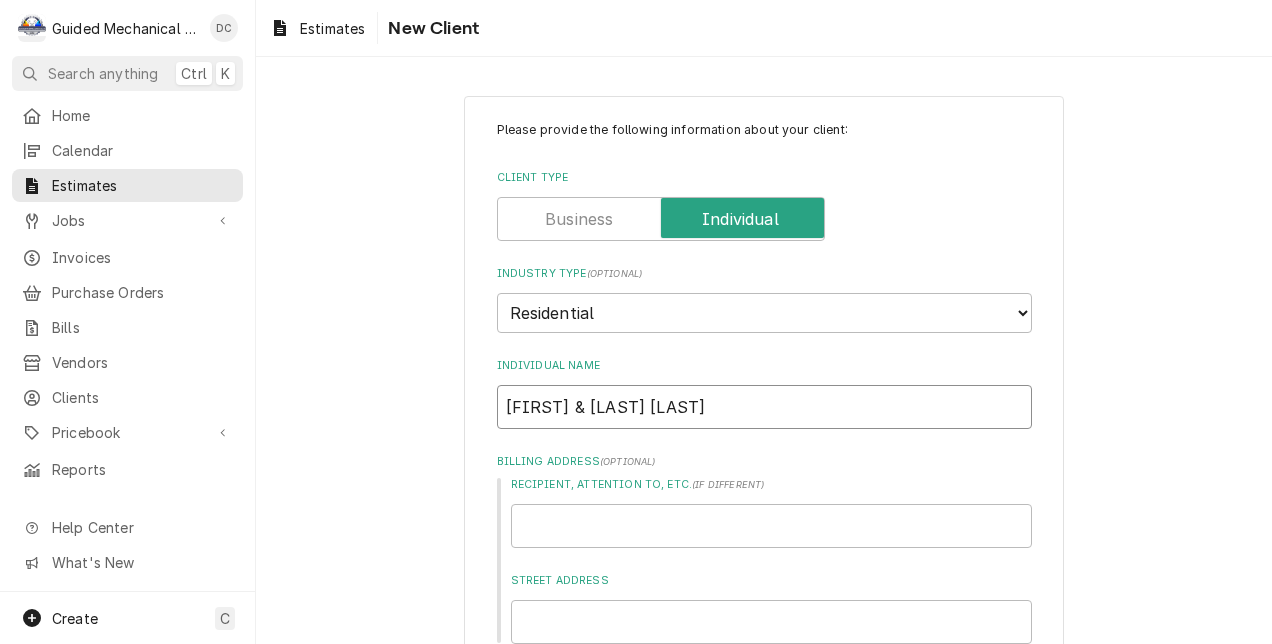 type on "x" 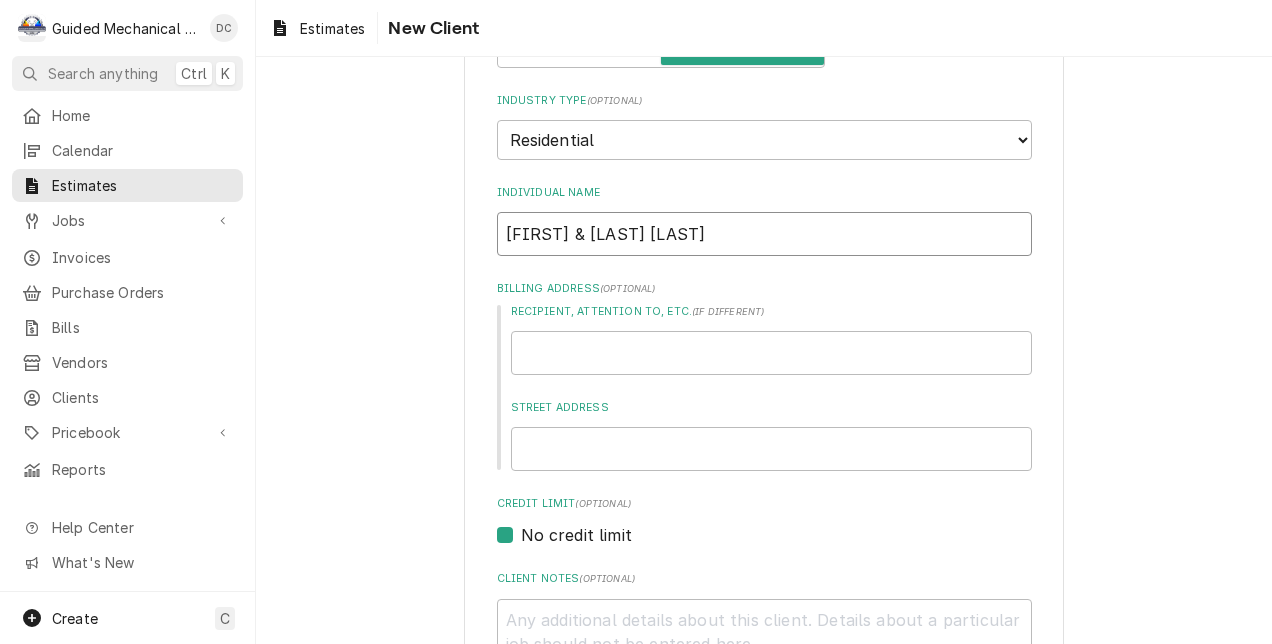 scroll, scrollTop: 200, scrollLeft: 0, axis: vertical 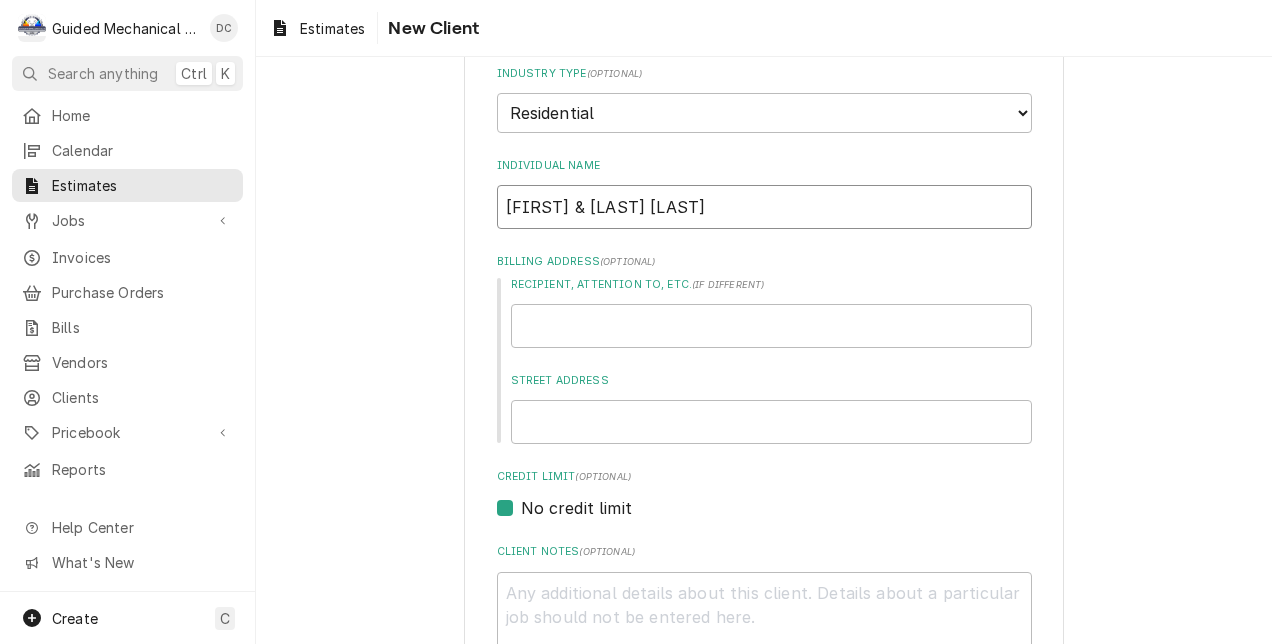 type on "[FIRST] & [LAST] [LAST]" 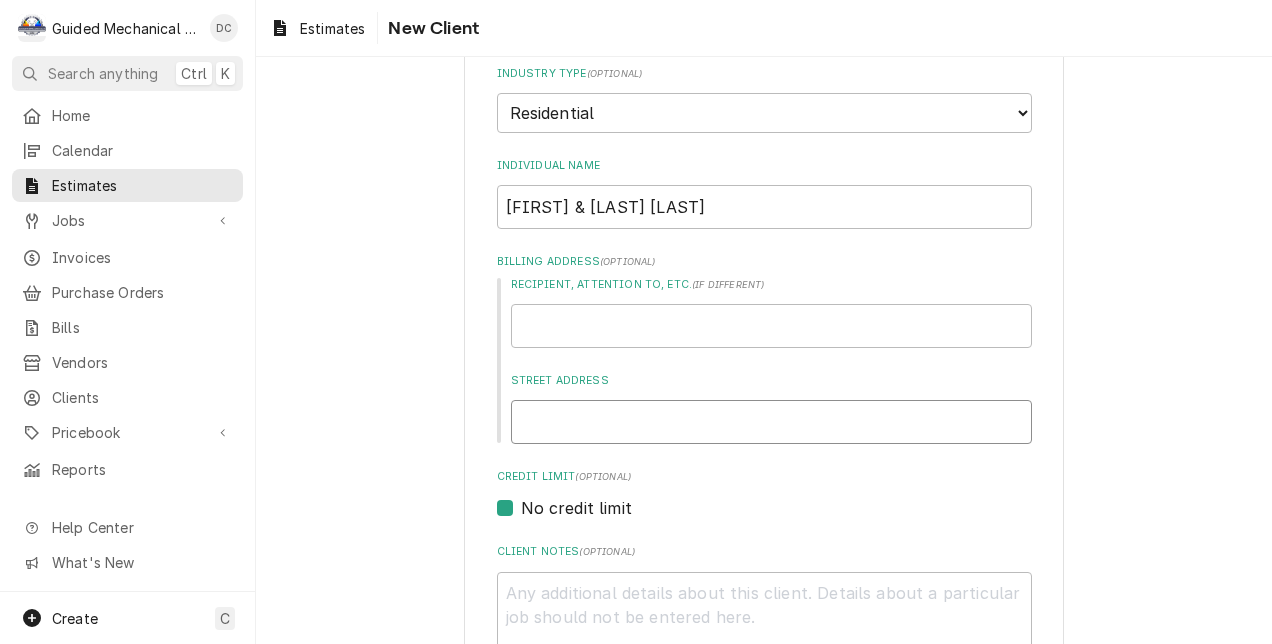 click on "Street Address" at bounding box center (771, 422) 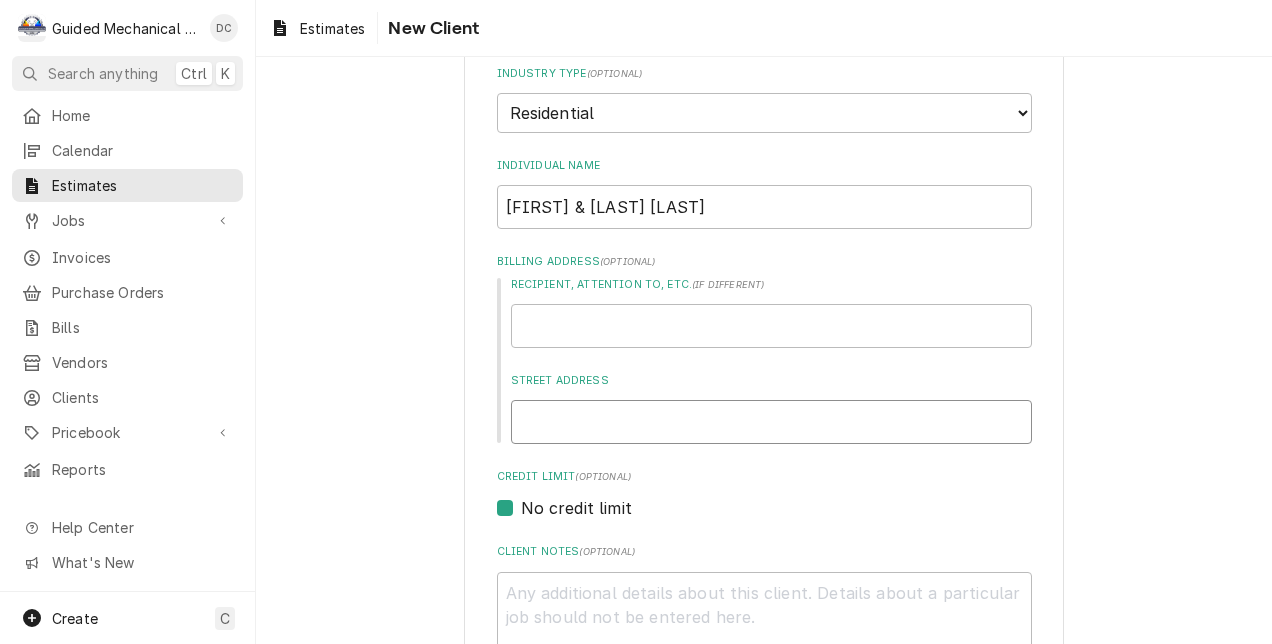 type on "x" 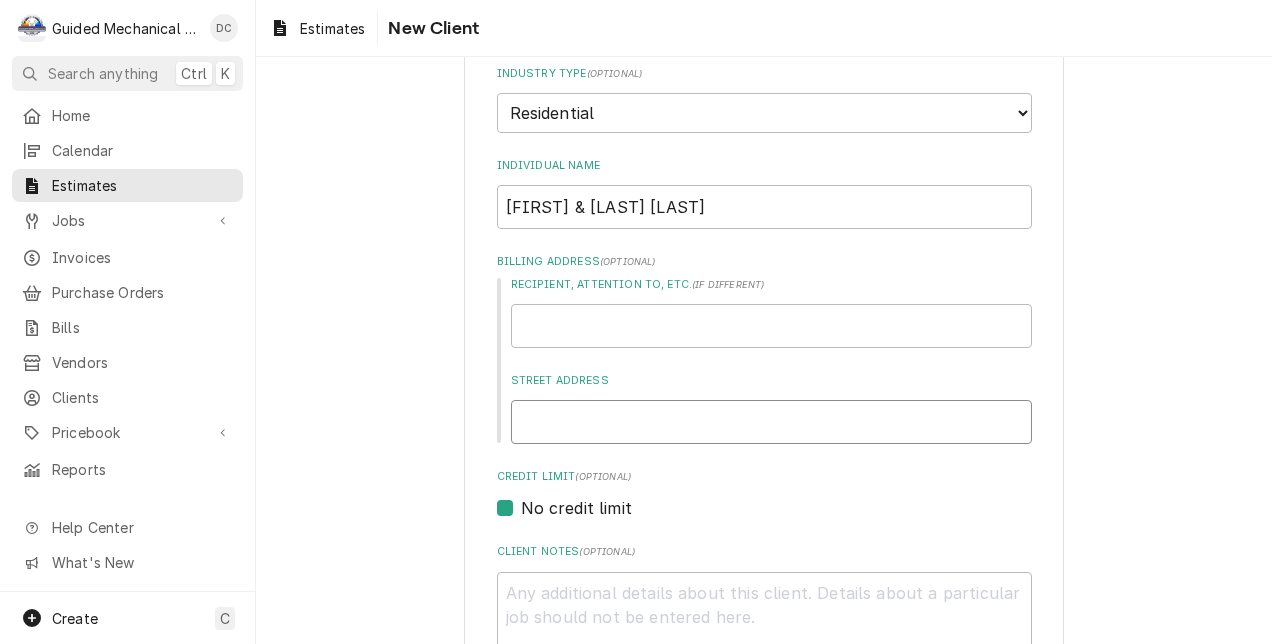 type on "8" 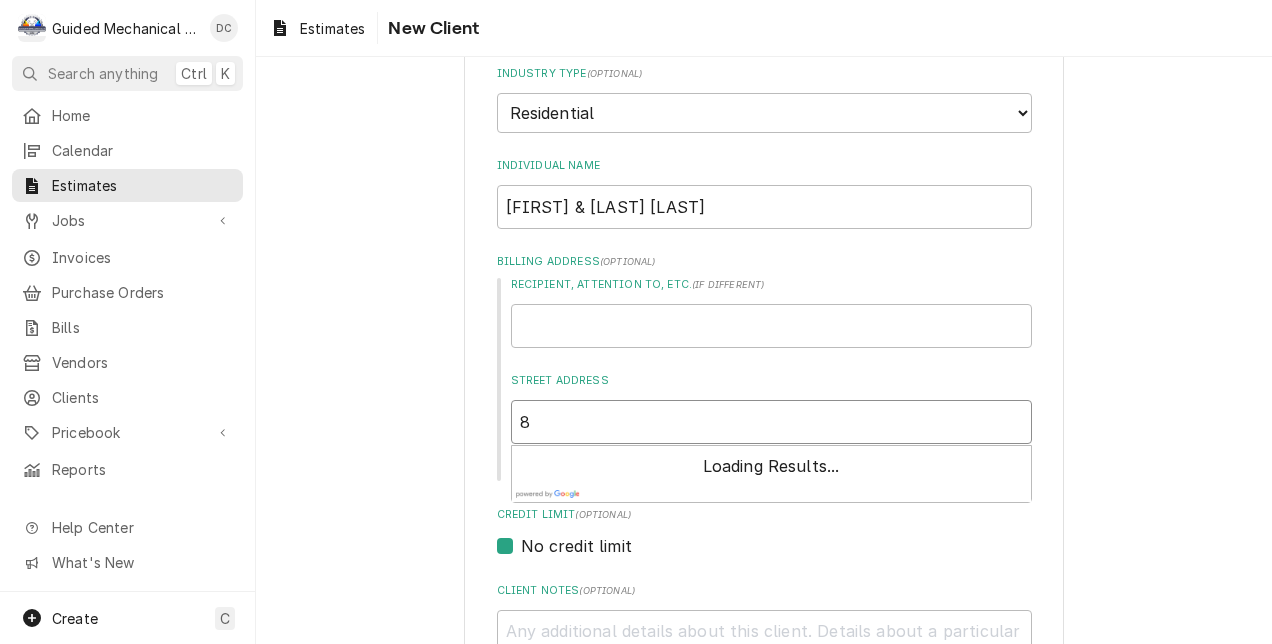 type on "x" 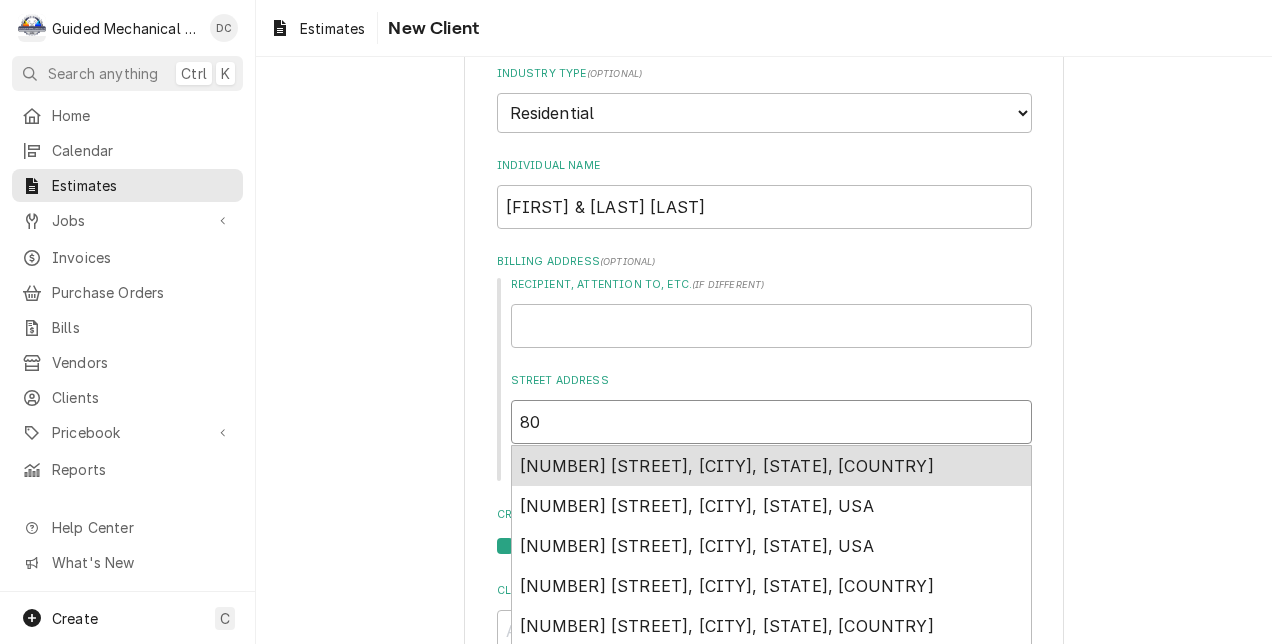 type on "x" 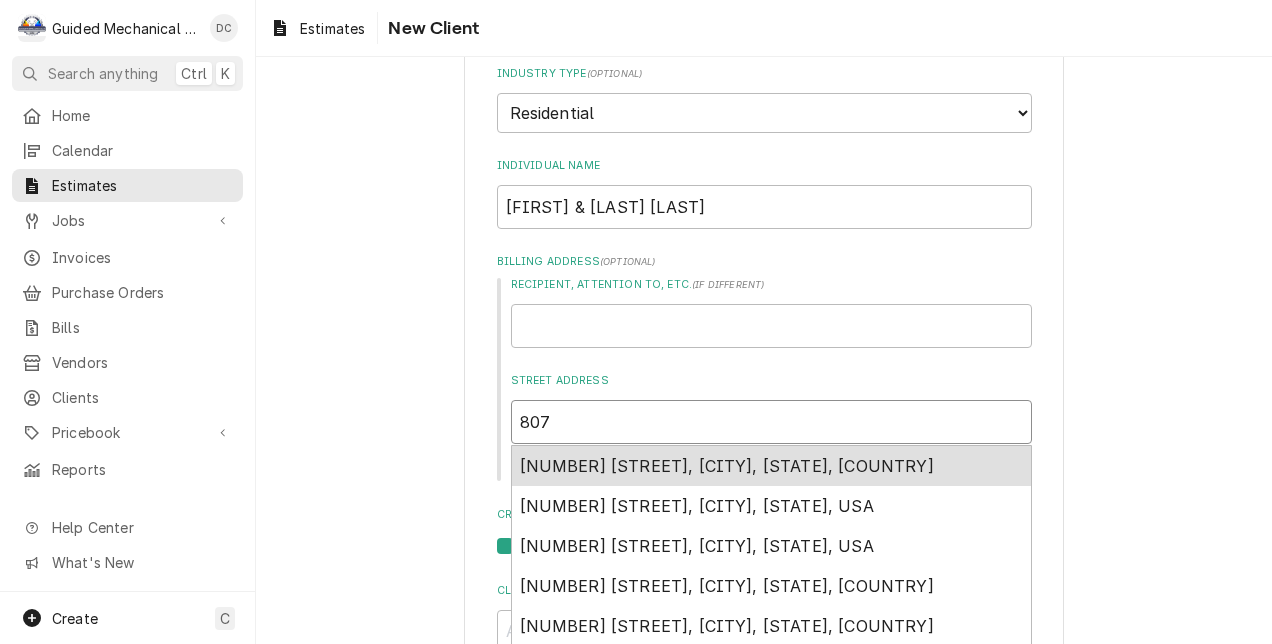 type on "x" 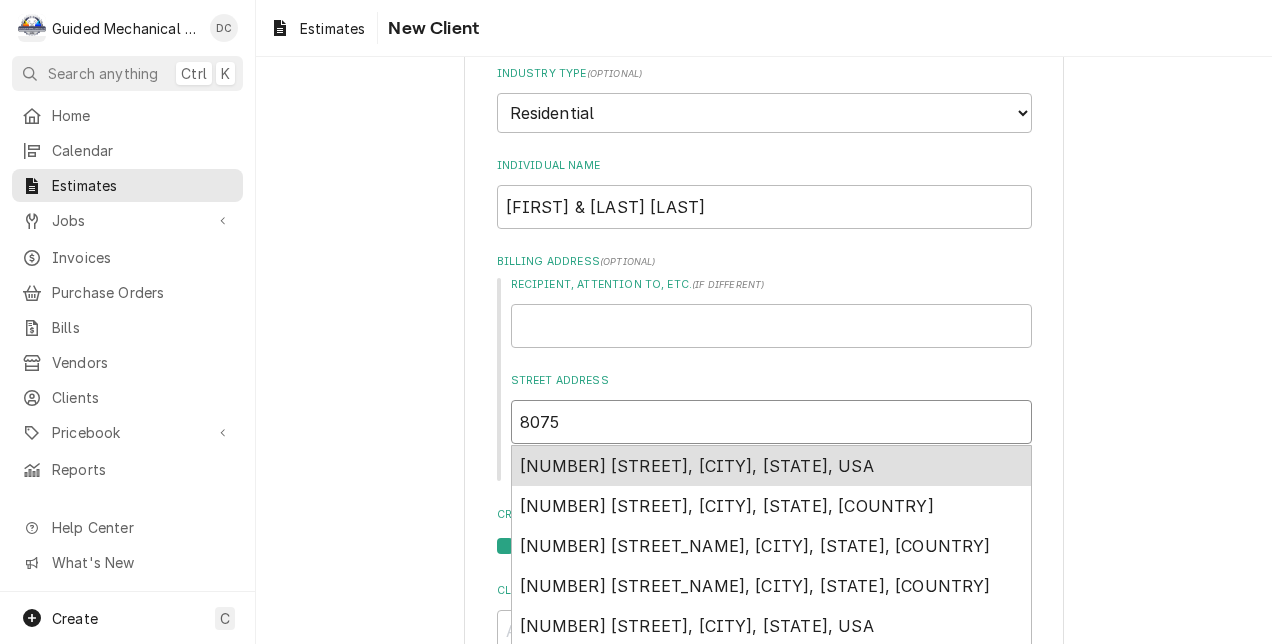 type on "x" 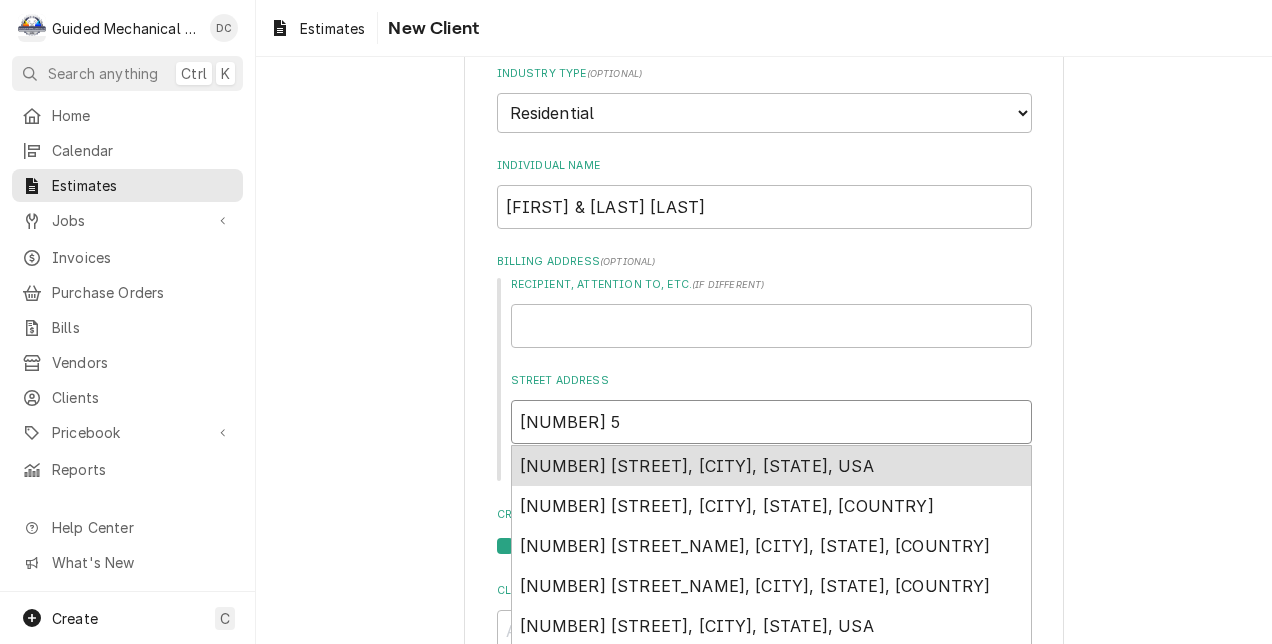 type on "x" 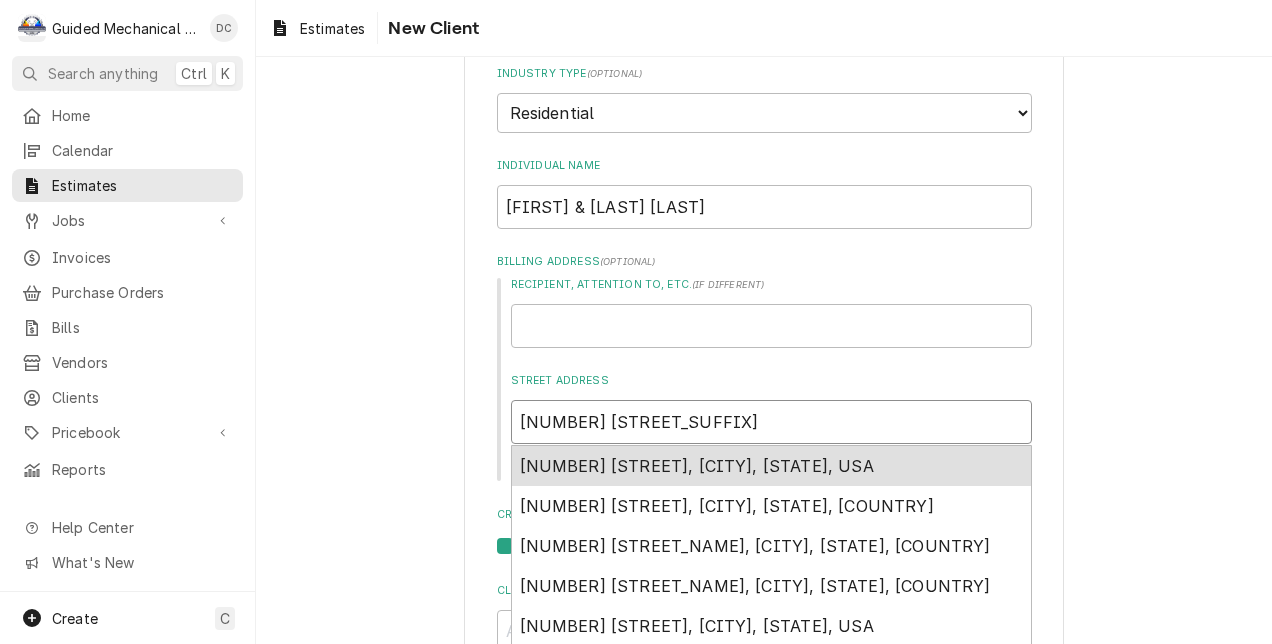 type on "x" 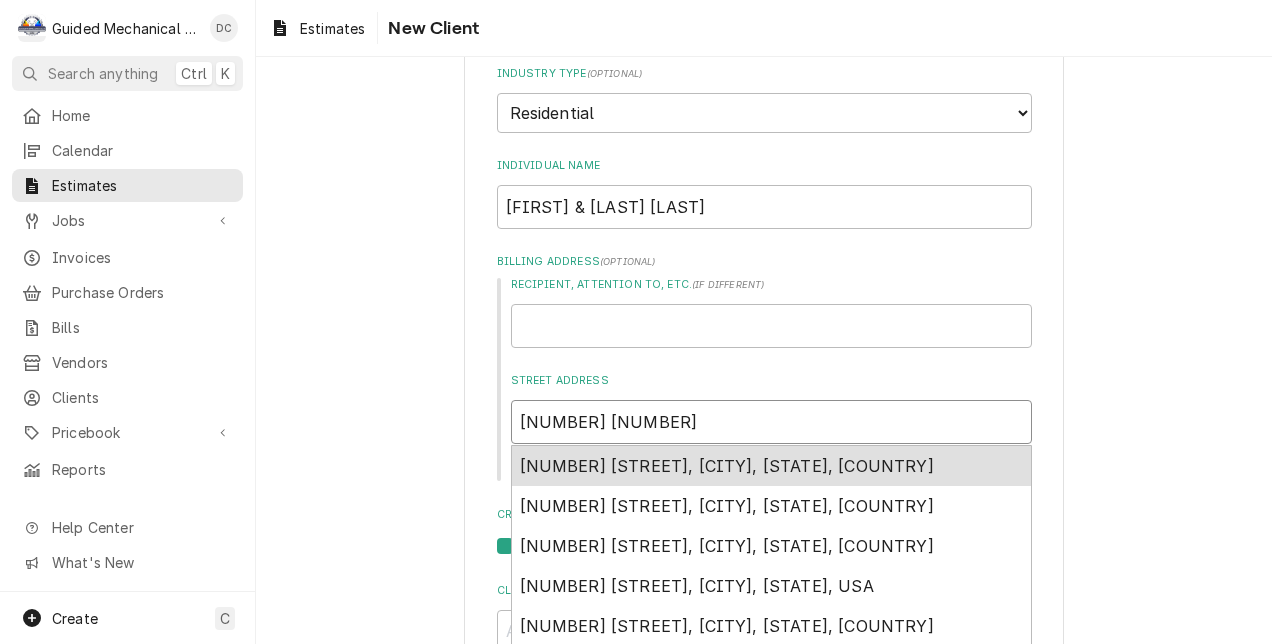 type on "x" 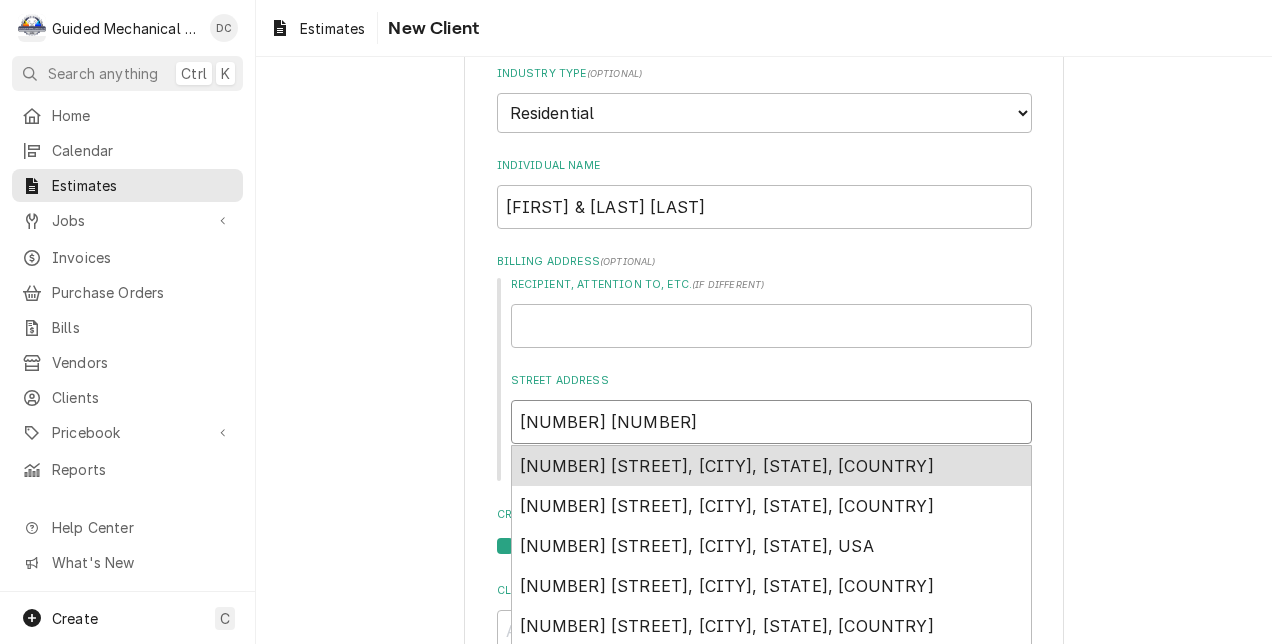 click on "[NUMBER] [STREET], [CITY], [STATE], [COUNTRY]" at bounding box center (727, 466) 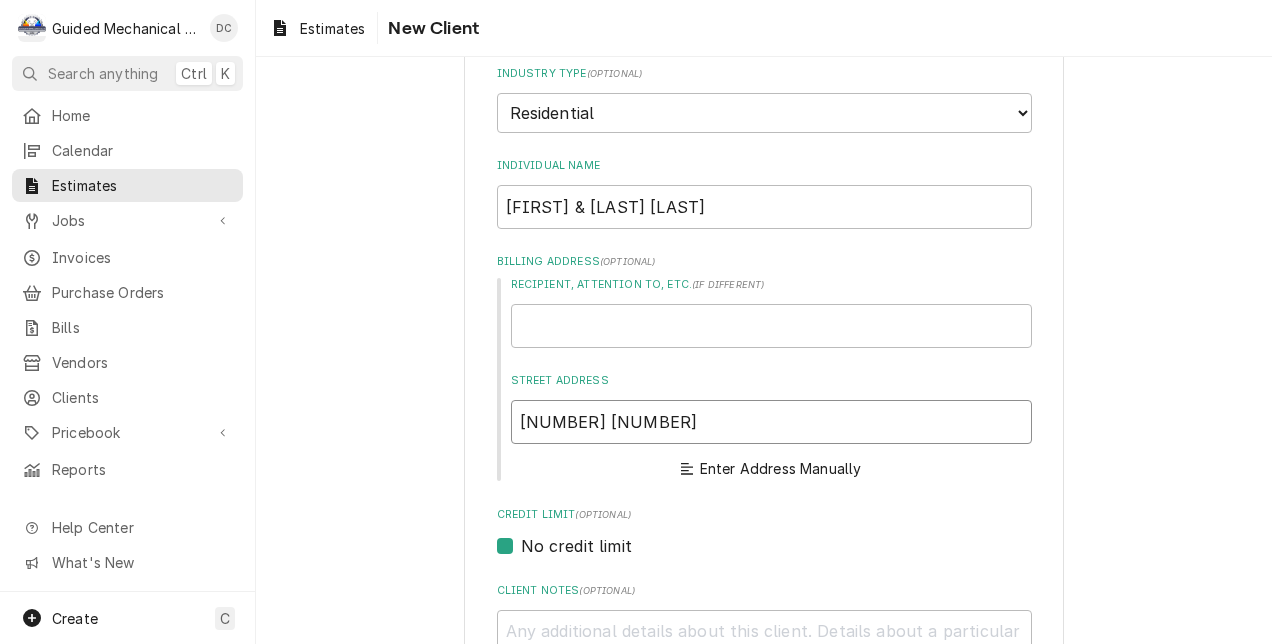type on "x" 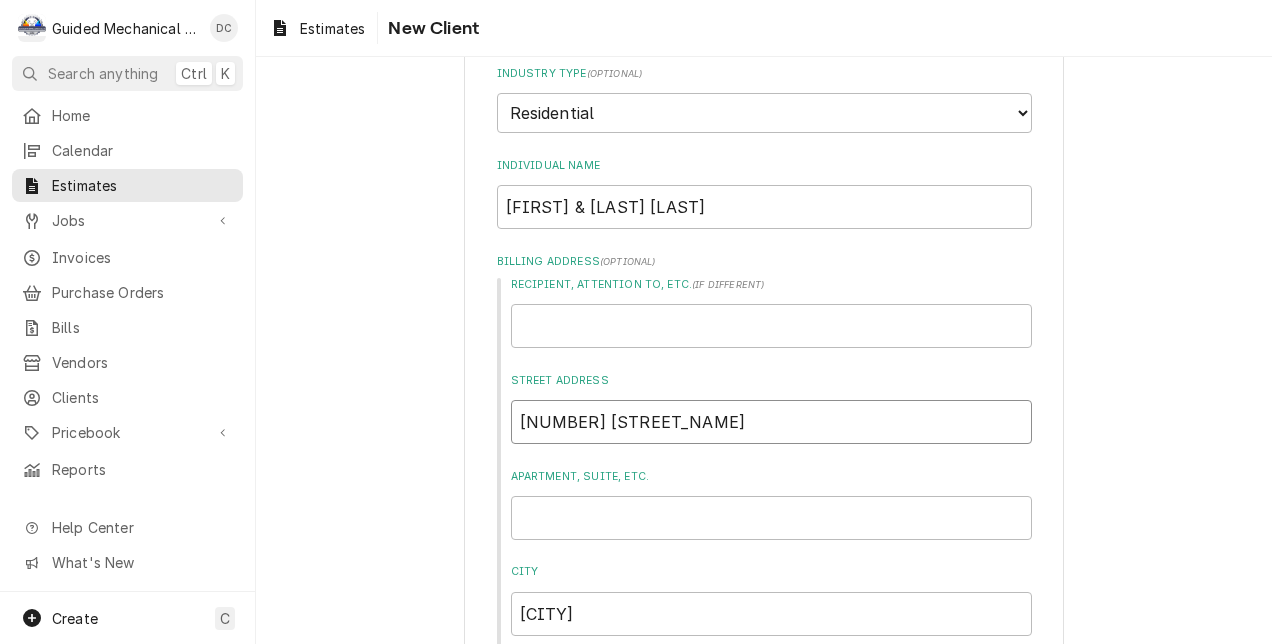 type on "x" 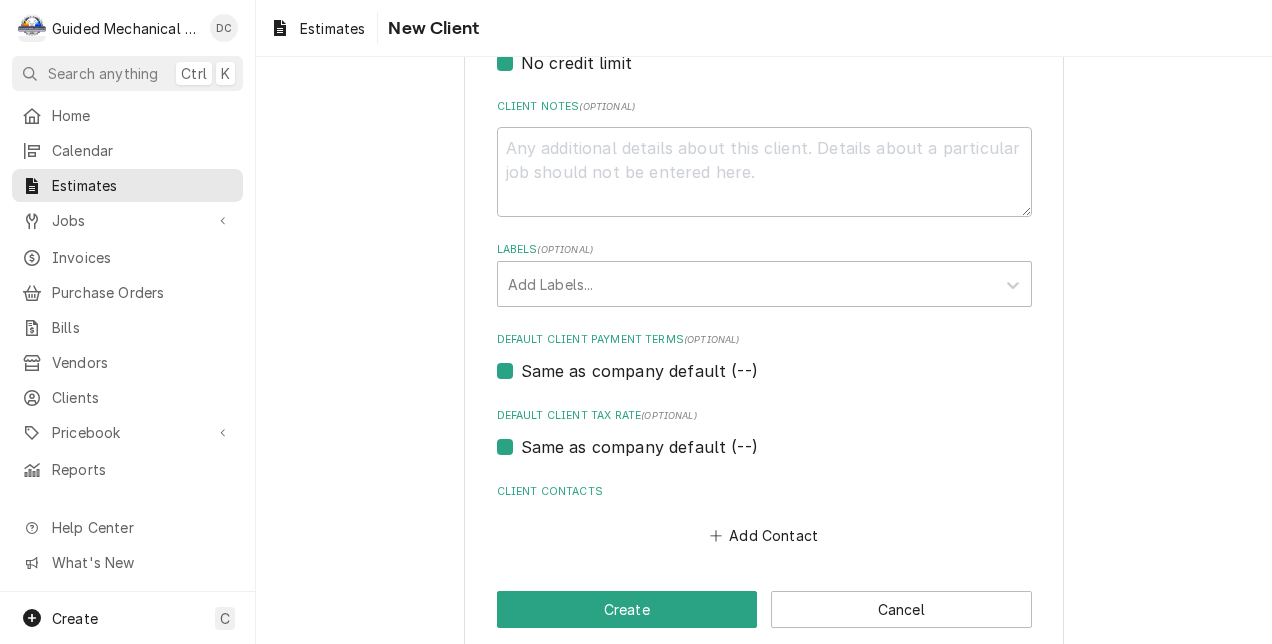 scroll, scrollTop: 960, scrollLeft: 0, axis: vertical 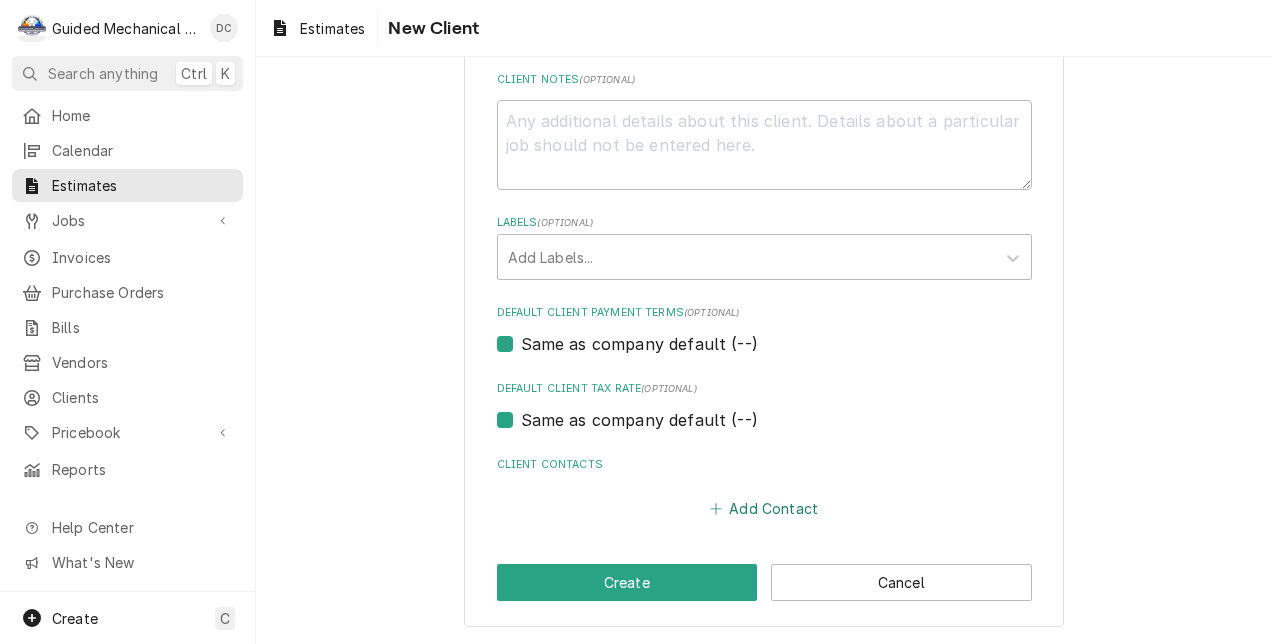 type on "[NUMBER] [STREET_NAME]" 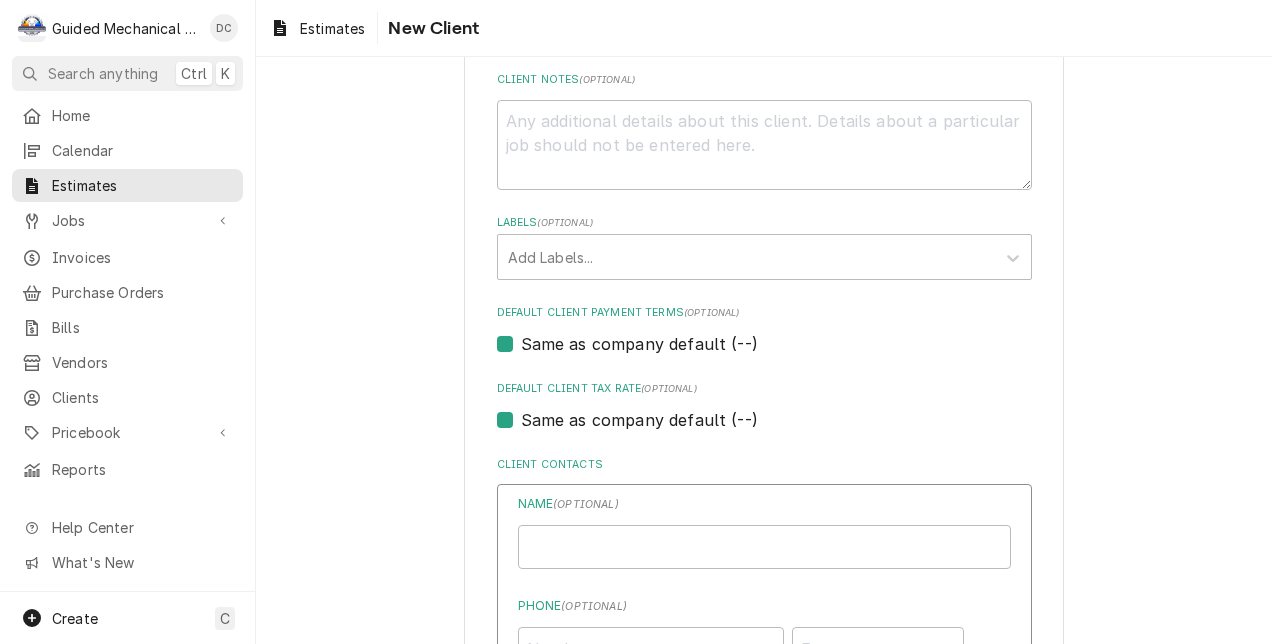 type on "x" 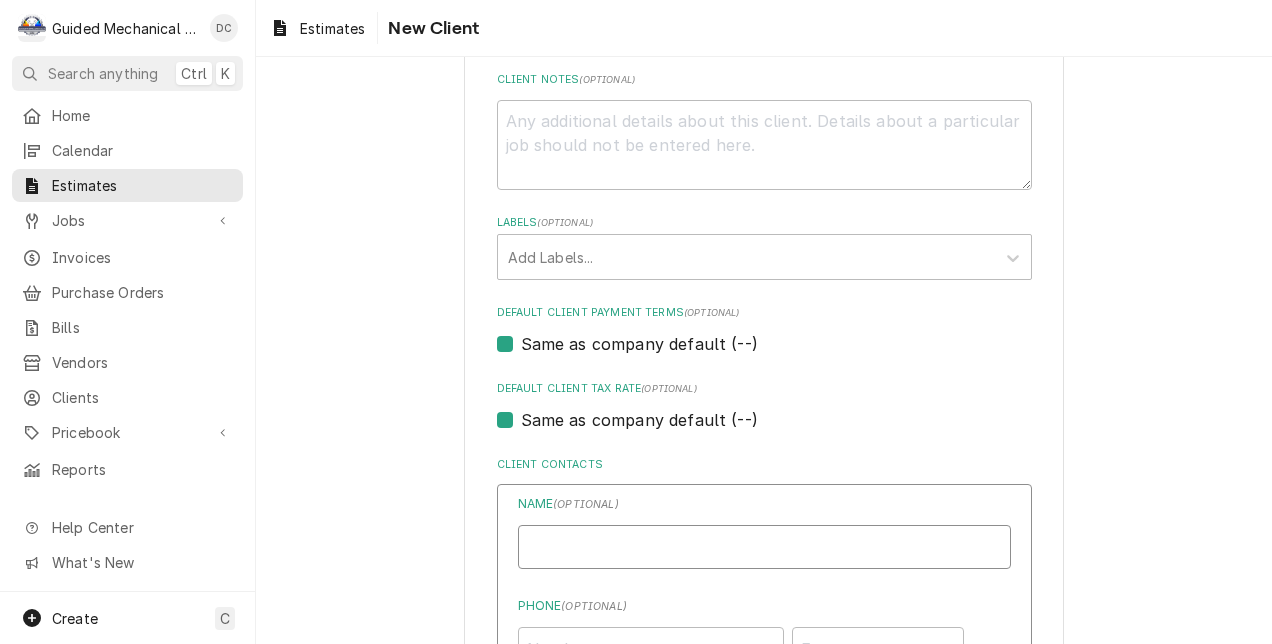 click on "Individual Name" at bounding box center (764, 547) 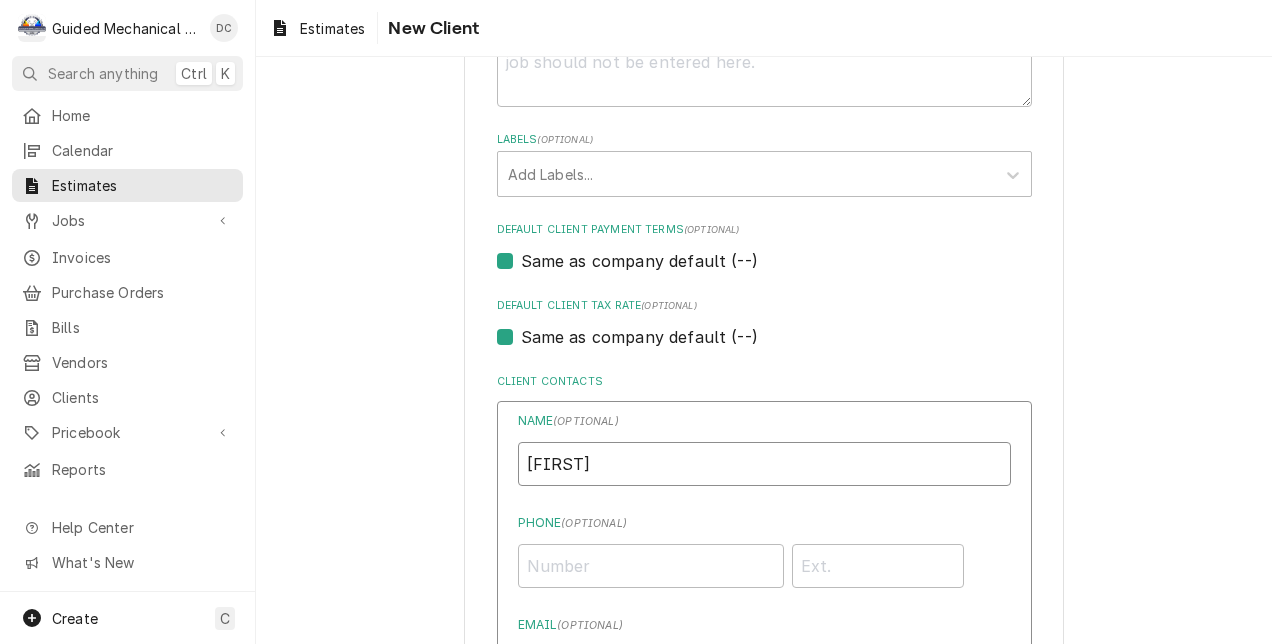 scroll, scrollTop: 1160, scrollLeft: 0, axis: vertical 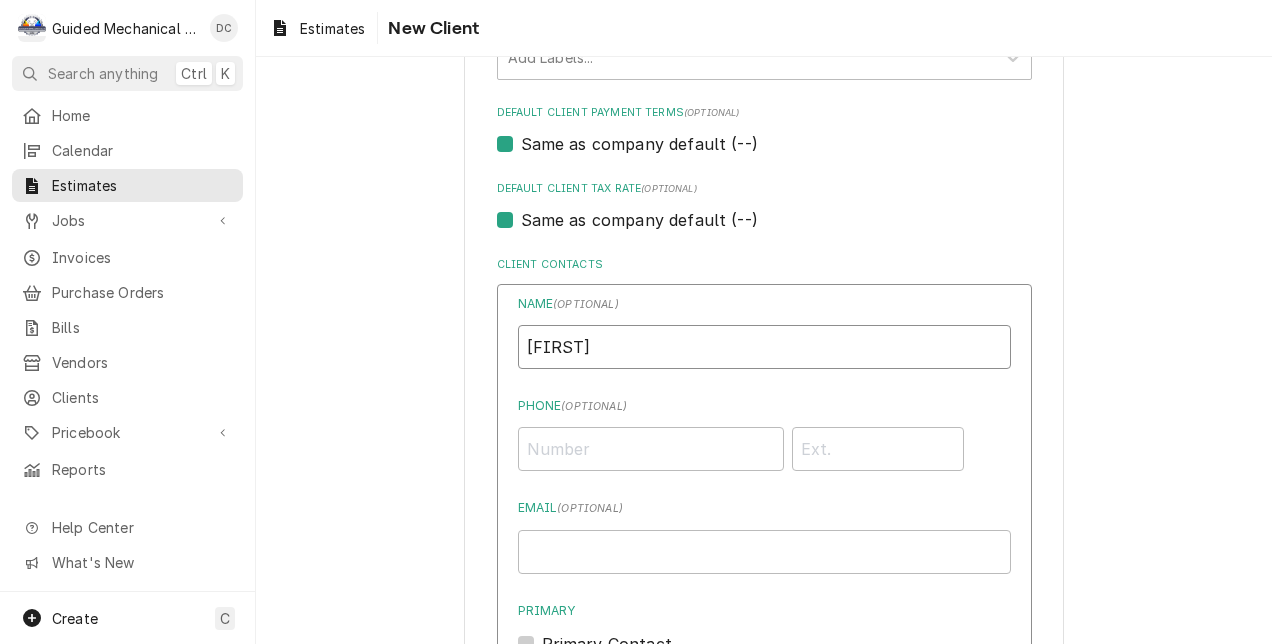 type on "[FIRST]" 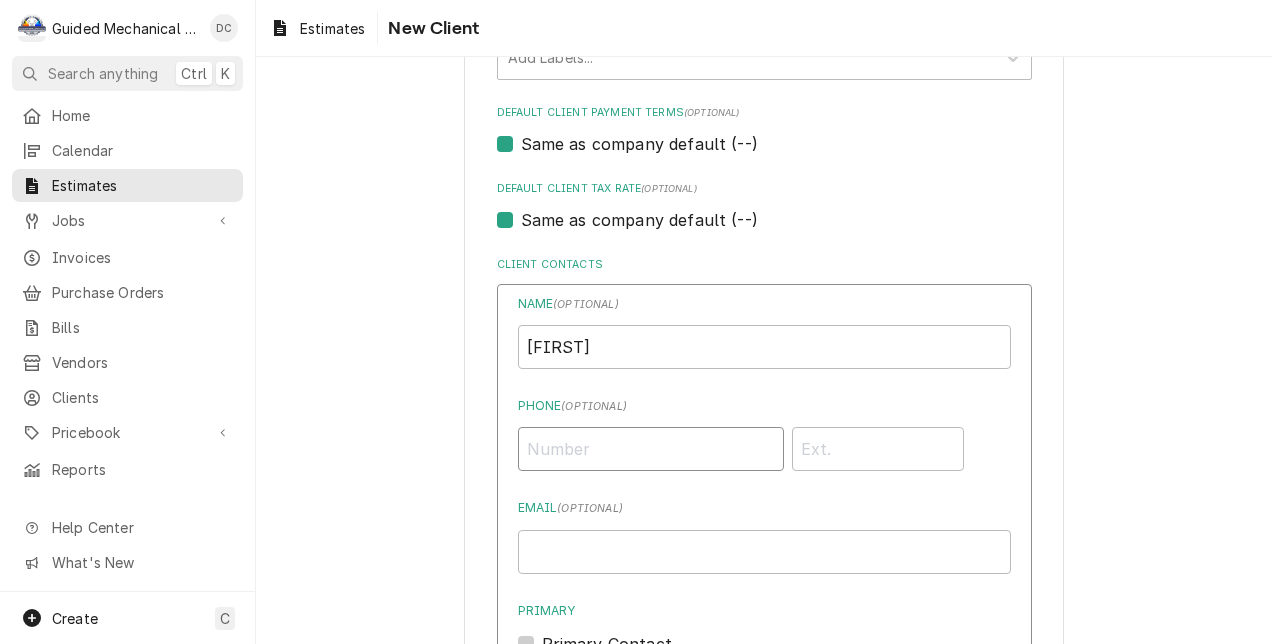 click on "Phone  ( optional )" at bounding box center (651, 449) 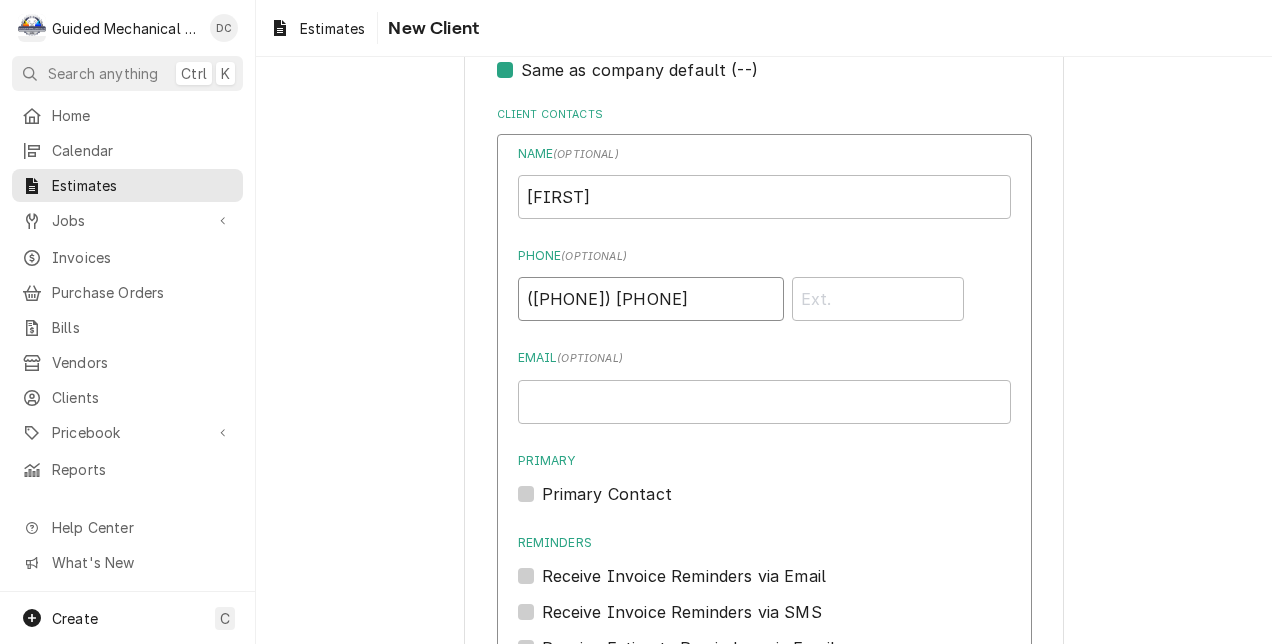 scroll, scrollTop: 1360, scrollLeft: 0, axis: vertical 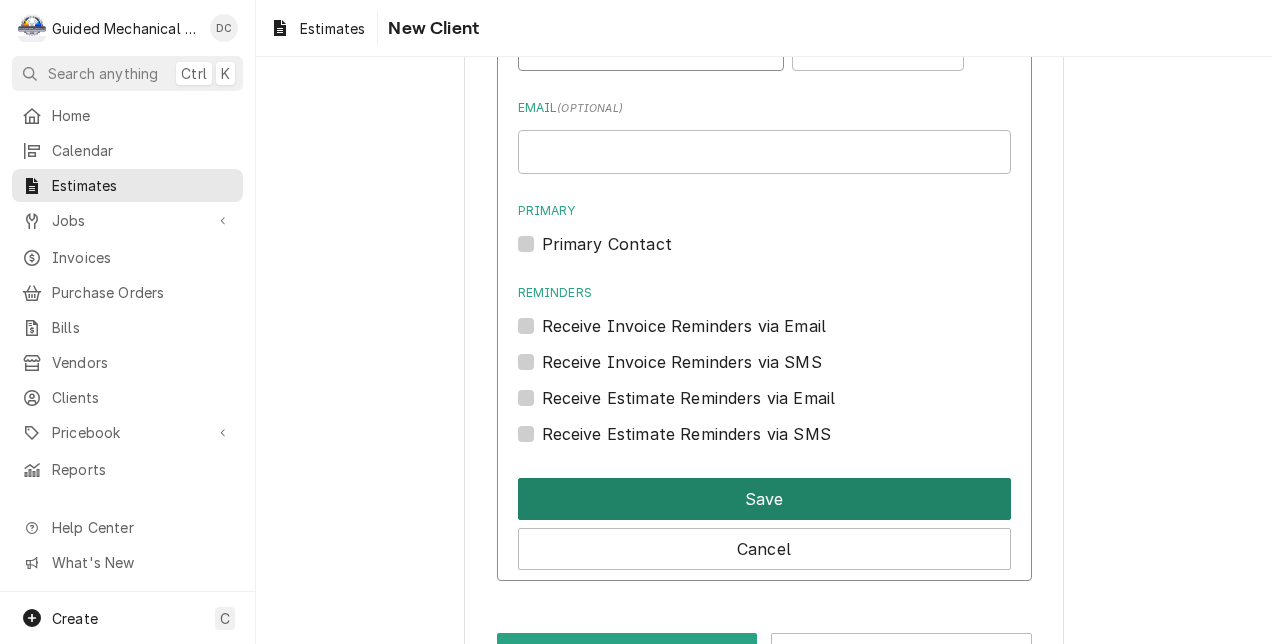 type on "([PHONE]) [PHONE]" 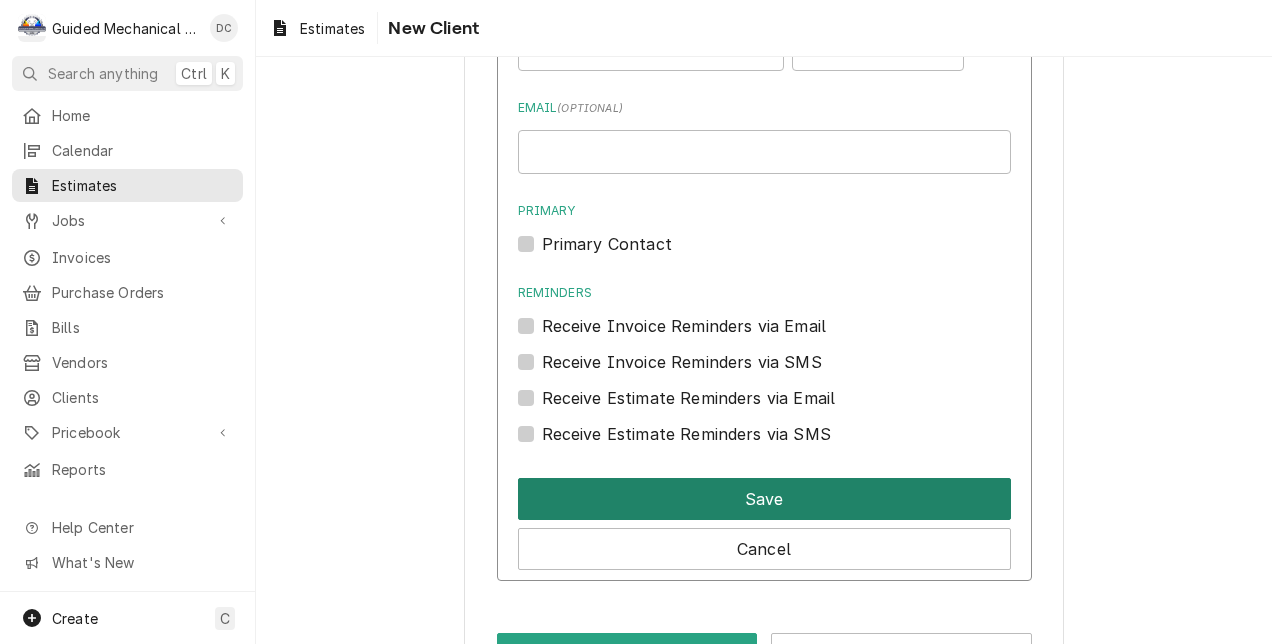 click on "Save" at bounding box center (764, 499) 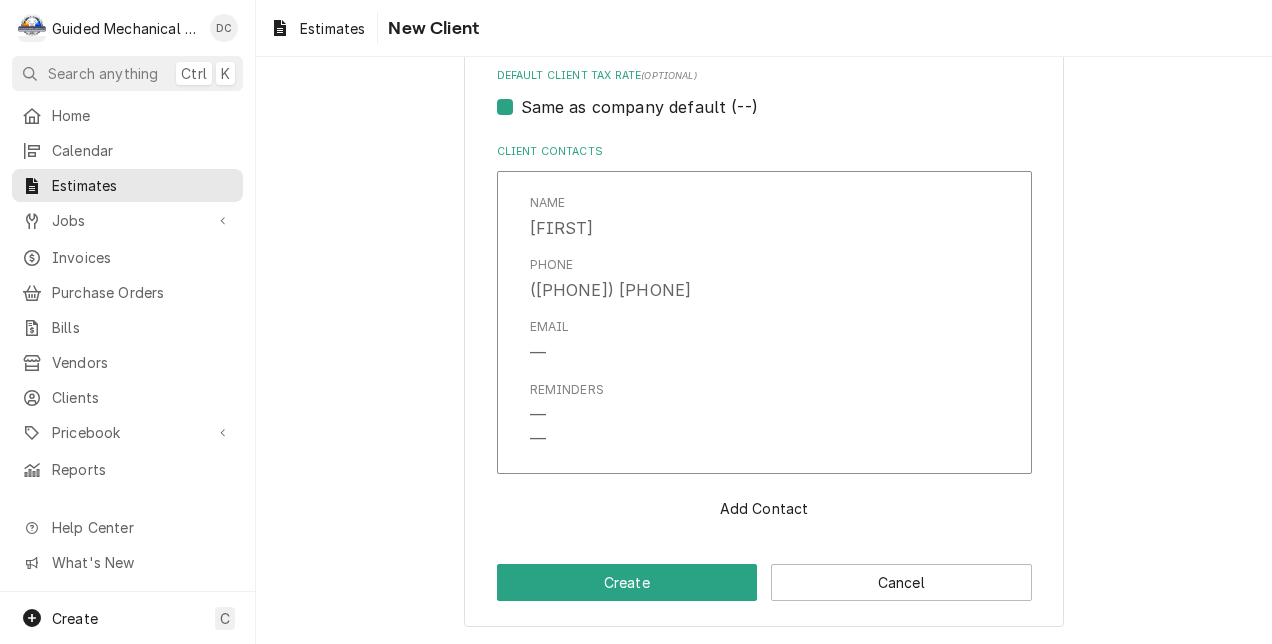 scroll, scrollTop: 1273, scrollLeft: 0, axis: vertical 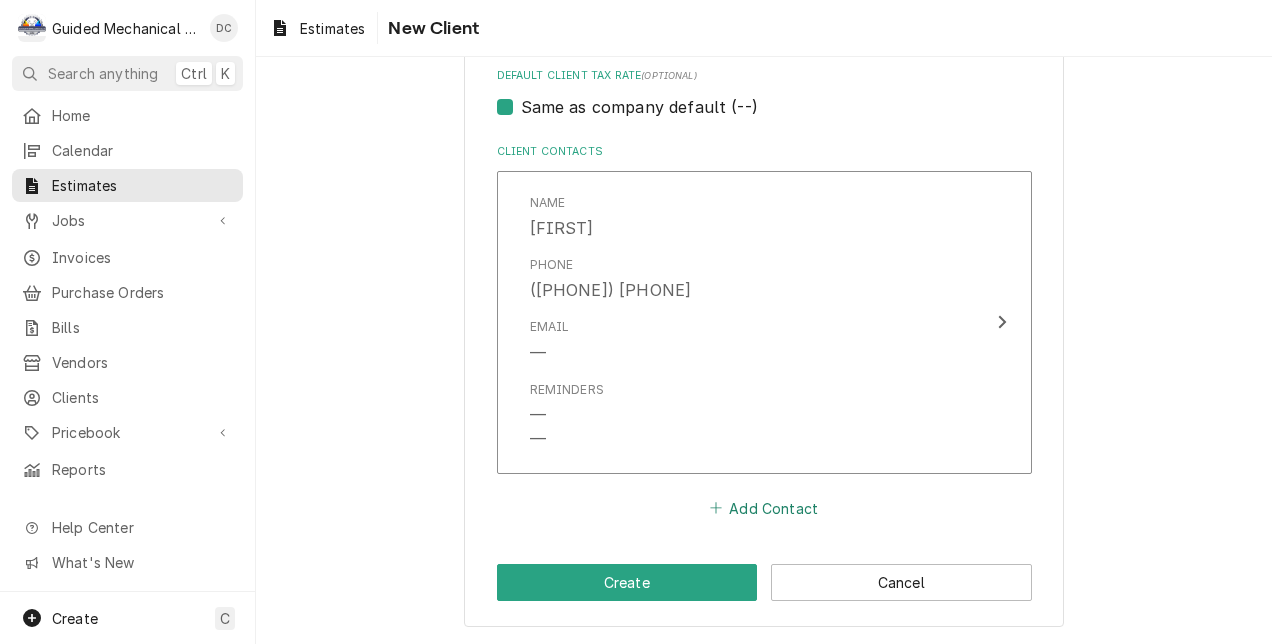 click on "Add Contact" at bounding box center [763, 508] 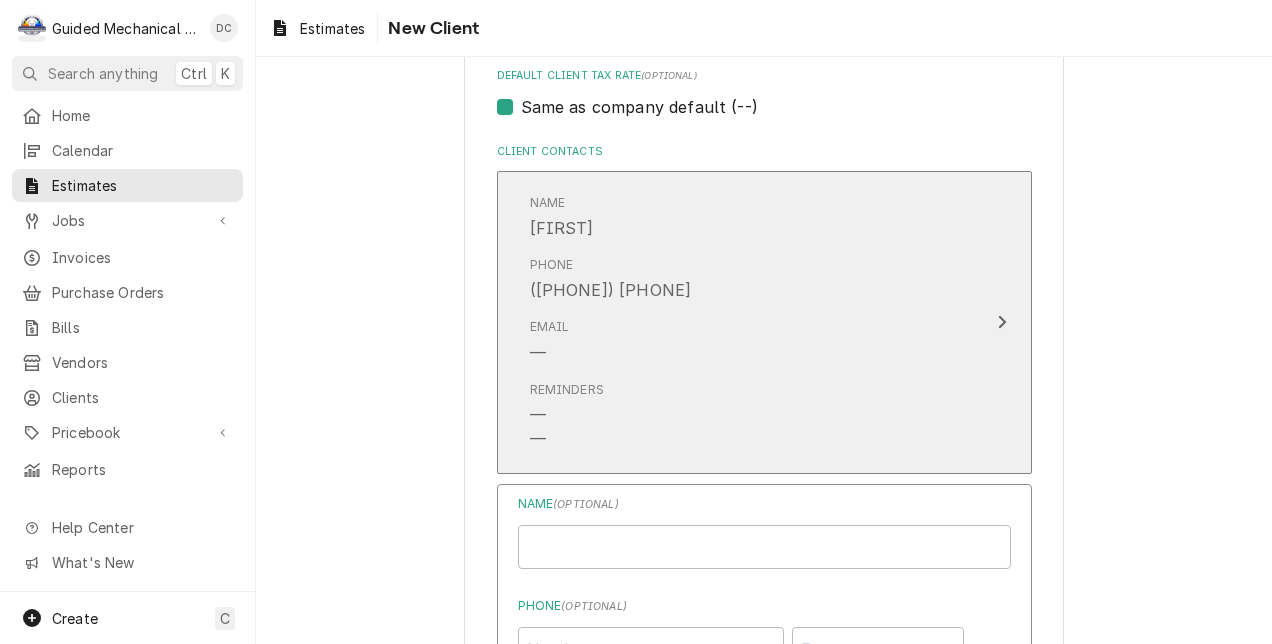 type on "x" 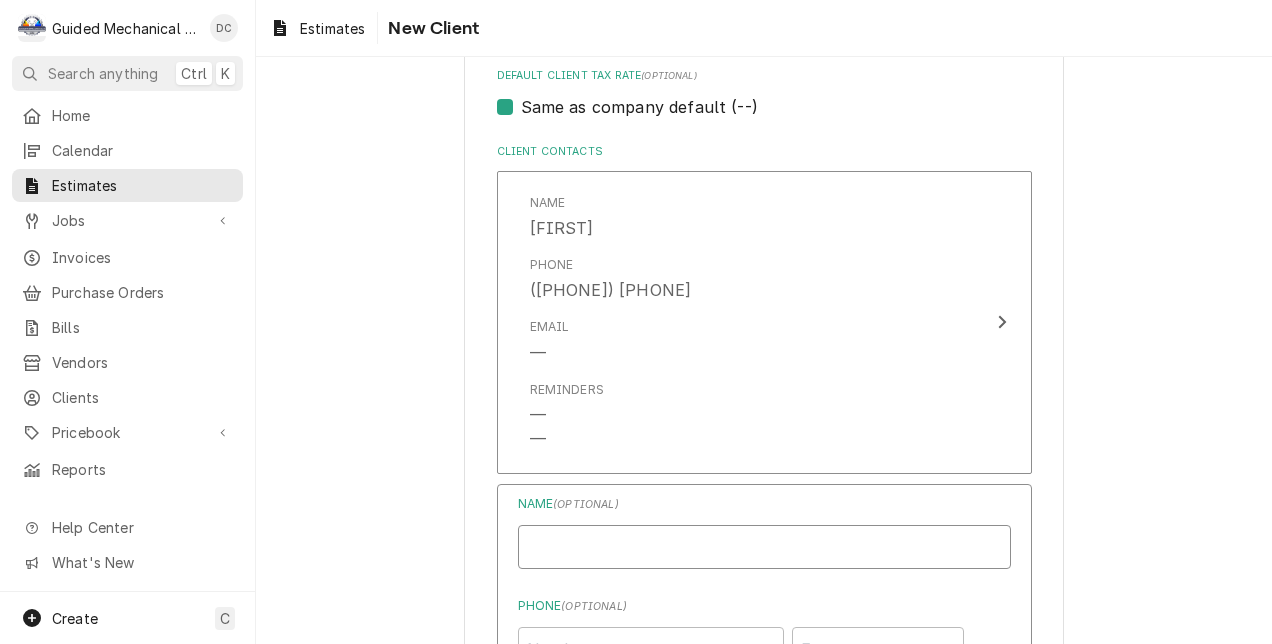 click on "Individual Name" at bounding box center [764, 547] 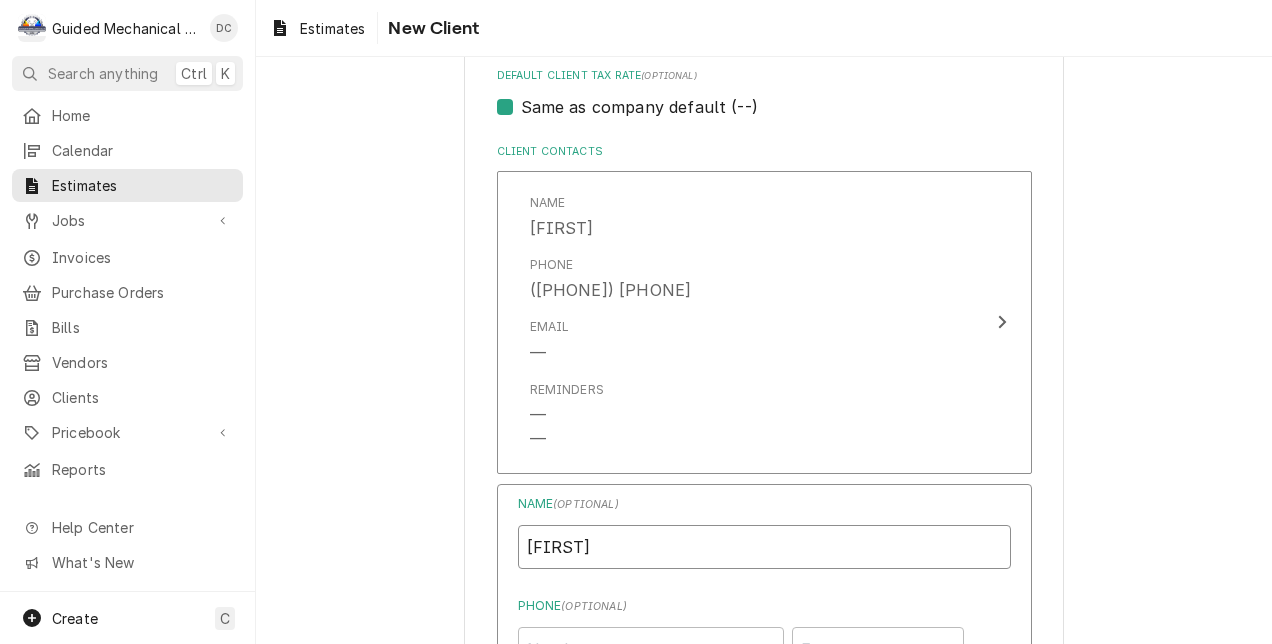 scroll, scrollTop: 1373, scrollLeft: 0, axis: vertical 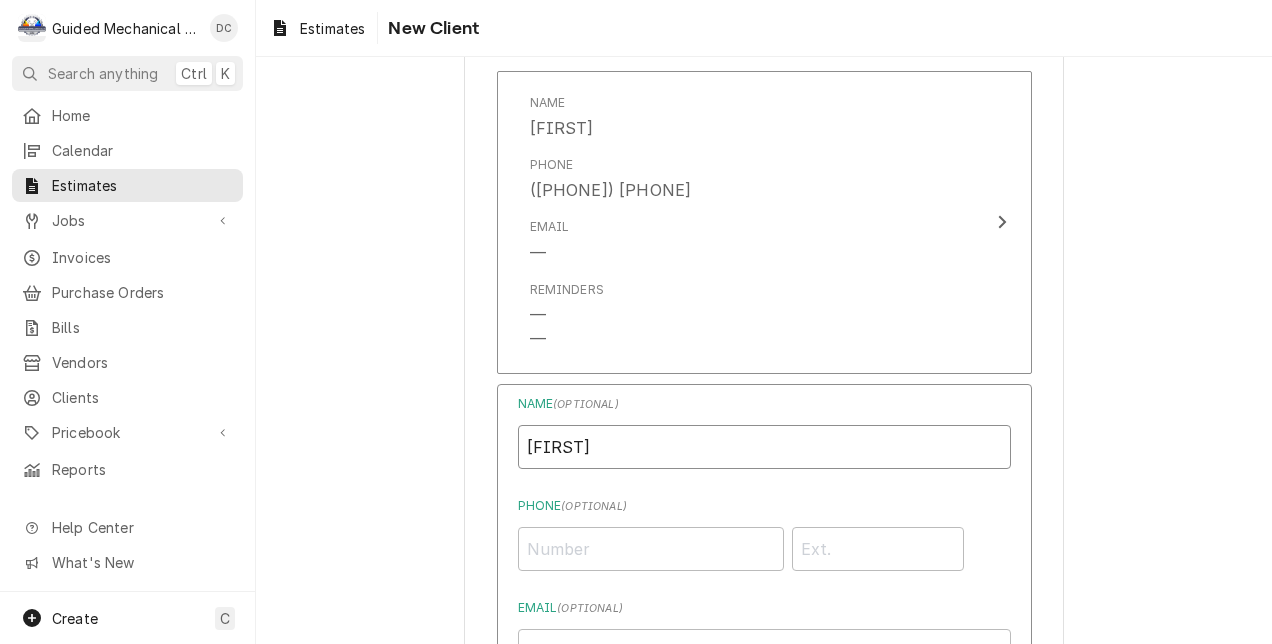 type on "[FIRST]" 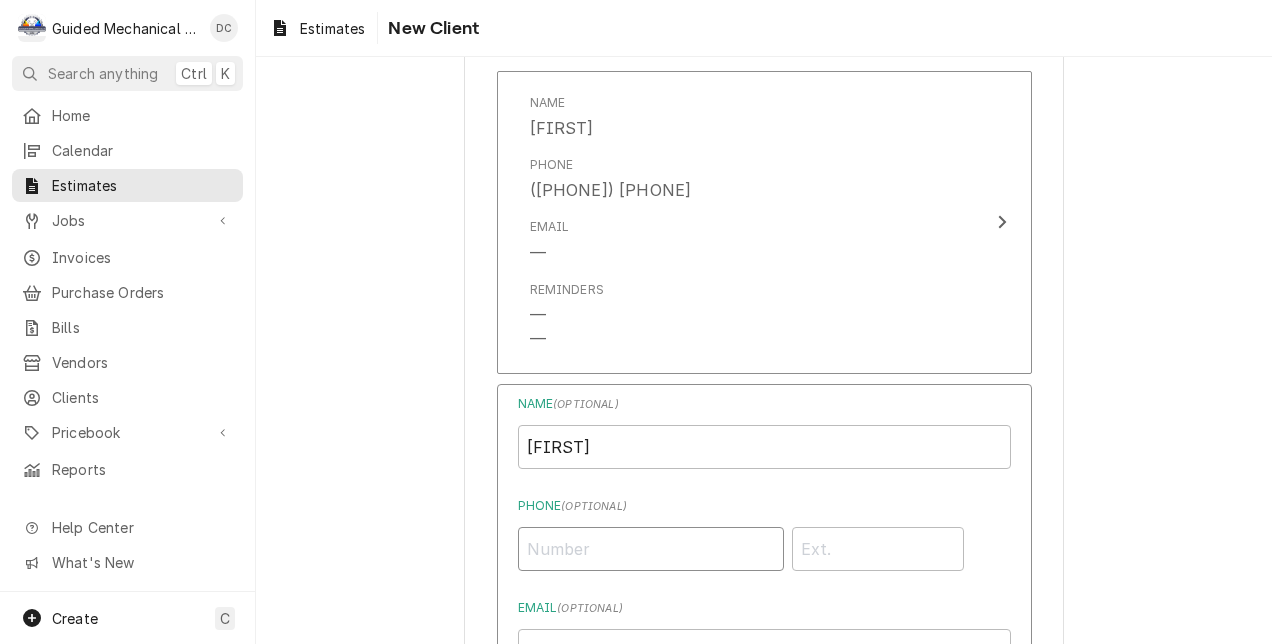 click on "Phone  ( optional )" at bounding box center [651, 549] 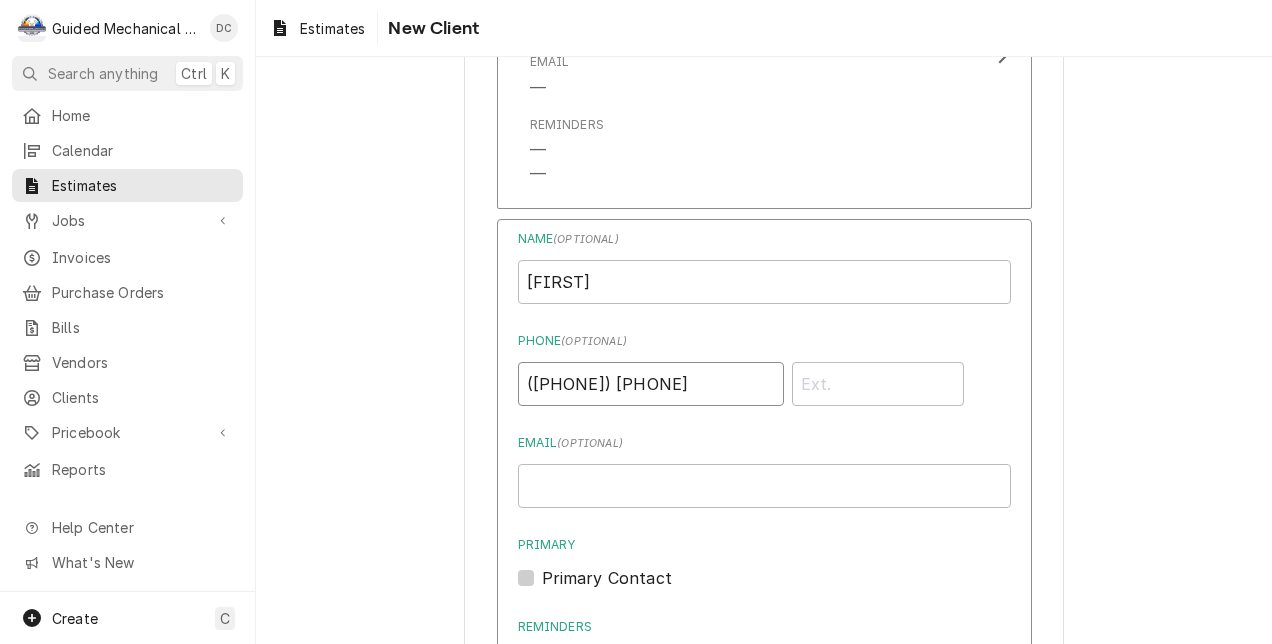 scroll, scrollTop: 1573, scrollLeft: 0, axis: vertical 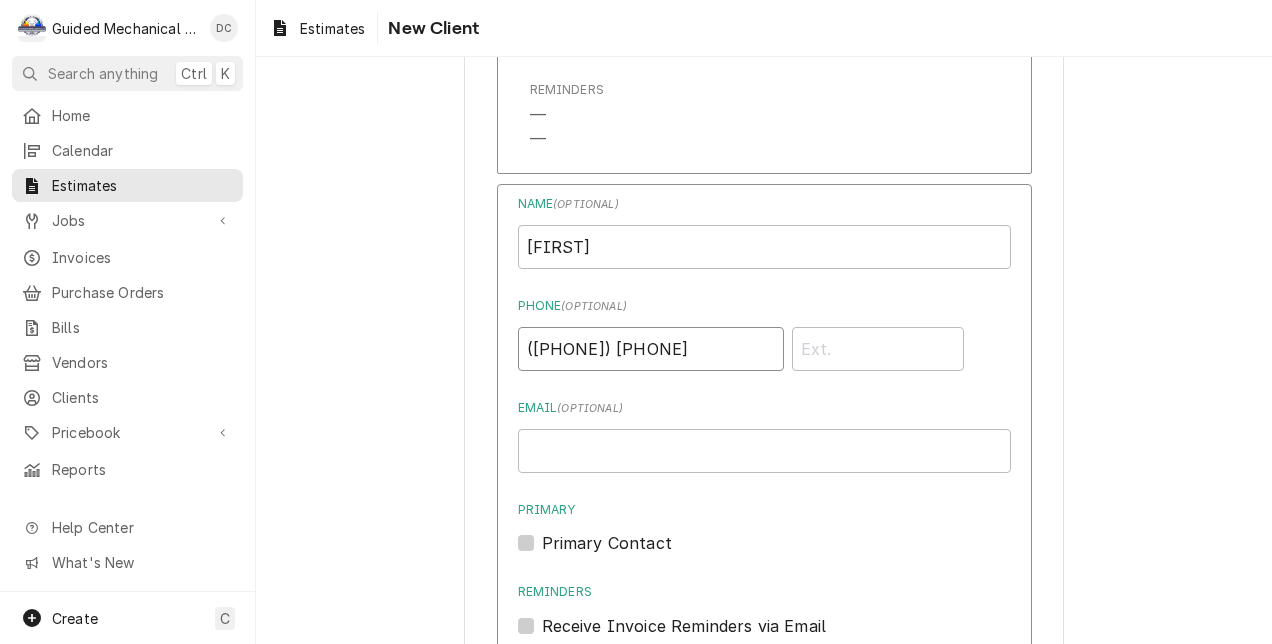 type on "([PHONE]) [PHONE]" 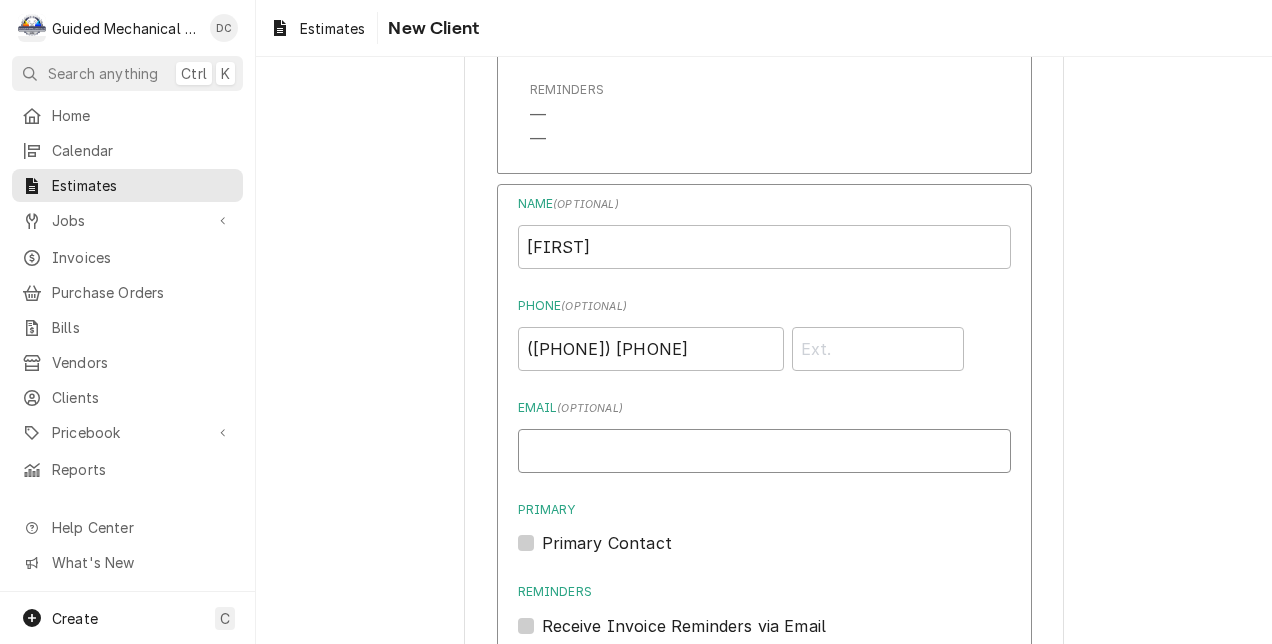click on "Email  ( optional )" at bounding box center [764, 451] 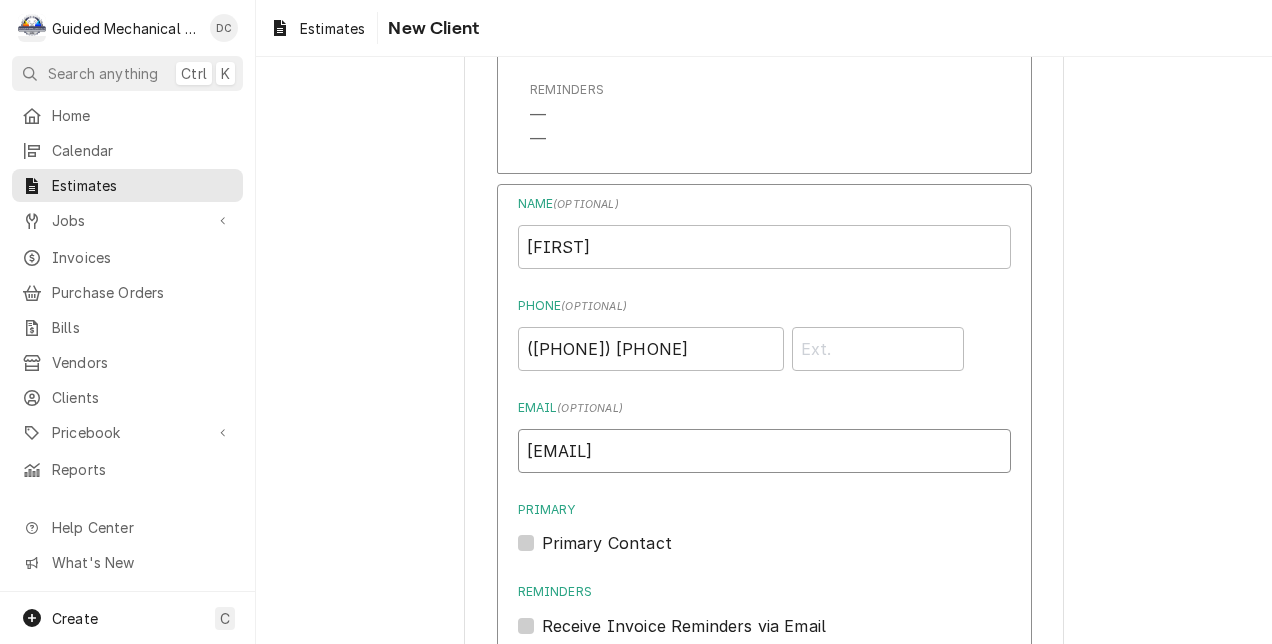 type on "[EMAIL]" 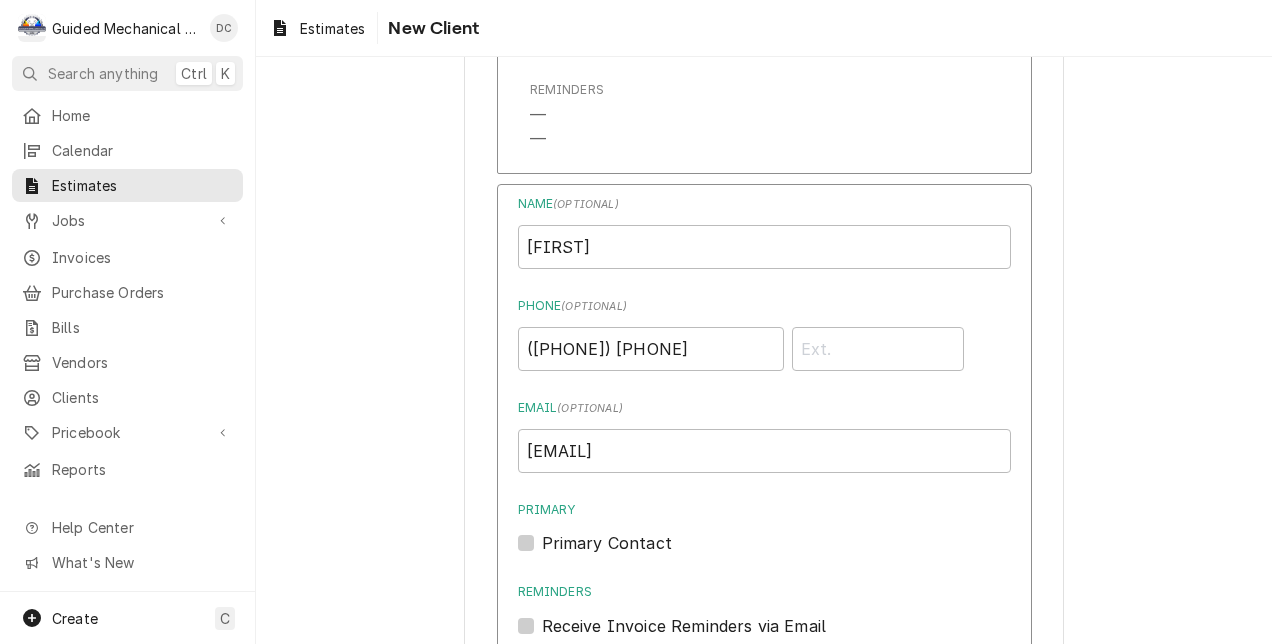 click on "Primary Contact" at bounding box center (607, 543) 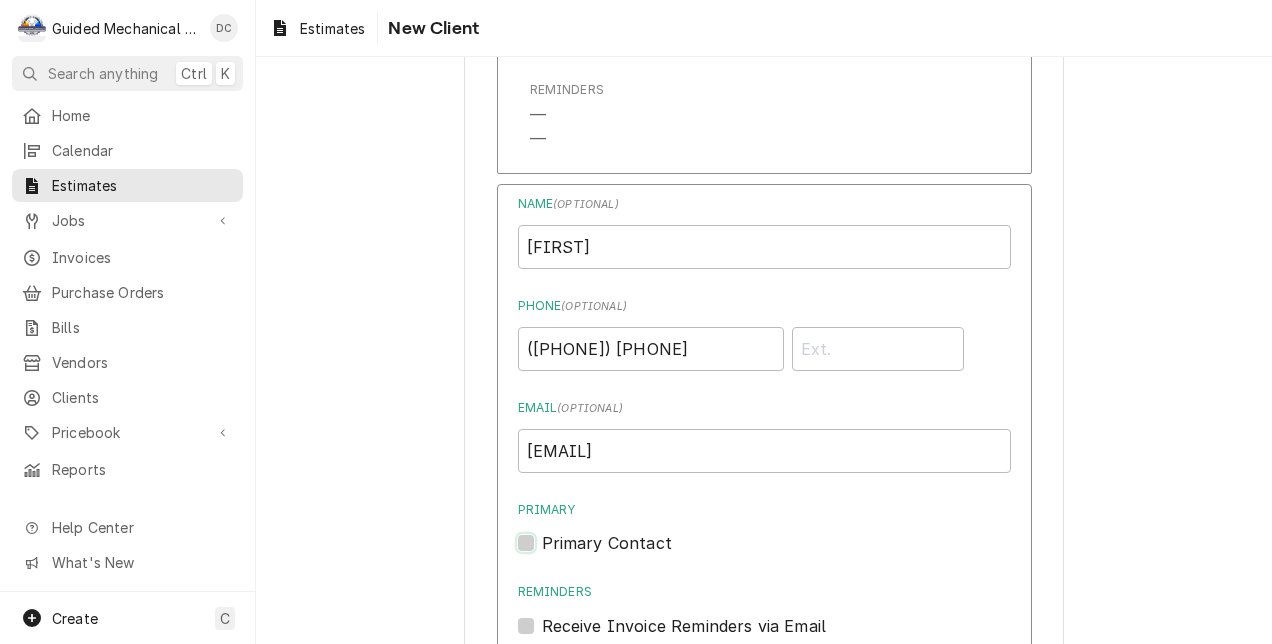 click on "Primary" at bounding box center [788, 553] 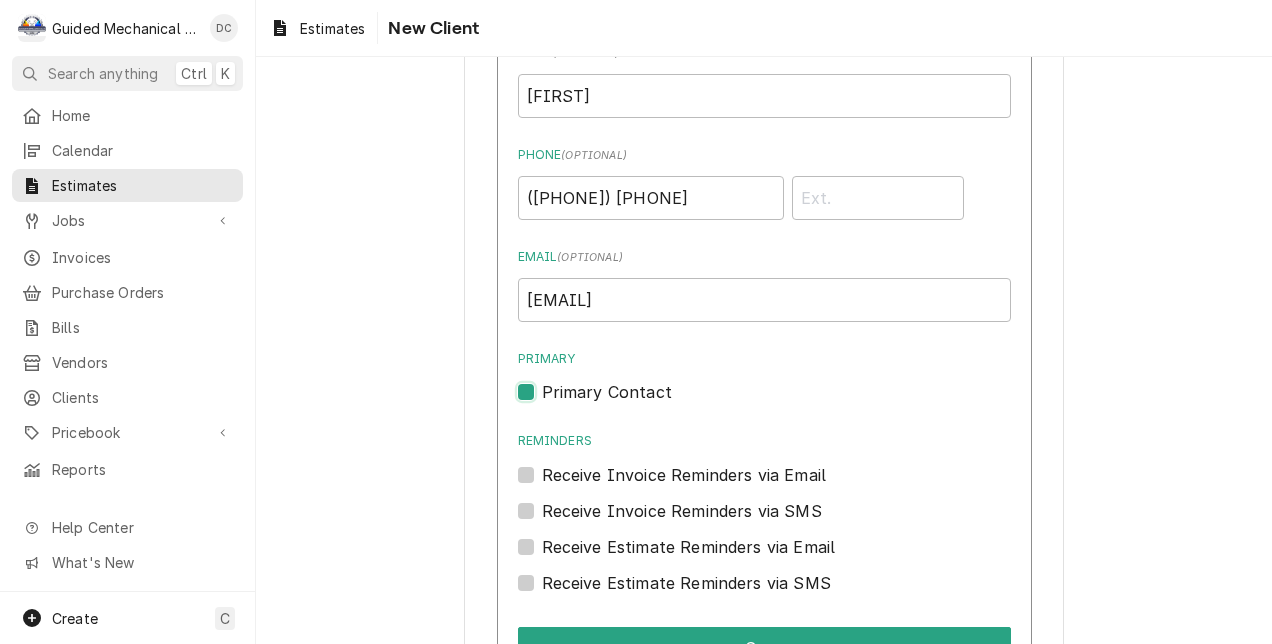 scroll, scrollTop: 1773, scrollLeft: 0, axis: vertical 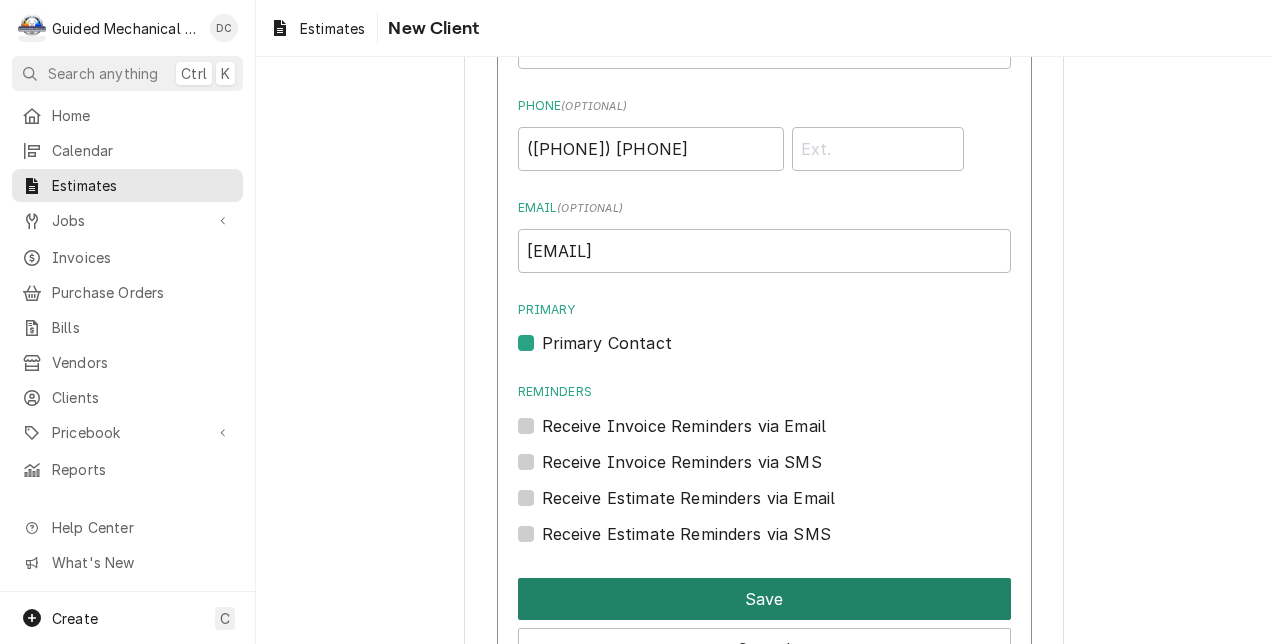 click on "Save" at bounding box center [764, 599] 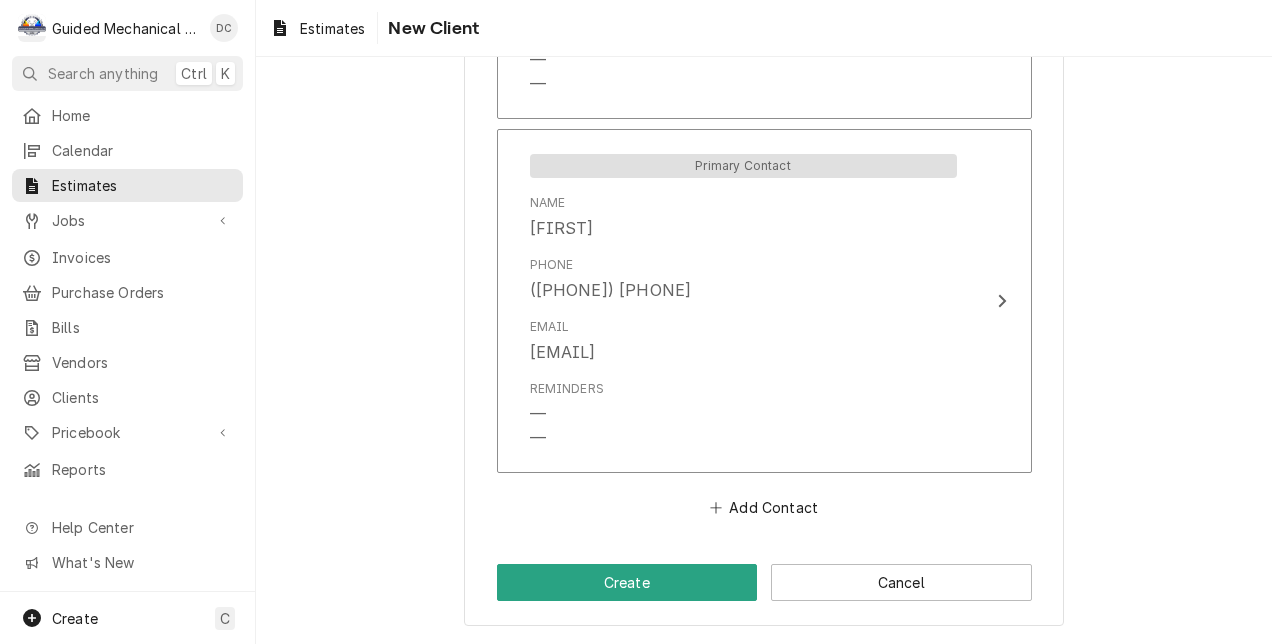 scroll, scrollTop: 1628, scrollLeft: 0, axis: vertical 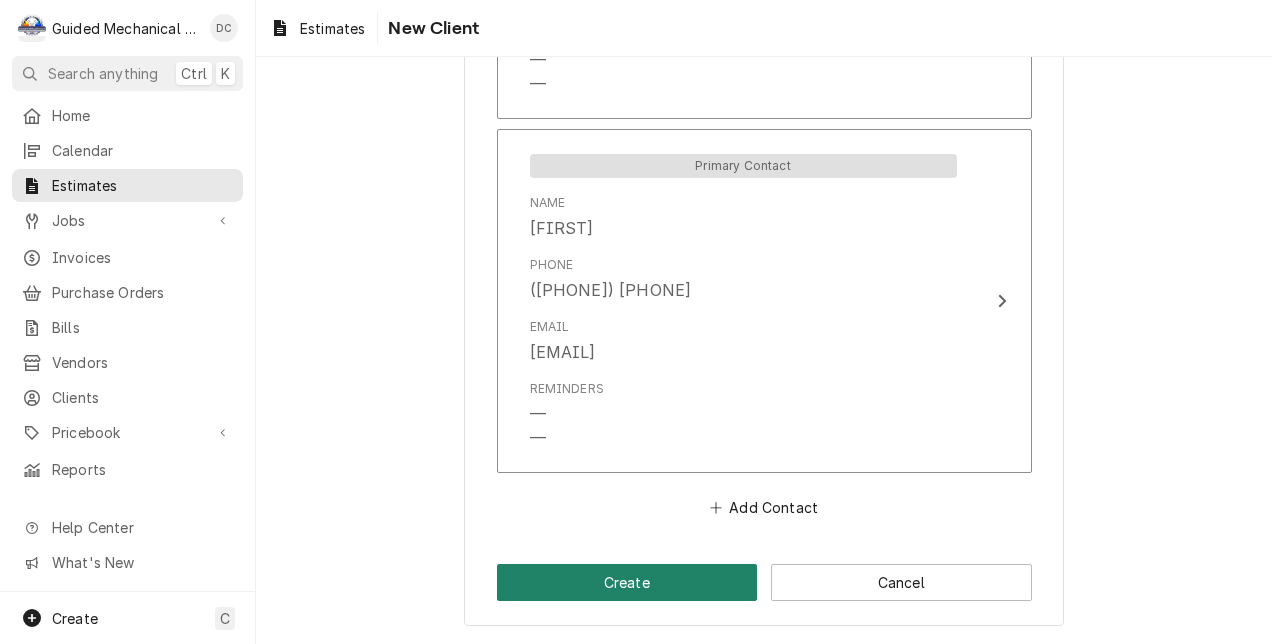 click on "Create" at bounding box center [627, 582] 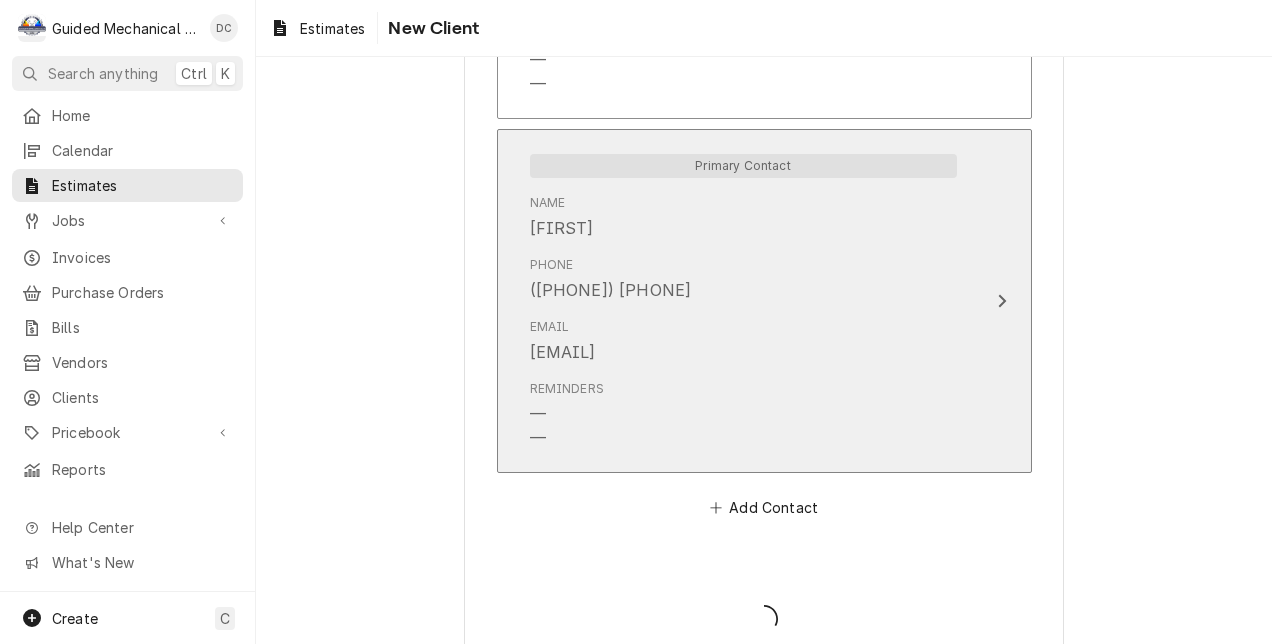 scroll, scrollTop: 0, scrollLeft: 0, axis: both 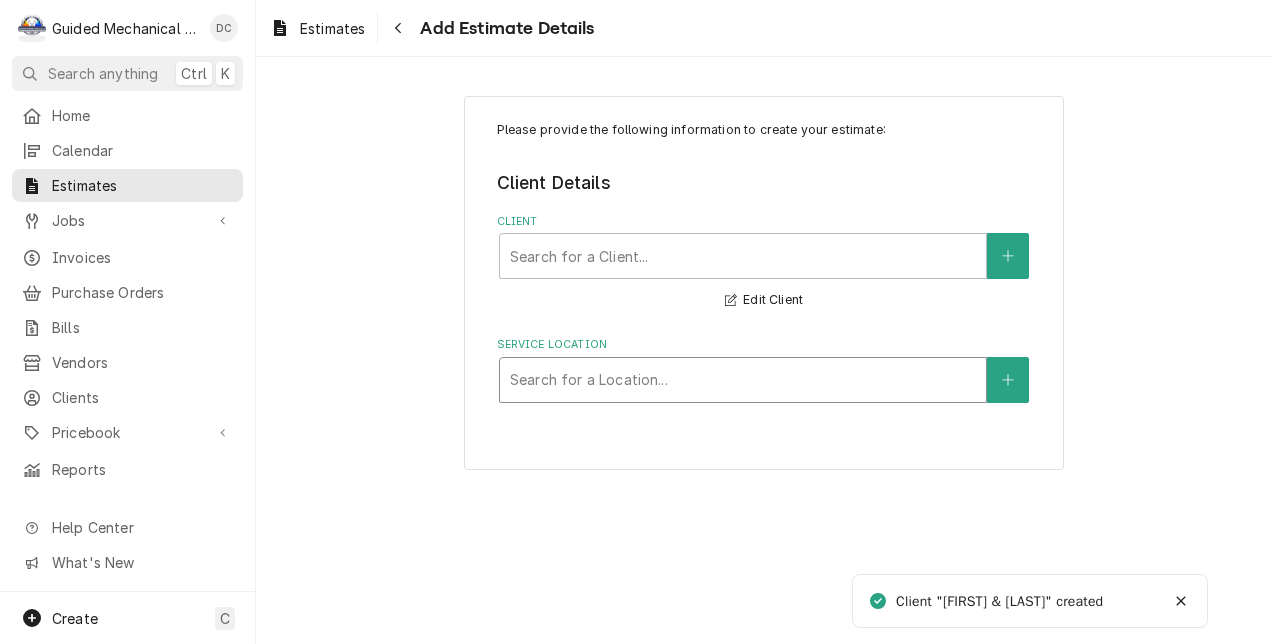 click at bounding box center (743, 380) 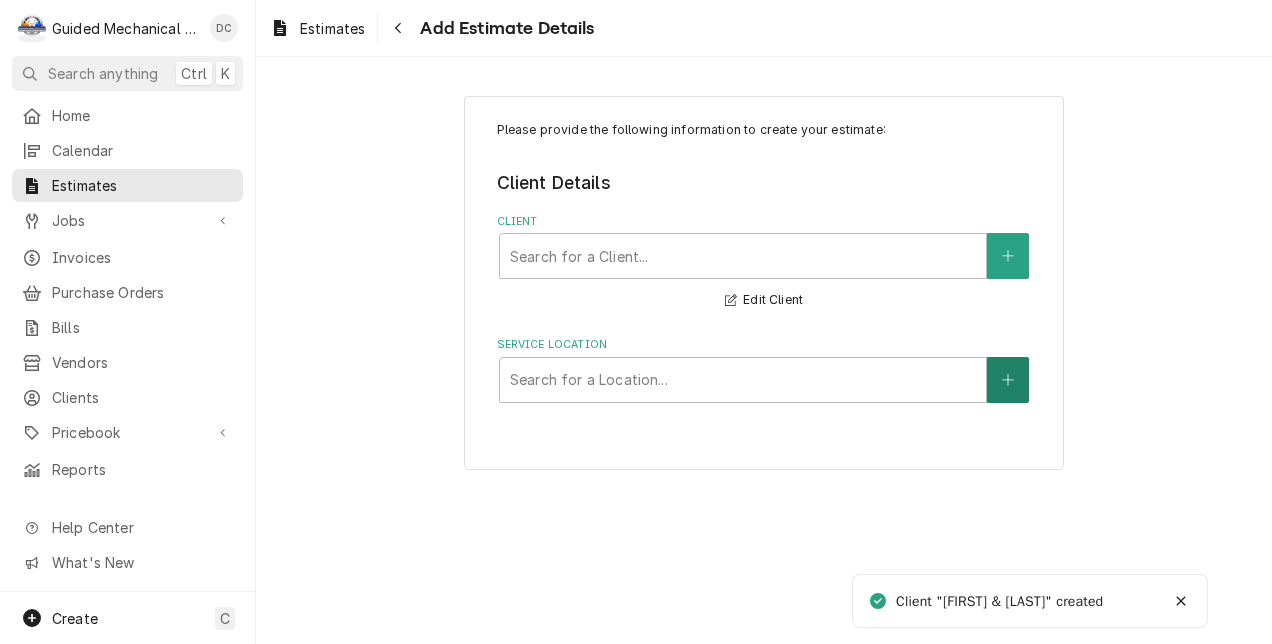 click 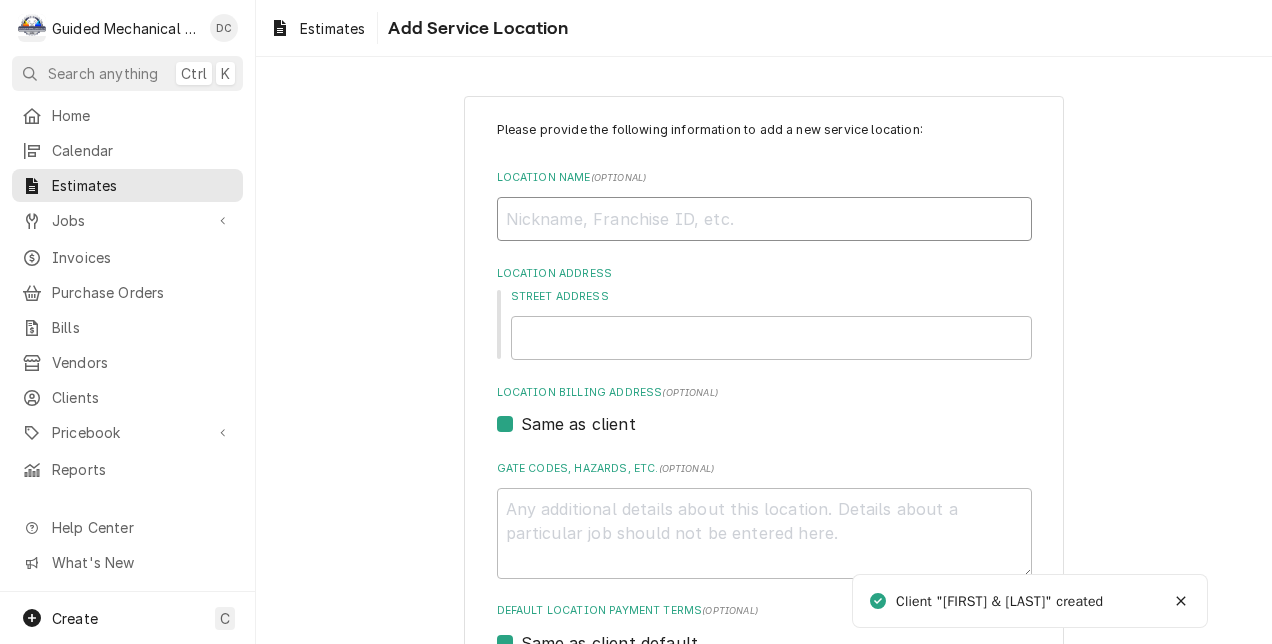 click on "Location Name  ( optional )" at bounding box center (764, 219) 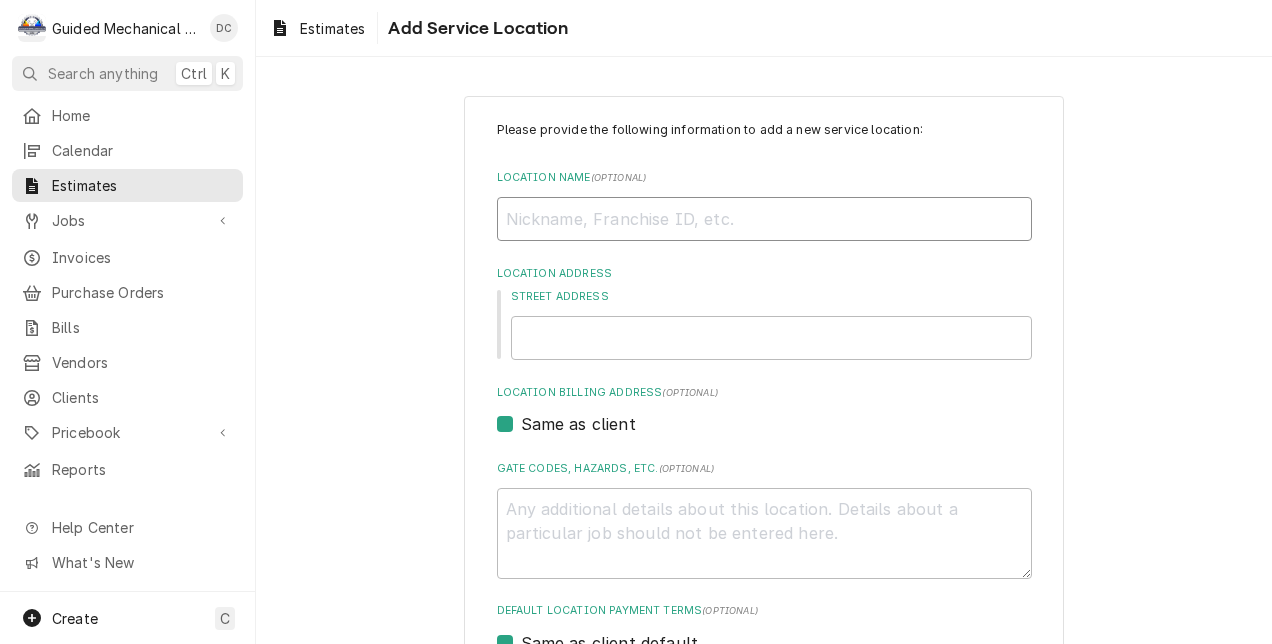 type on "x" 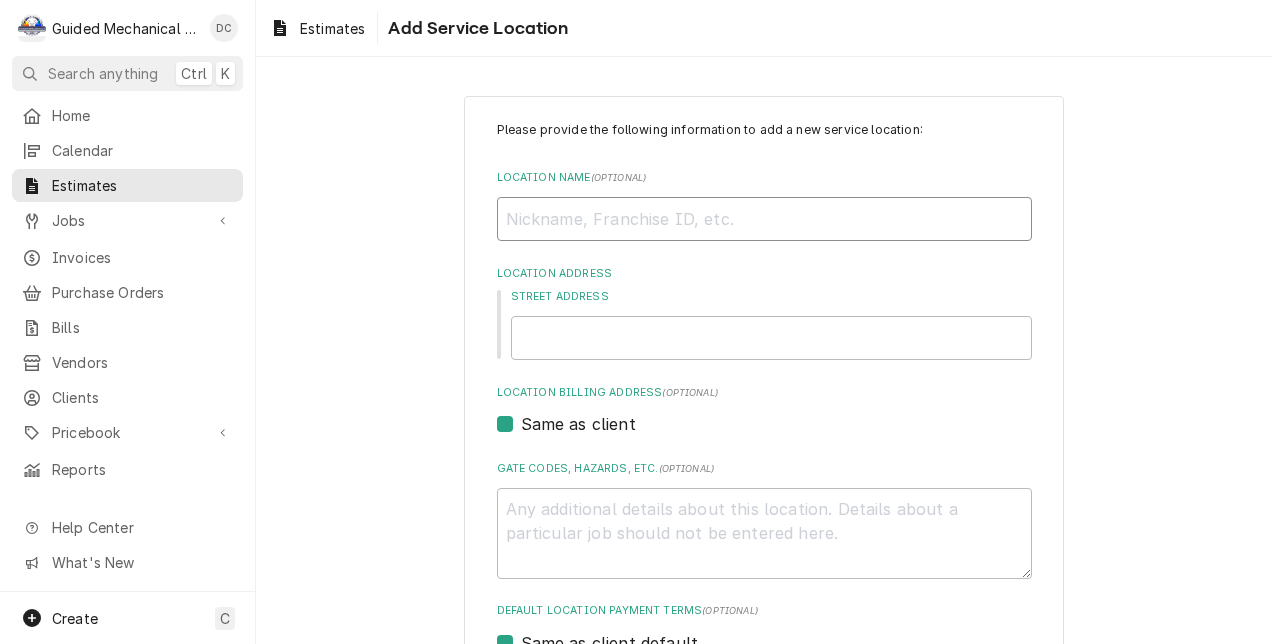type on "H" 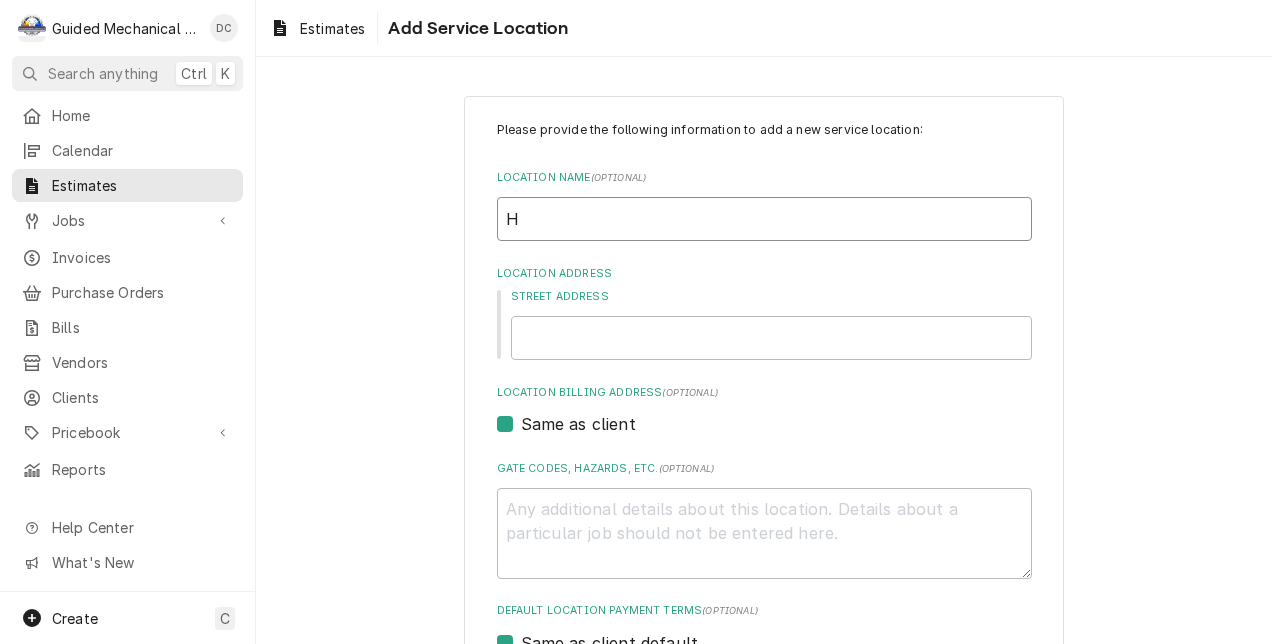 type on "x" 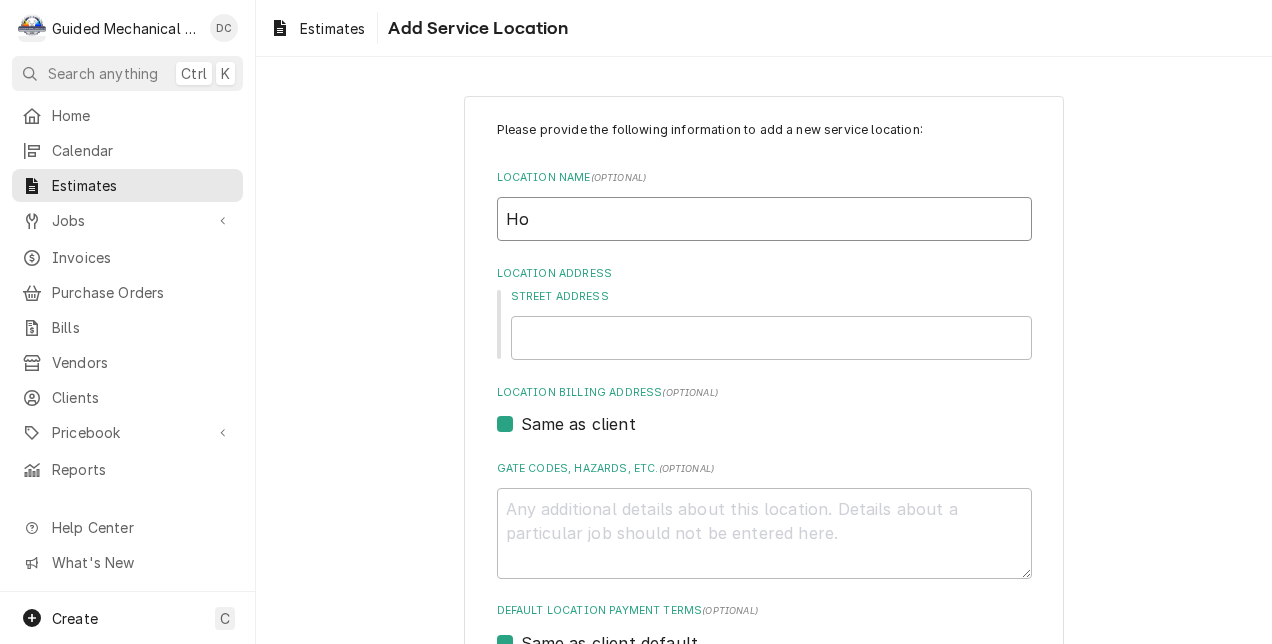 type on "x" 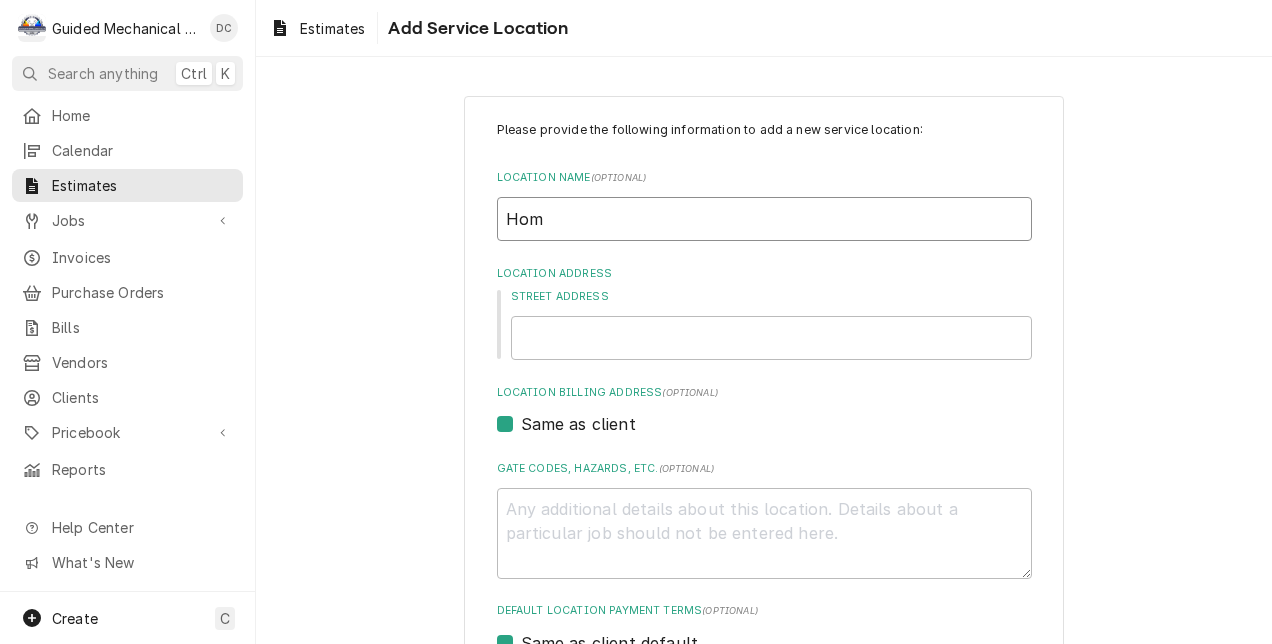 type on "x" 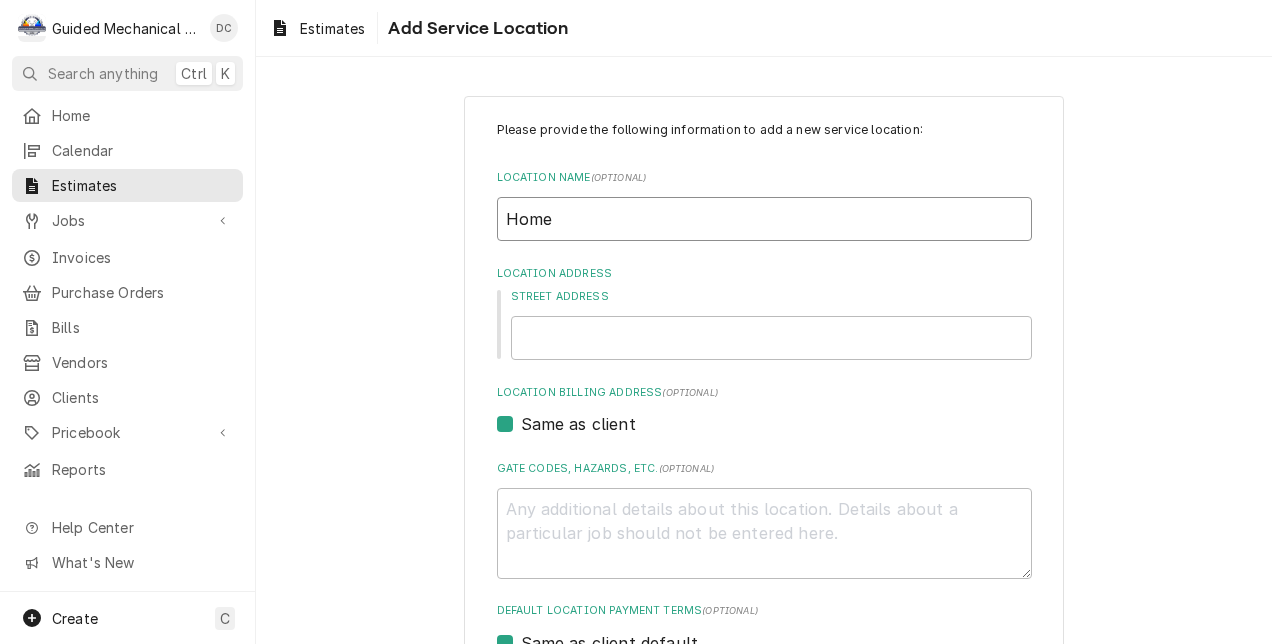 type on "x" 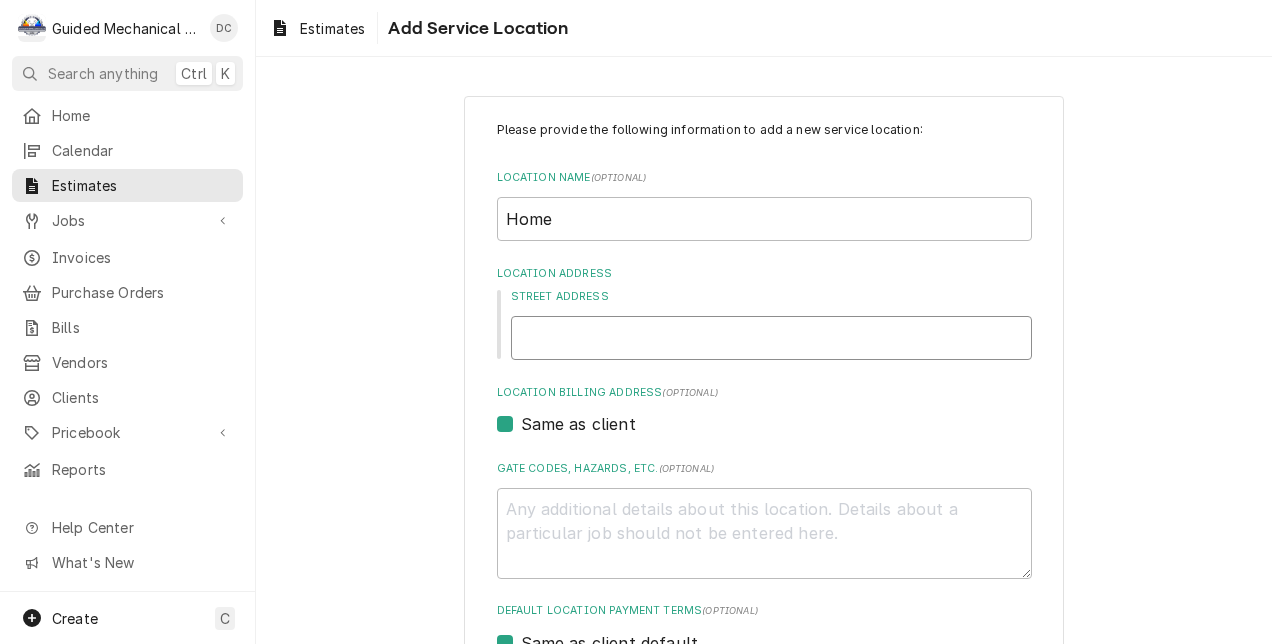 click on "Street Address" at bounding box center (771, 338) 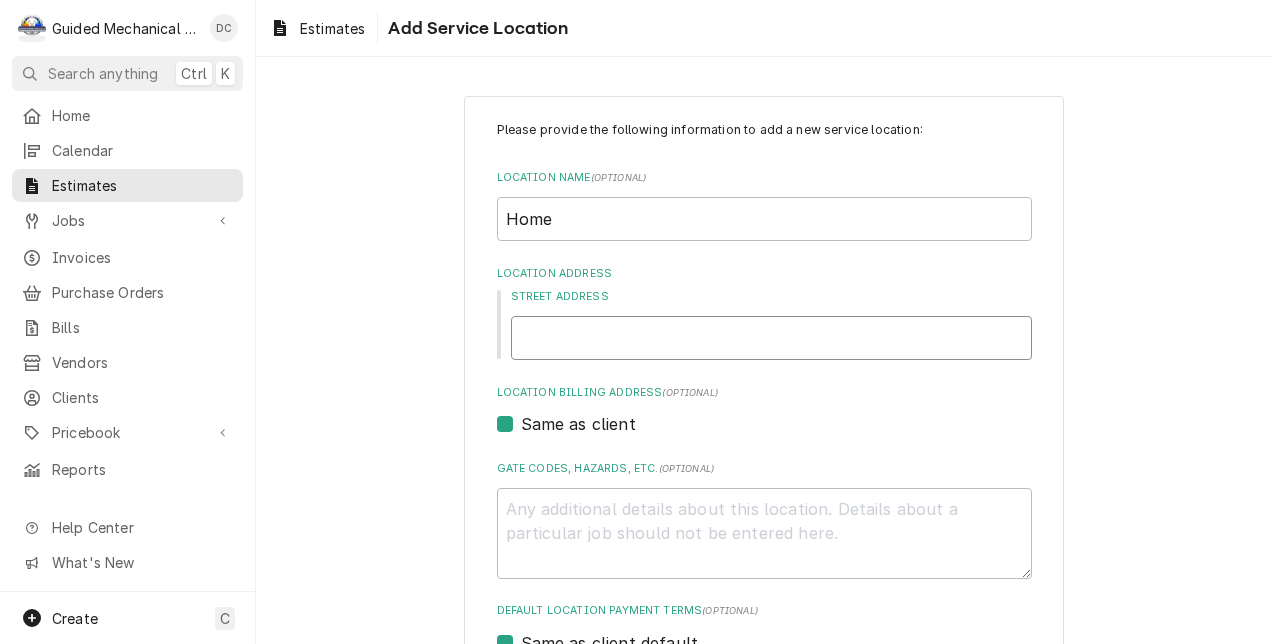 type on "x" 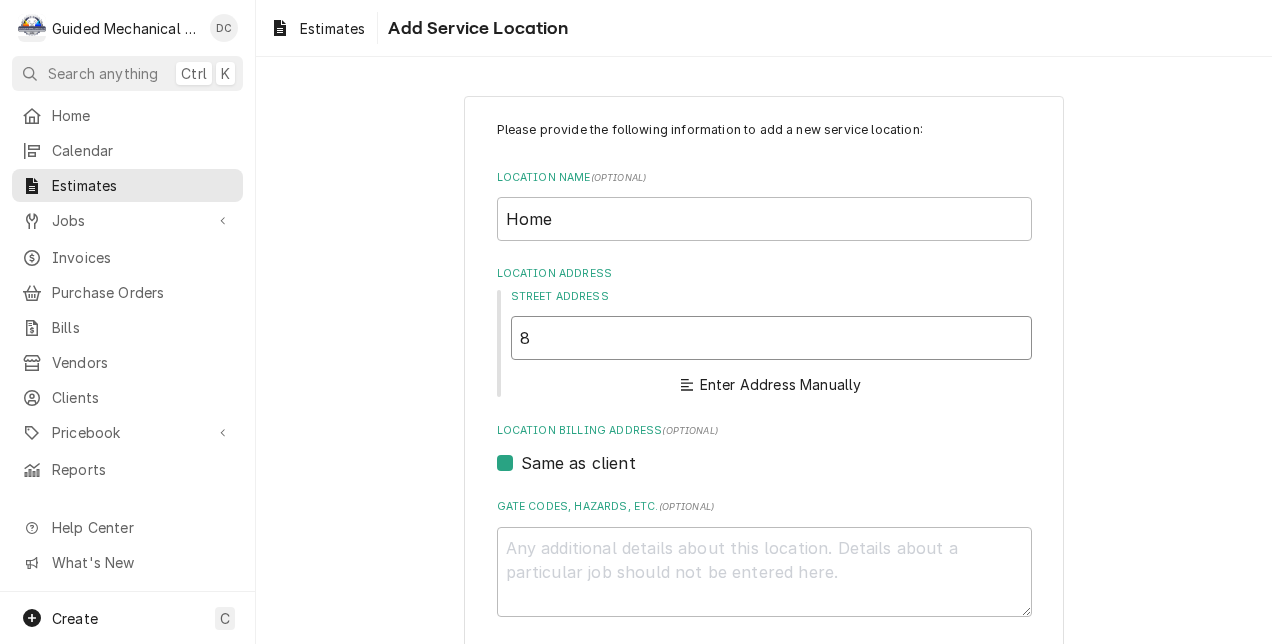 type on "x" 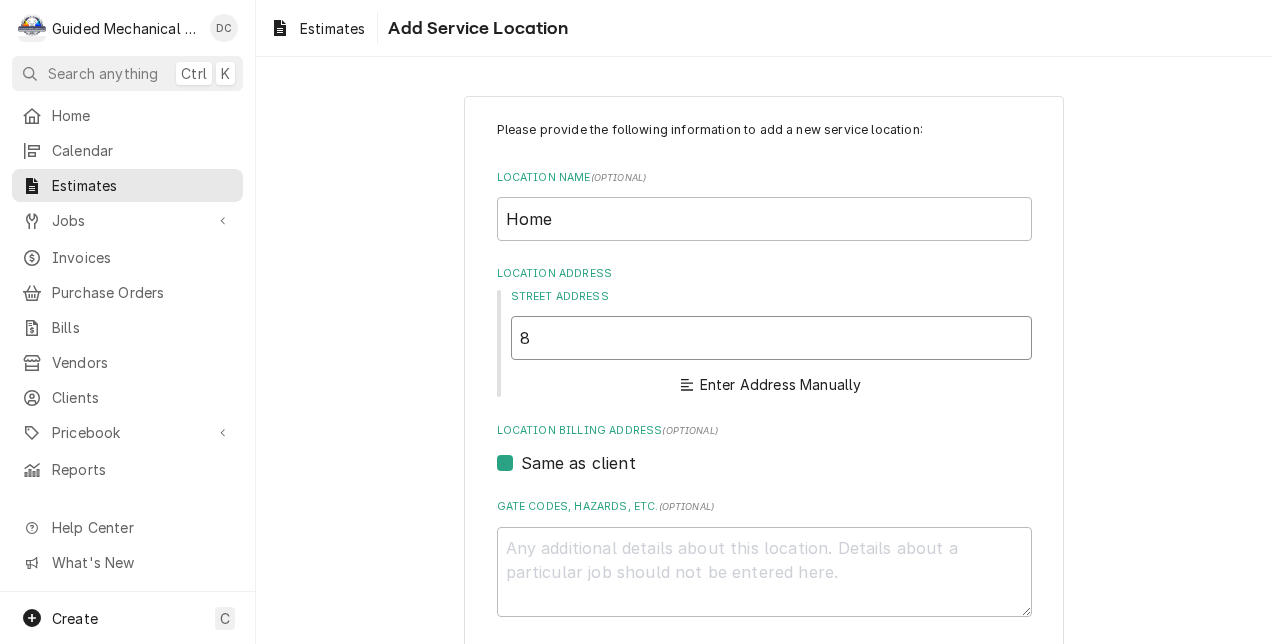 type on "80" 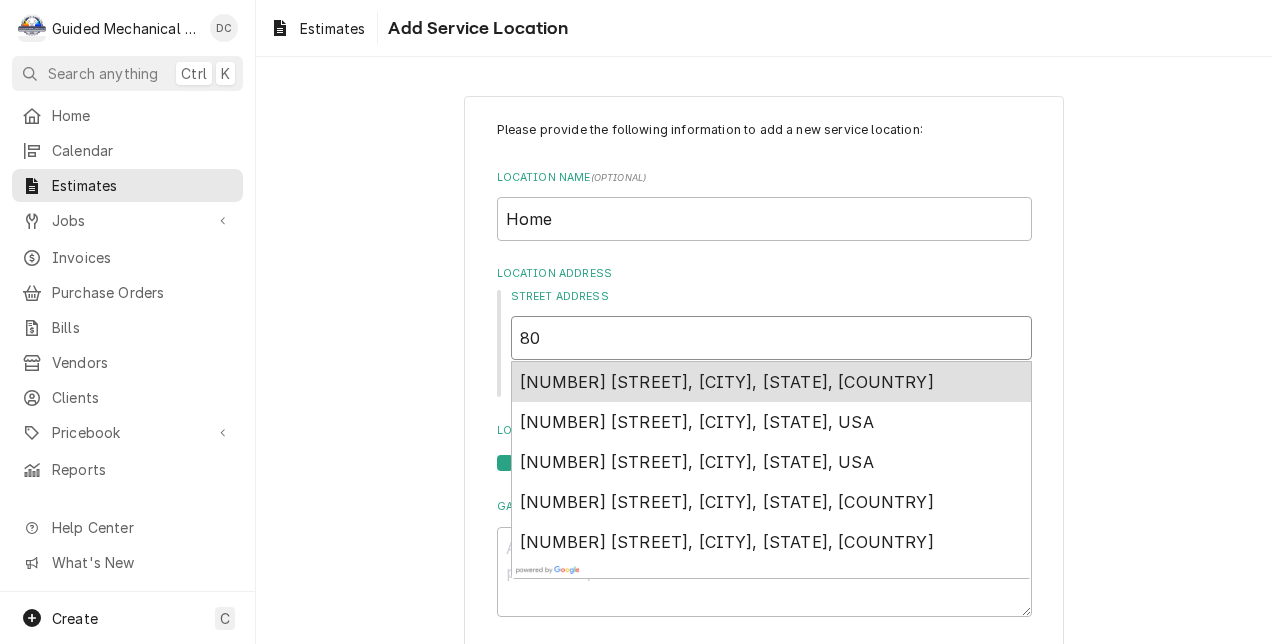 type on "x" 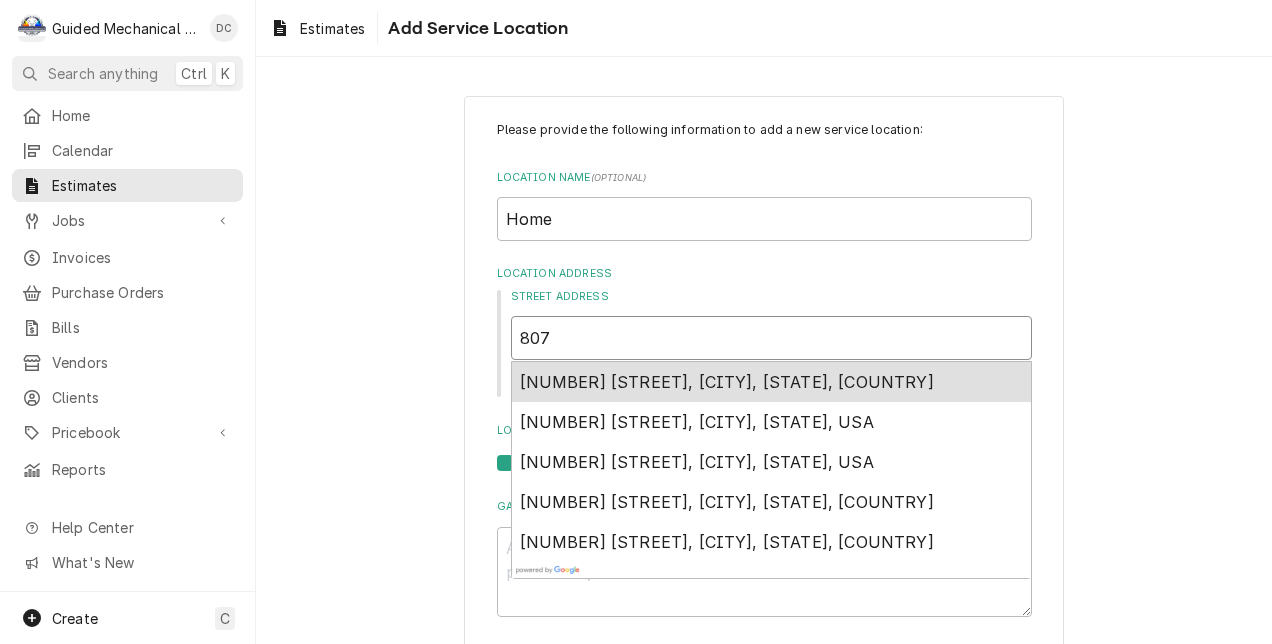 type on "x" 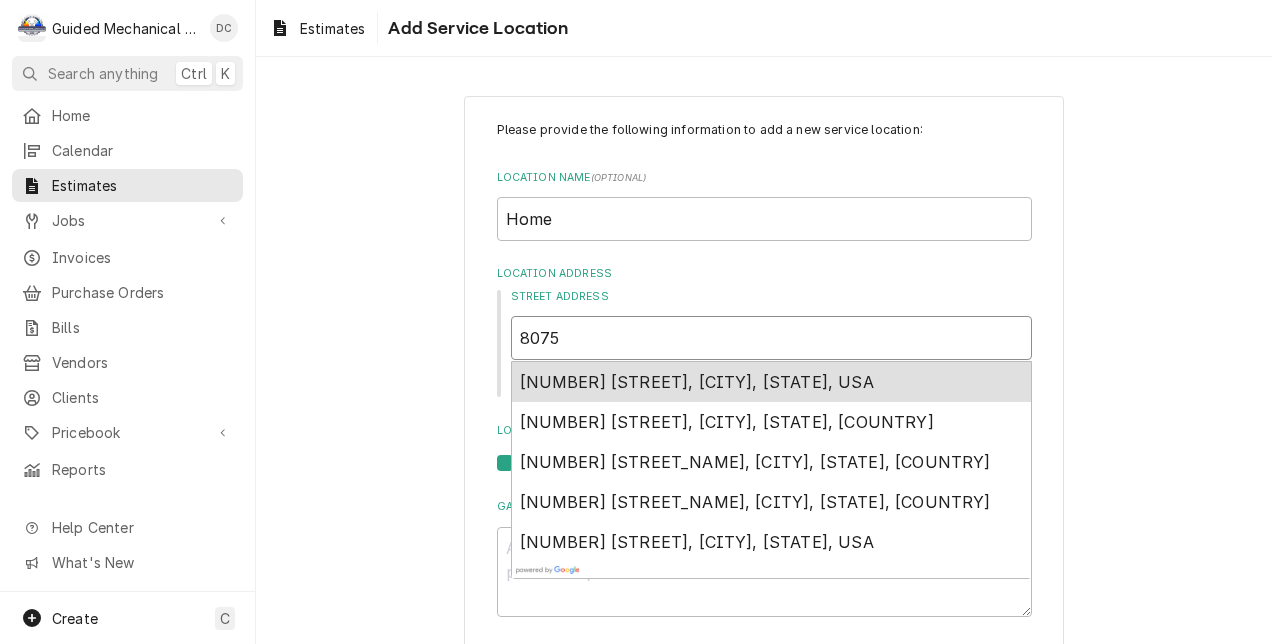 type on "x" 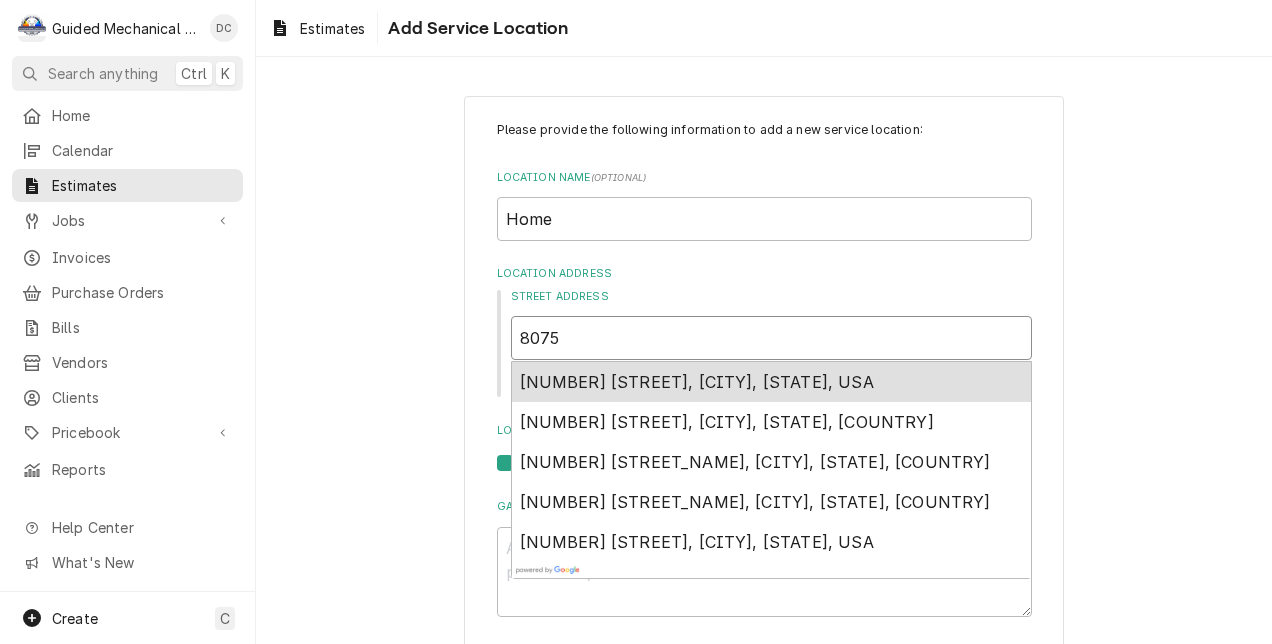 type on "8075" 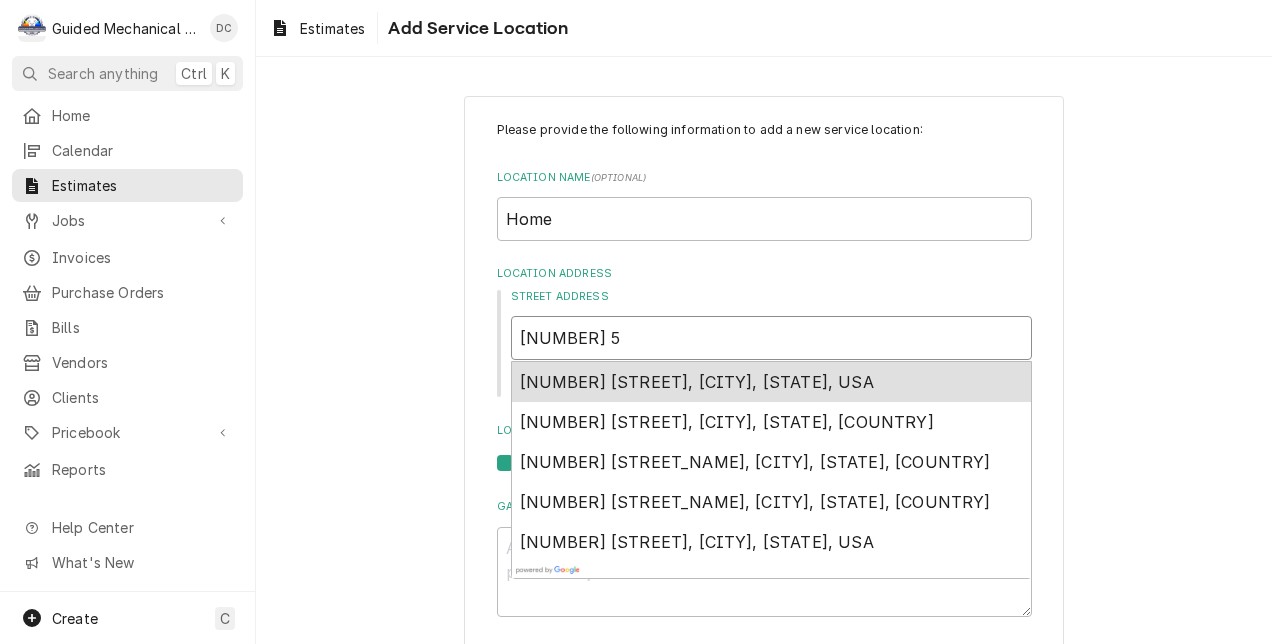 type on "x" 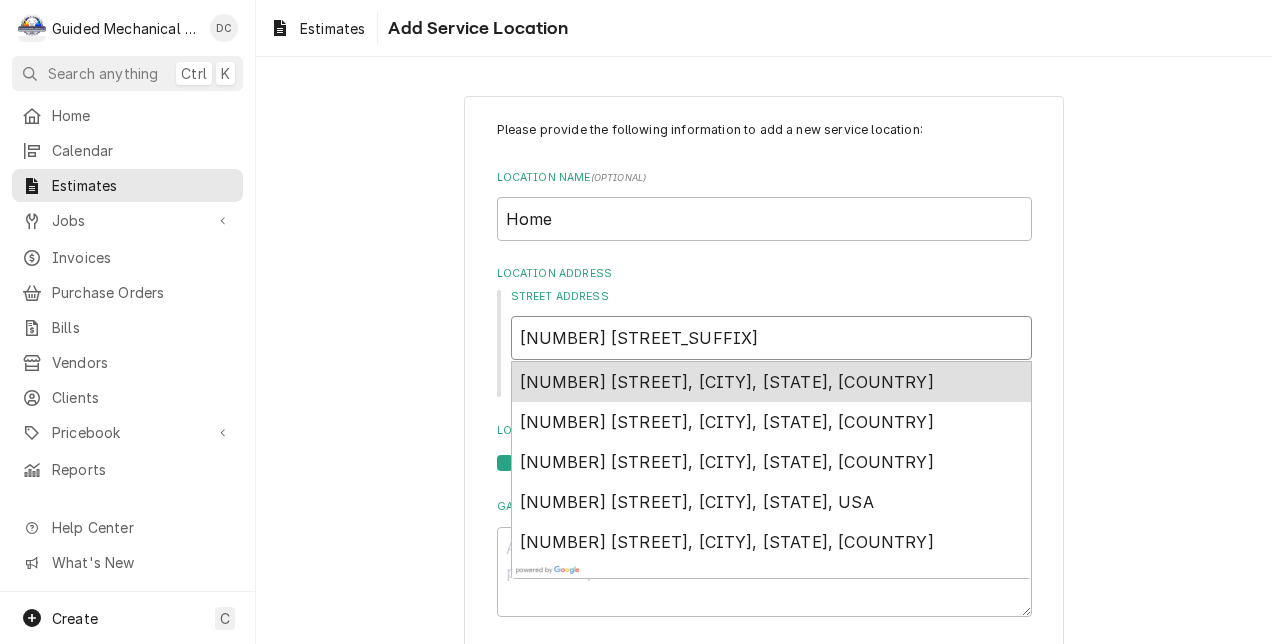 type on "x" 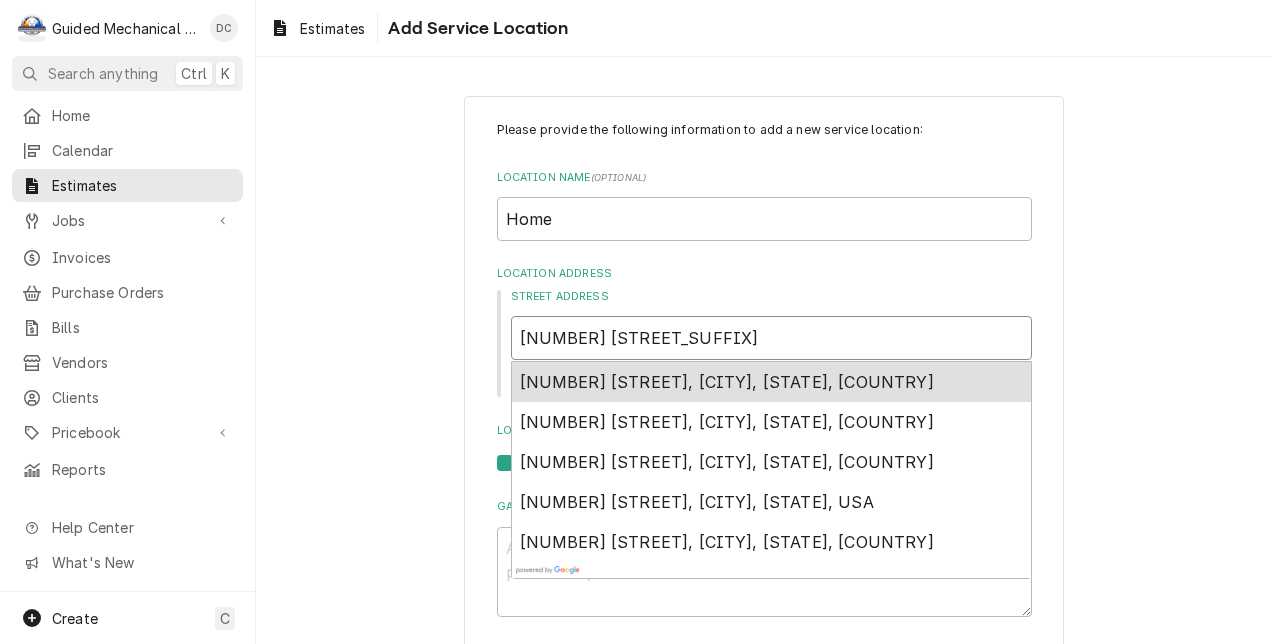 type on "[NUMBER] [NUMBER]" 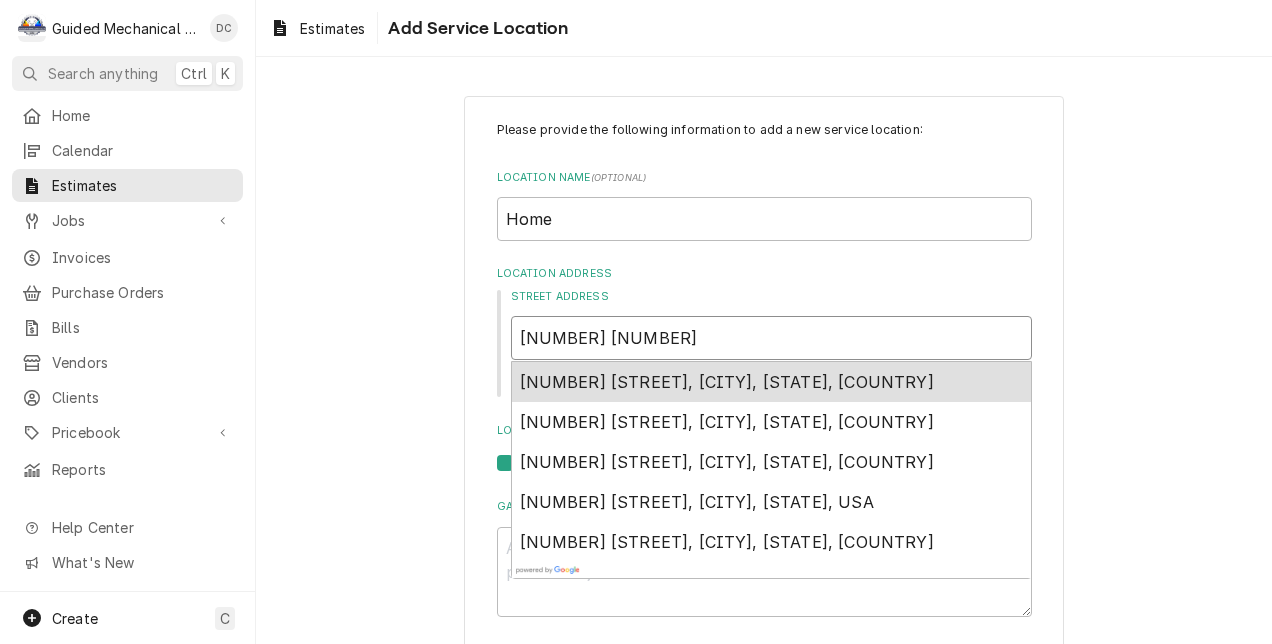 type on "x" 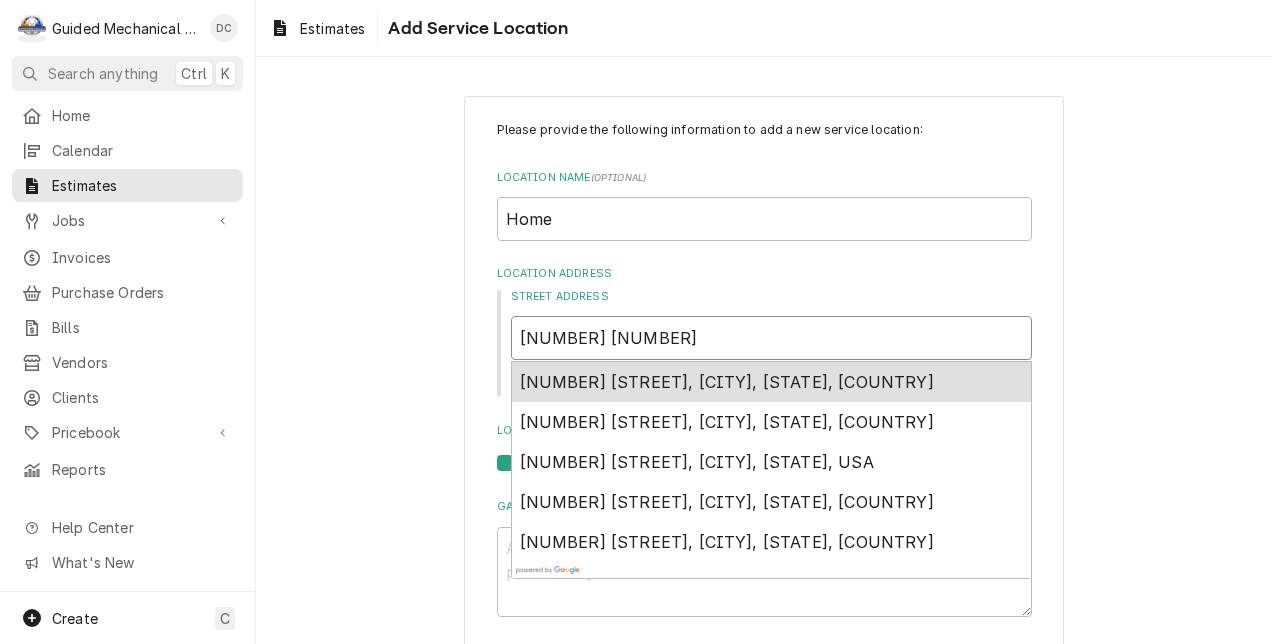 click on "[NUMBER] [STREET], [CITY], [STATE], [COUNTRY]" at bounding box center [727, 382] 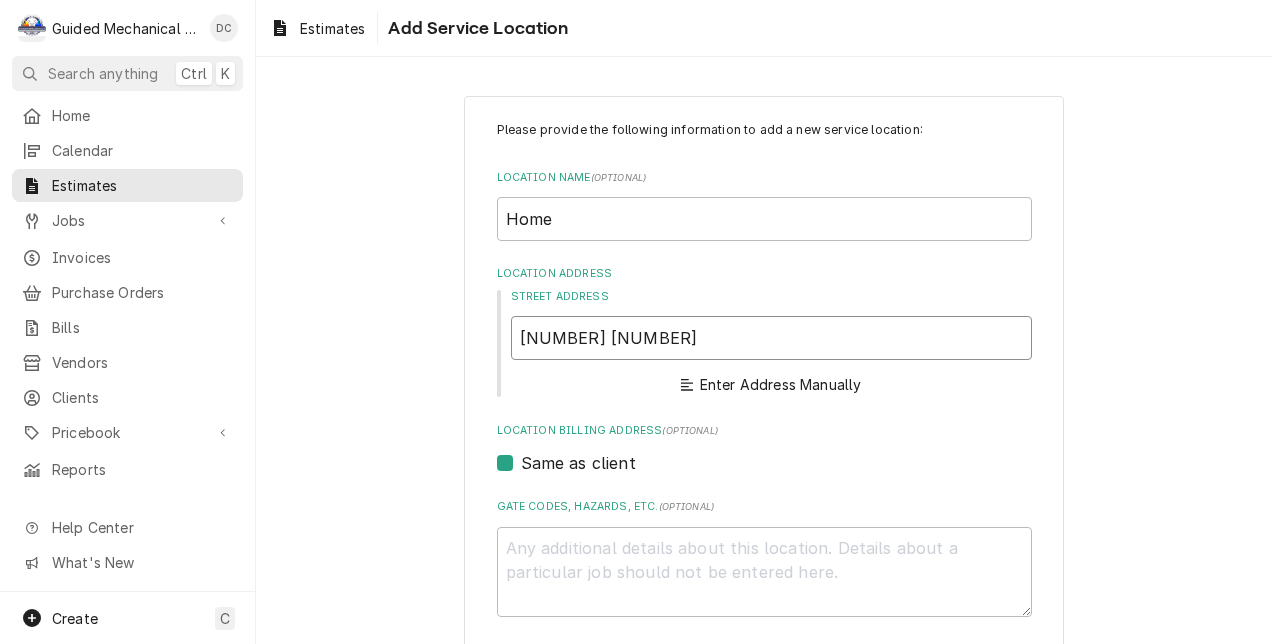 type on "x" 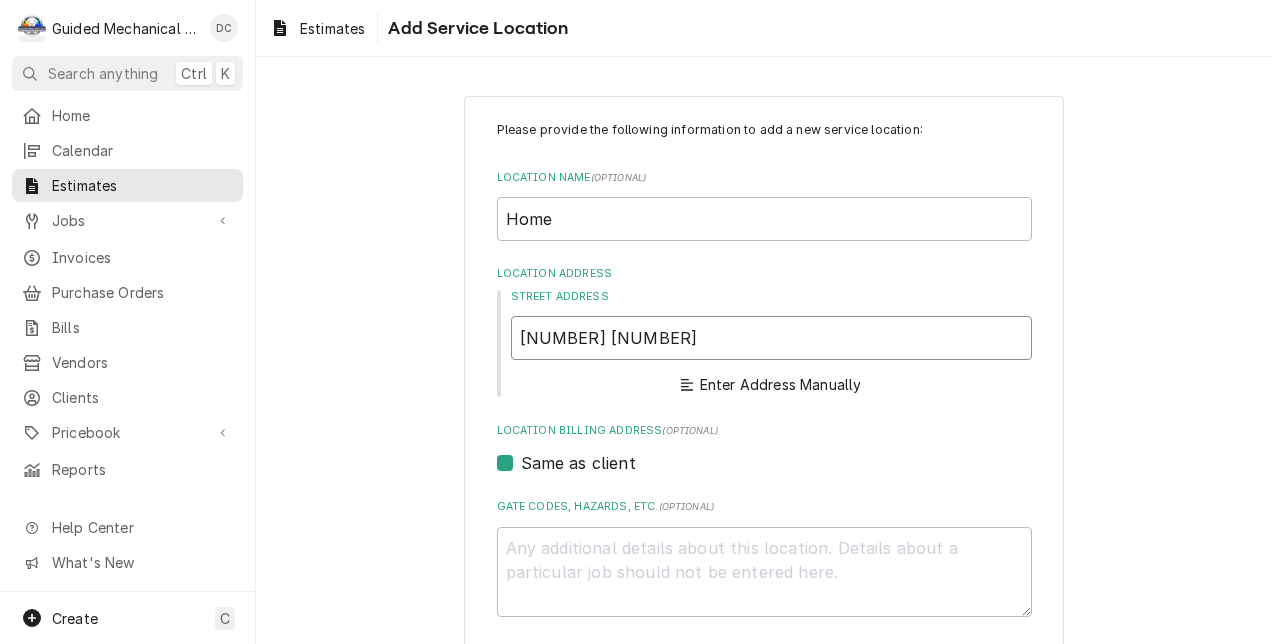 type on "[NUMBER] [STREET_NAME]" 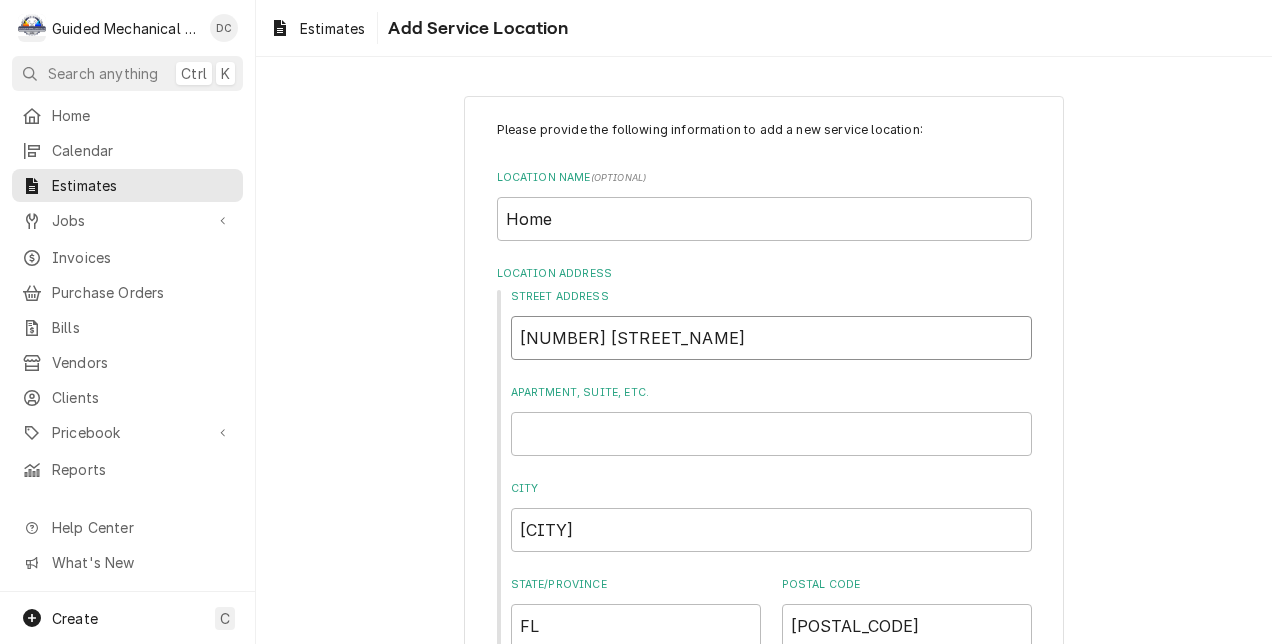 type on "x" 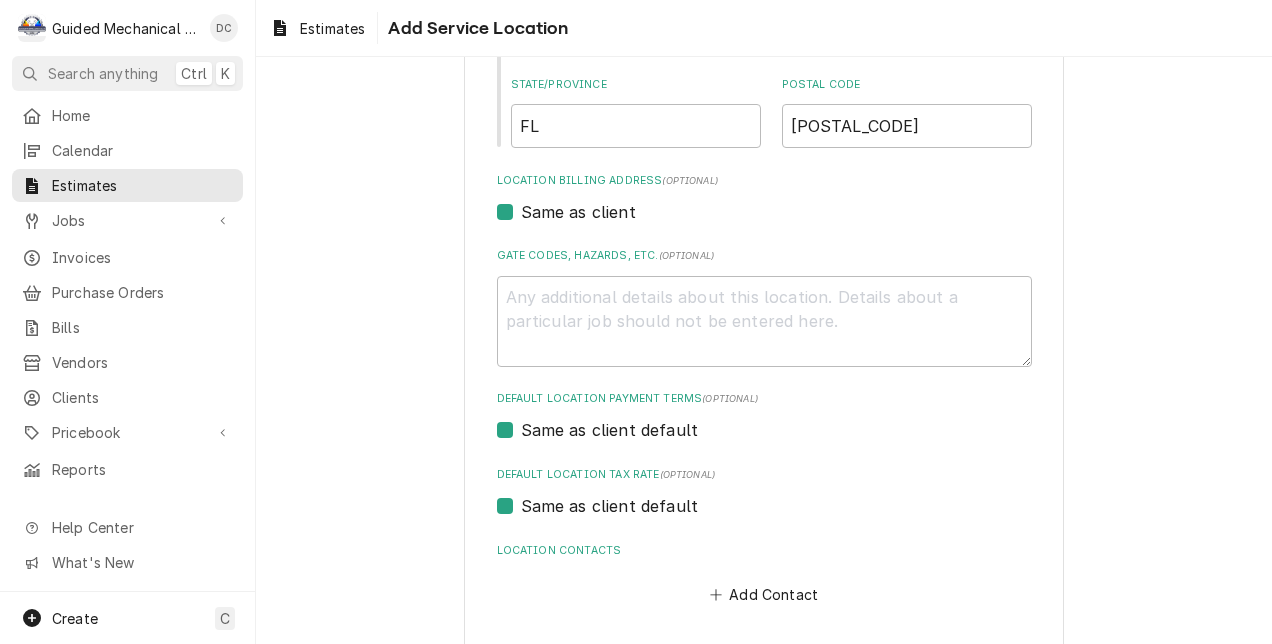 scroll, scrollTop: 586, scrollLeft: 0, axis: vertical 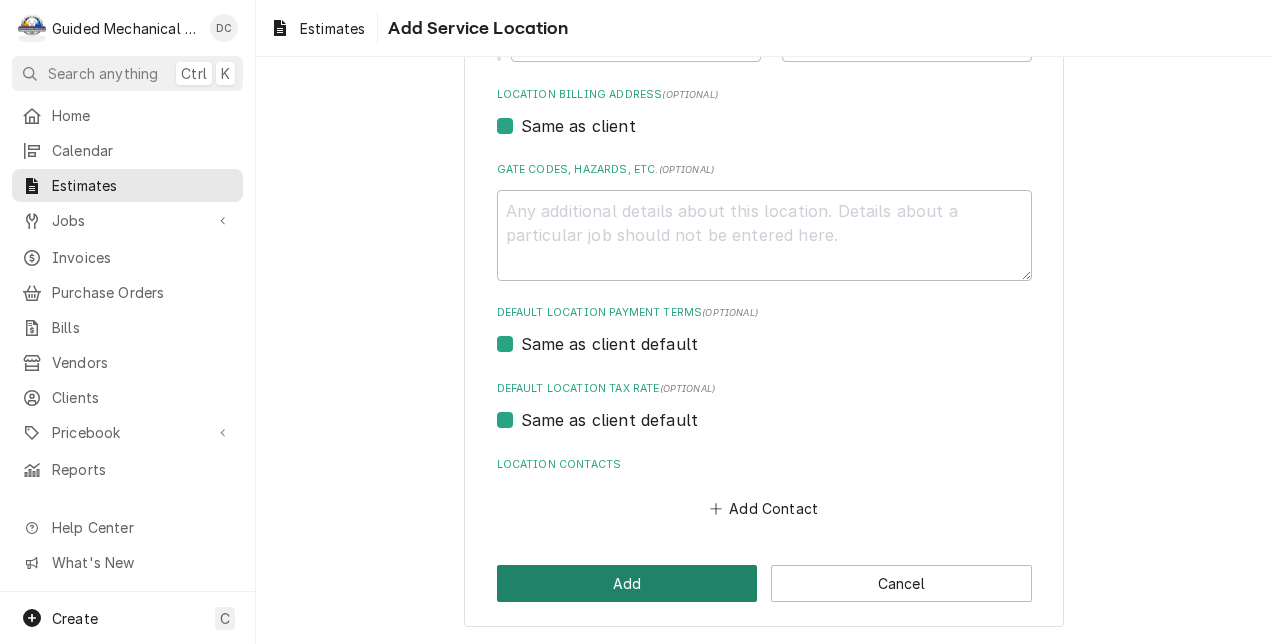 type on "[NUMBER] [STREET_NAME]" 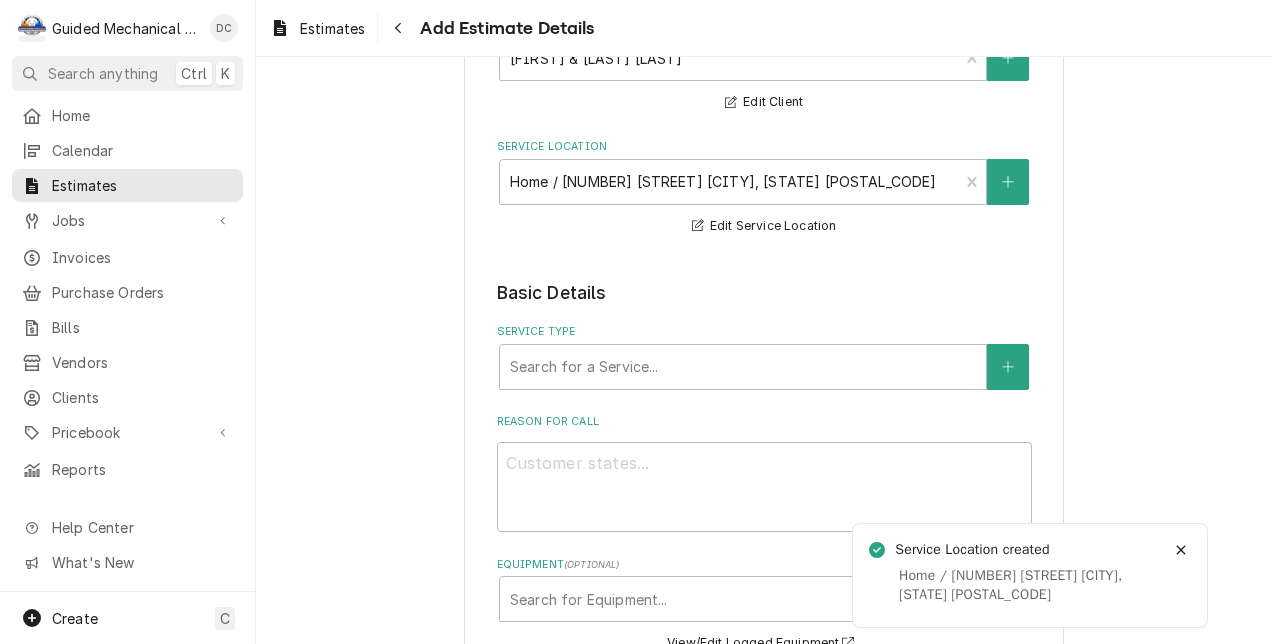 scroll, scrollTop: 200, scrollLeft: 0, axis: vertical 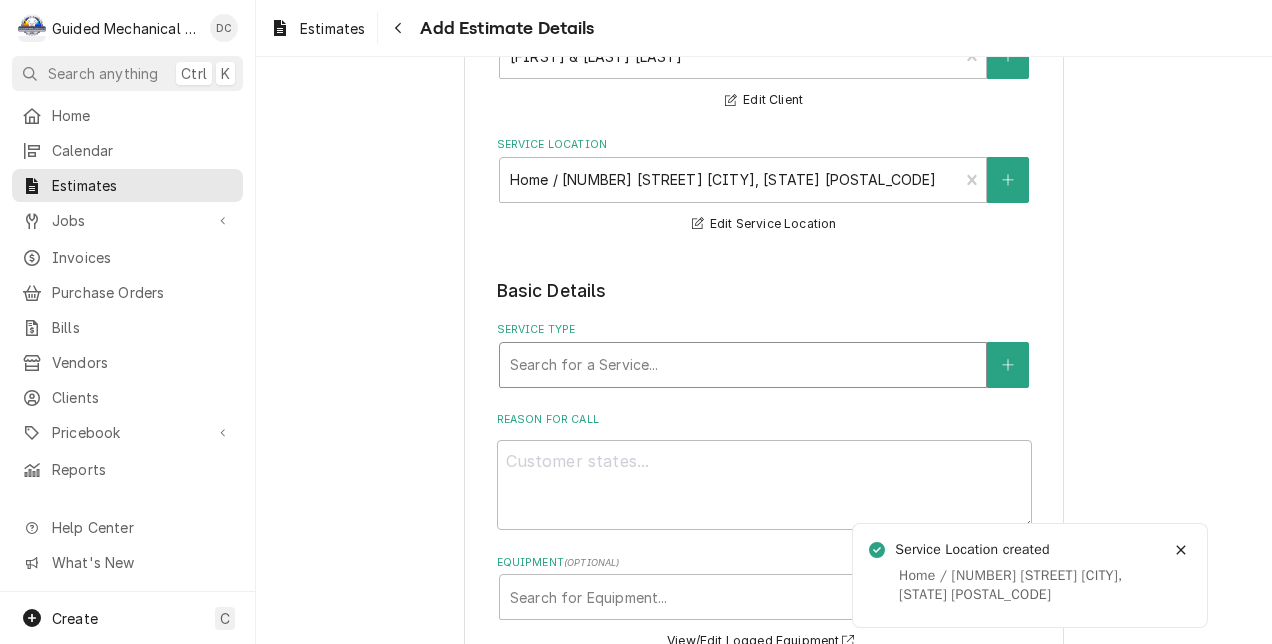 click at bounding box center (743, 365) 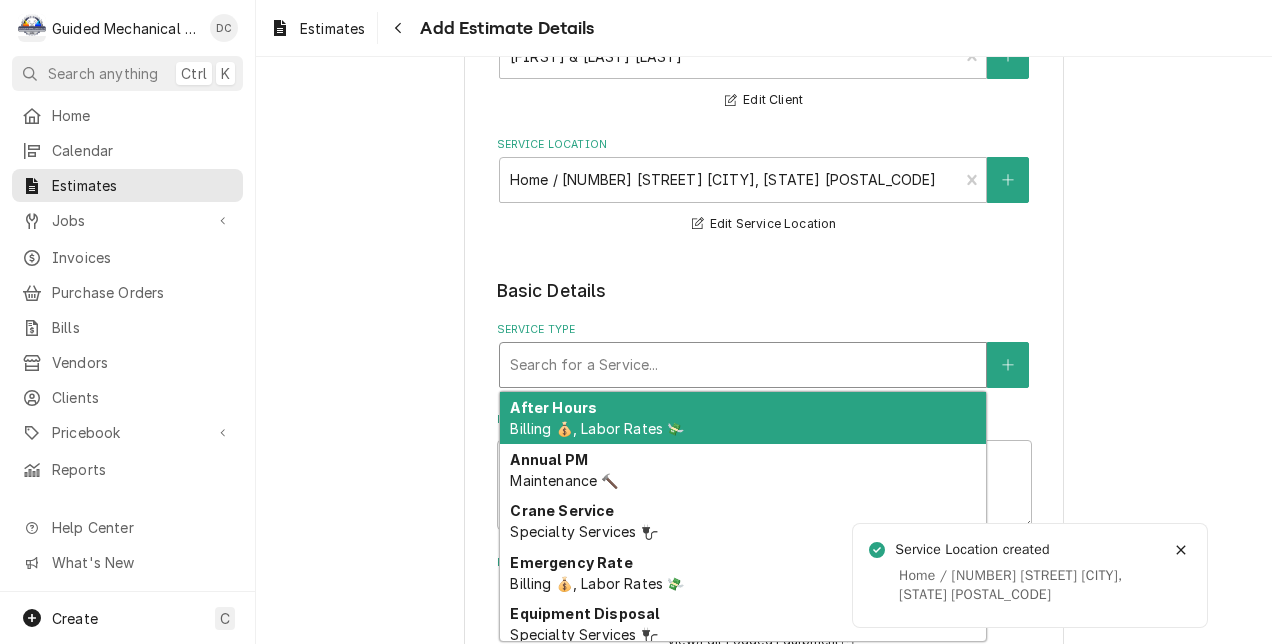 type on "x" 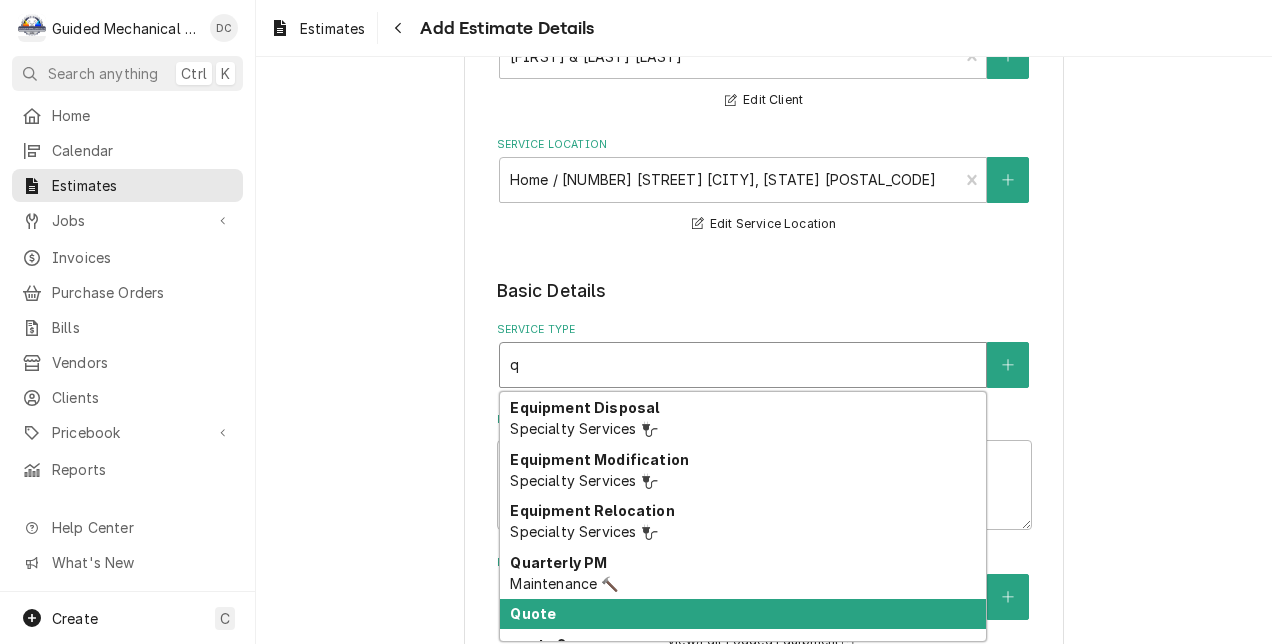 click on "Quote" at bounding box center (743, 614) 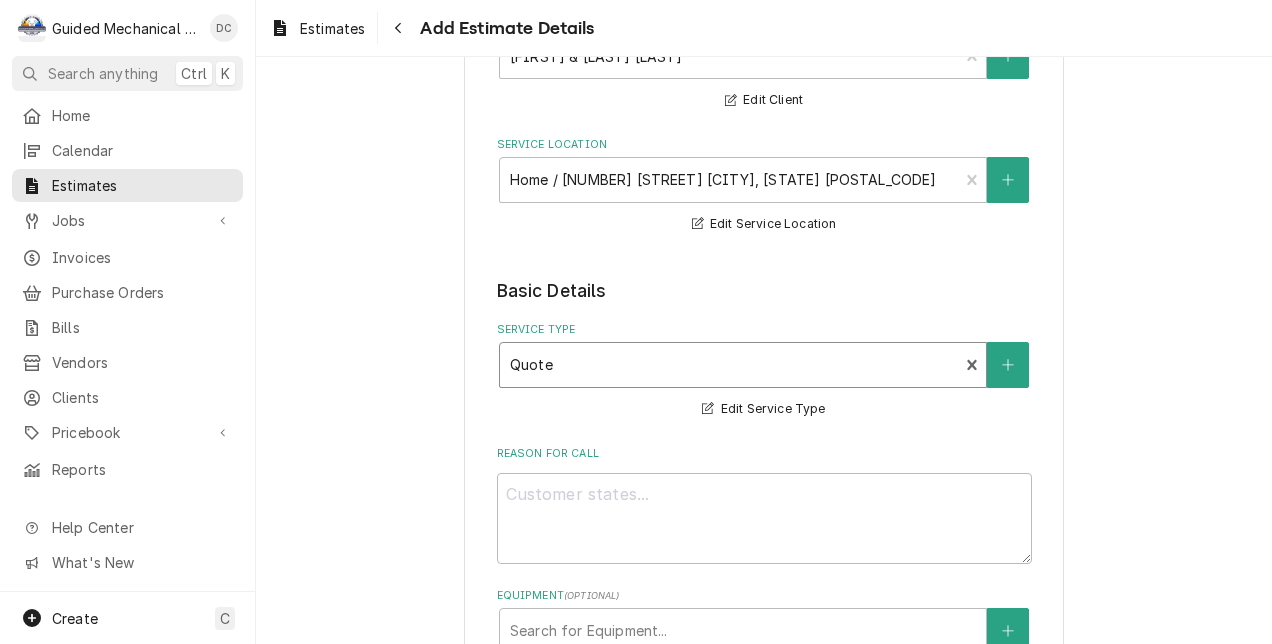 scroll, scrollTop: 300, scrollLeft: 0, axis: vertical 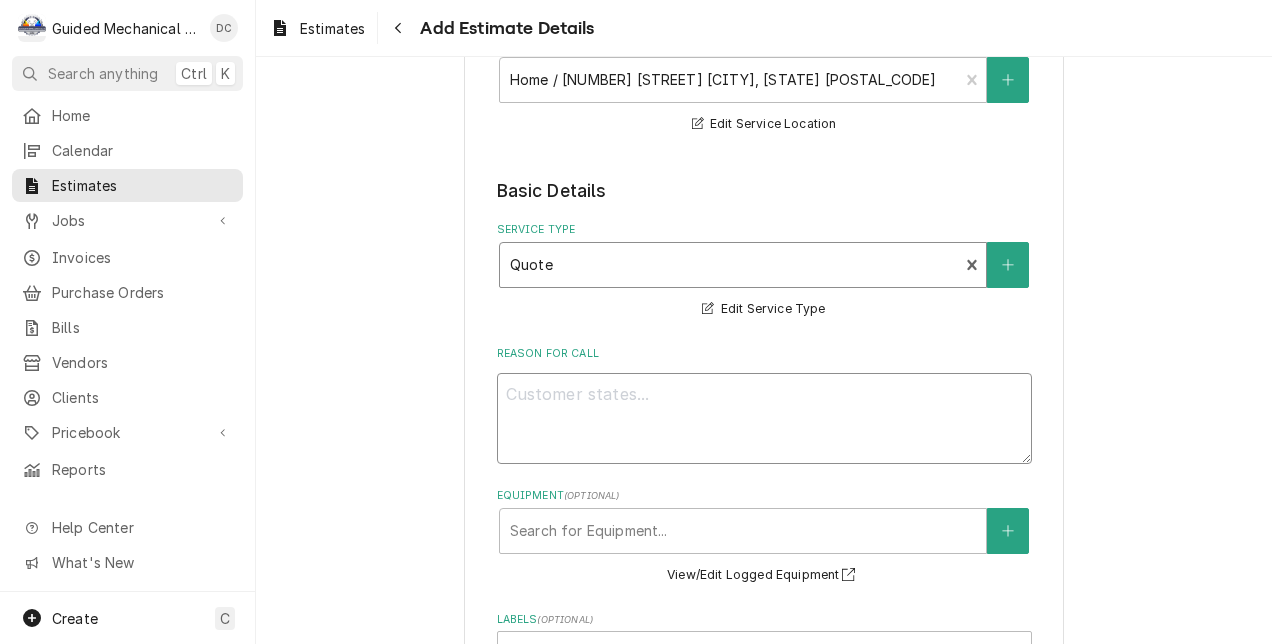 click on "Reason For Call" at bounding box center (764, 418) 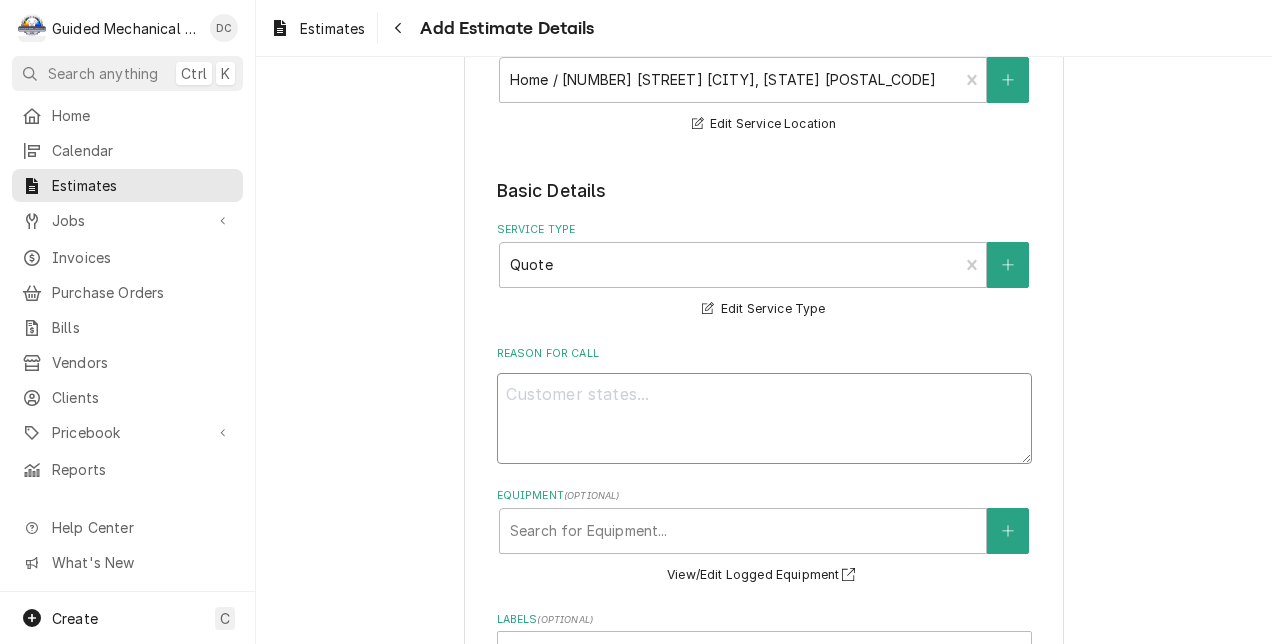 type on "x" 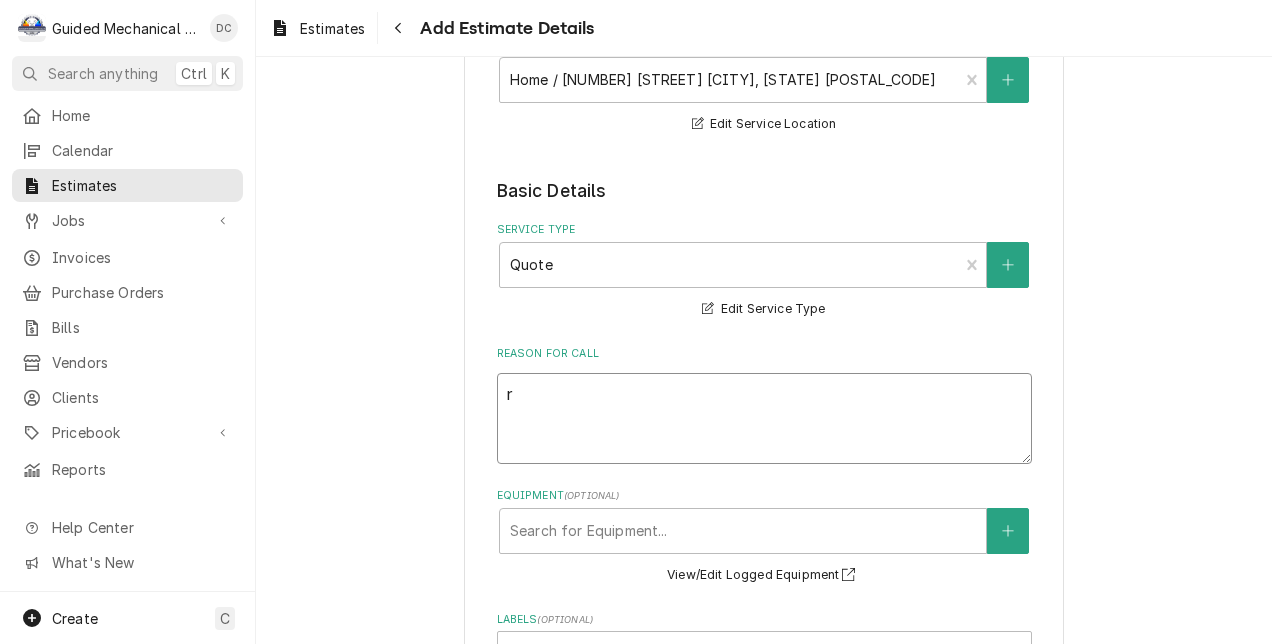 type on "x" 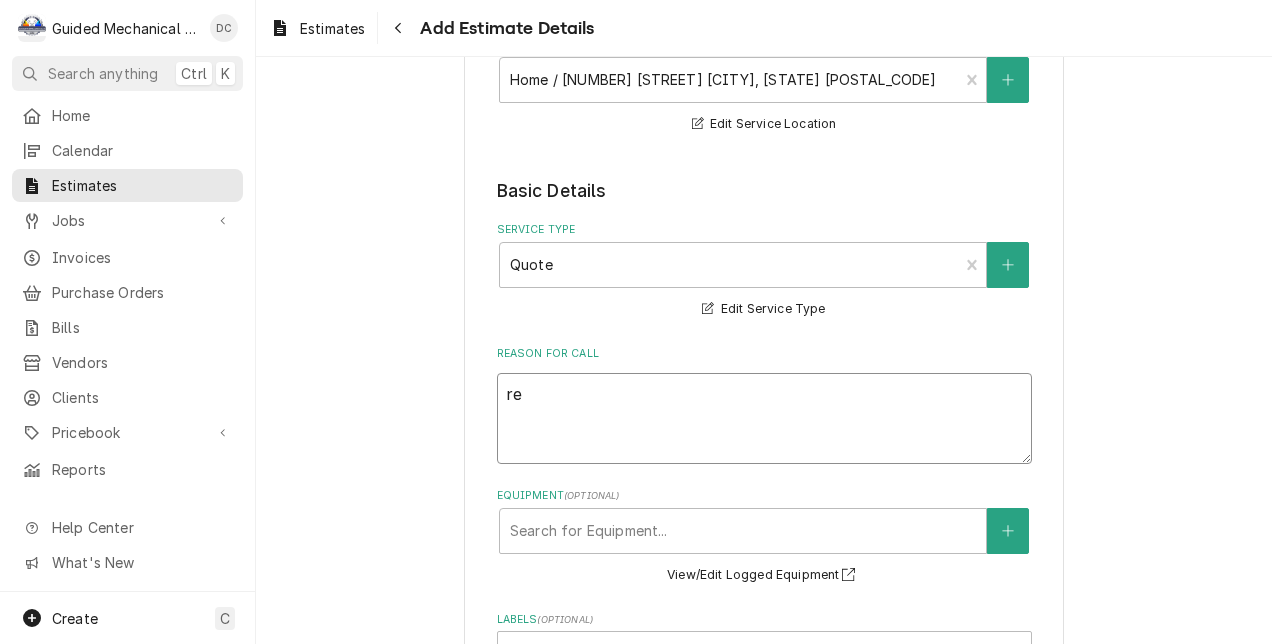 type on "x" 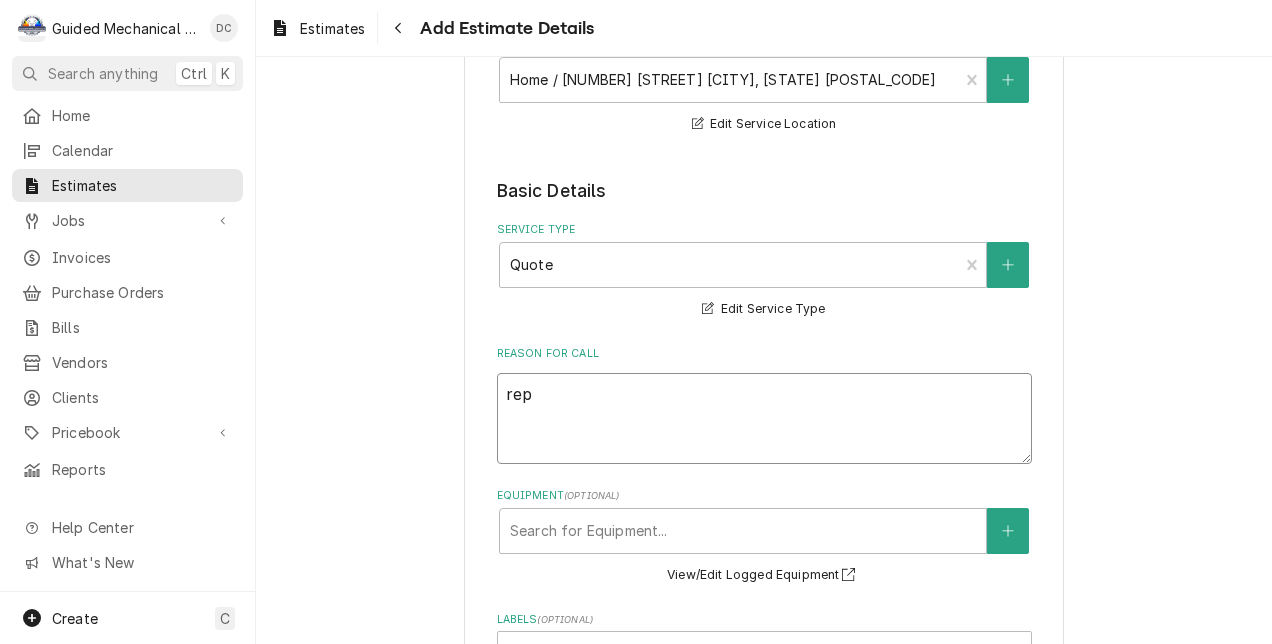type on "x" 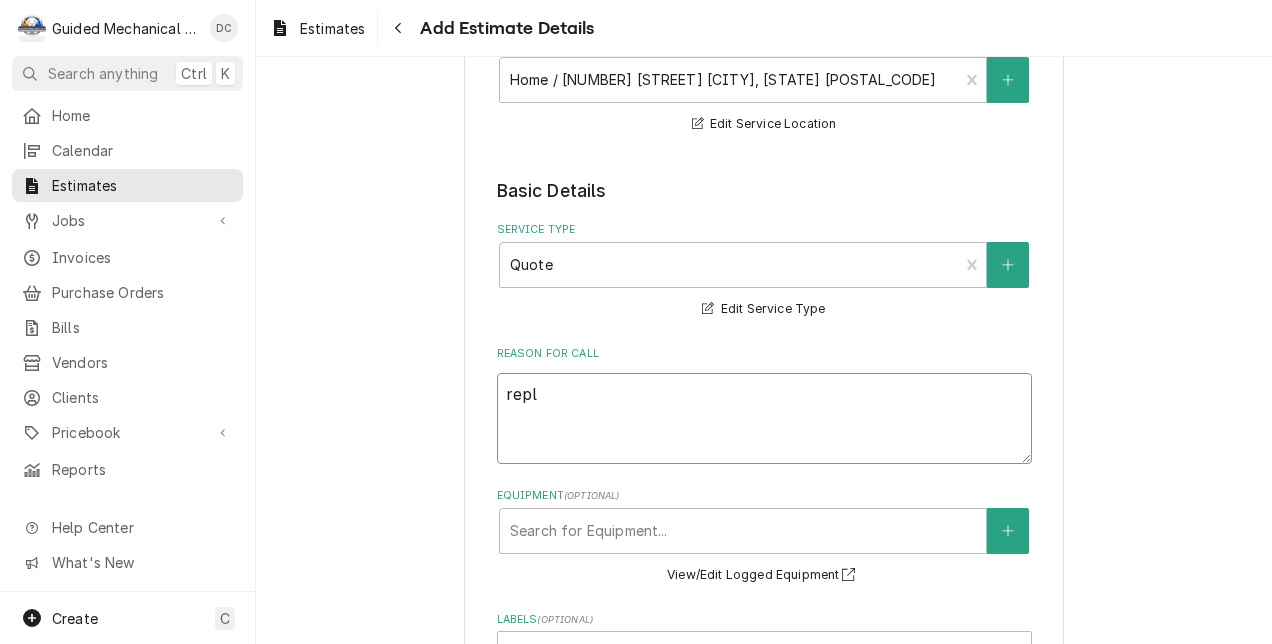 type on "x" 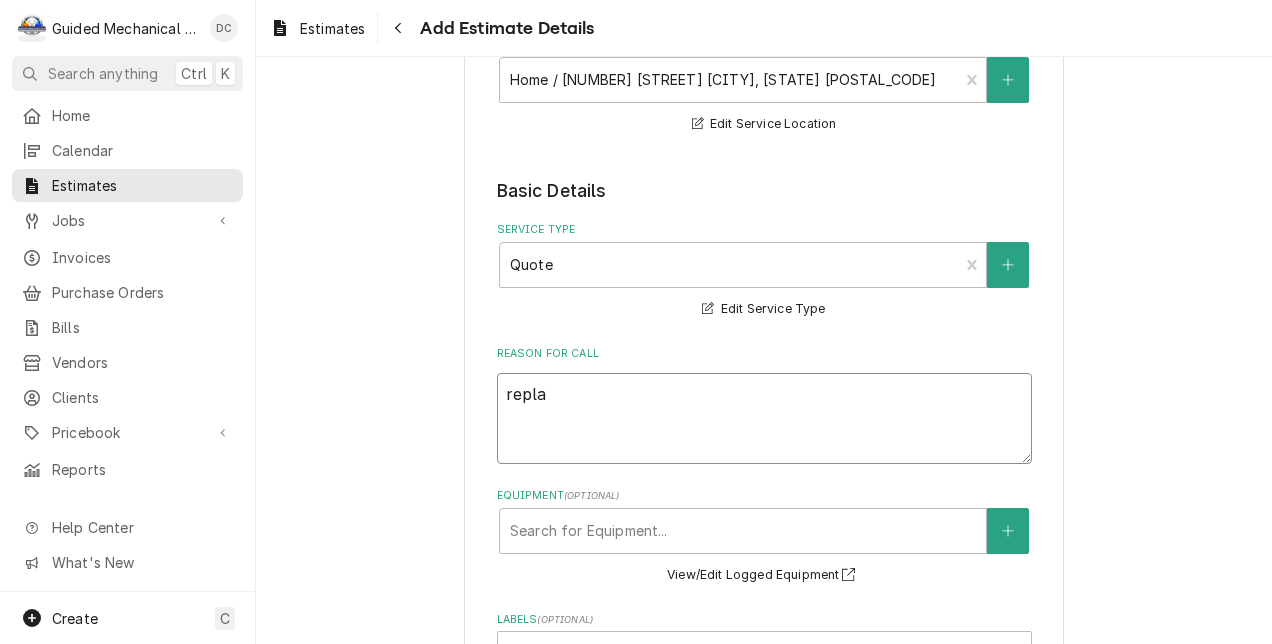 type on "x" 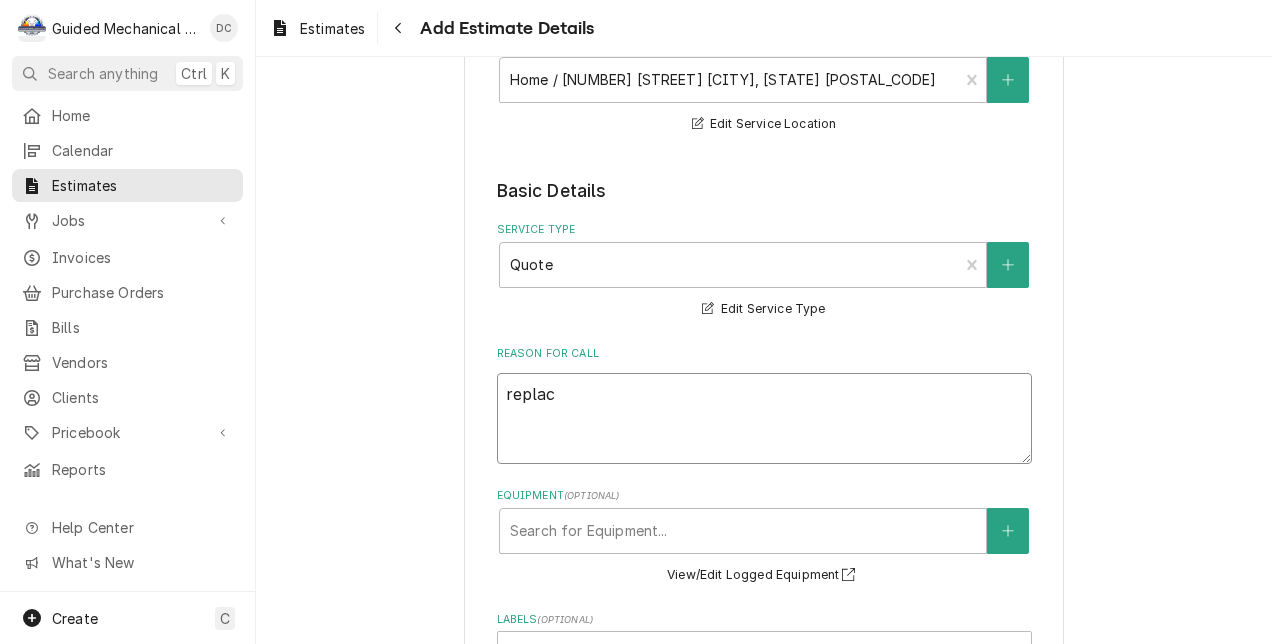type on "x" 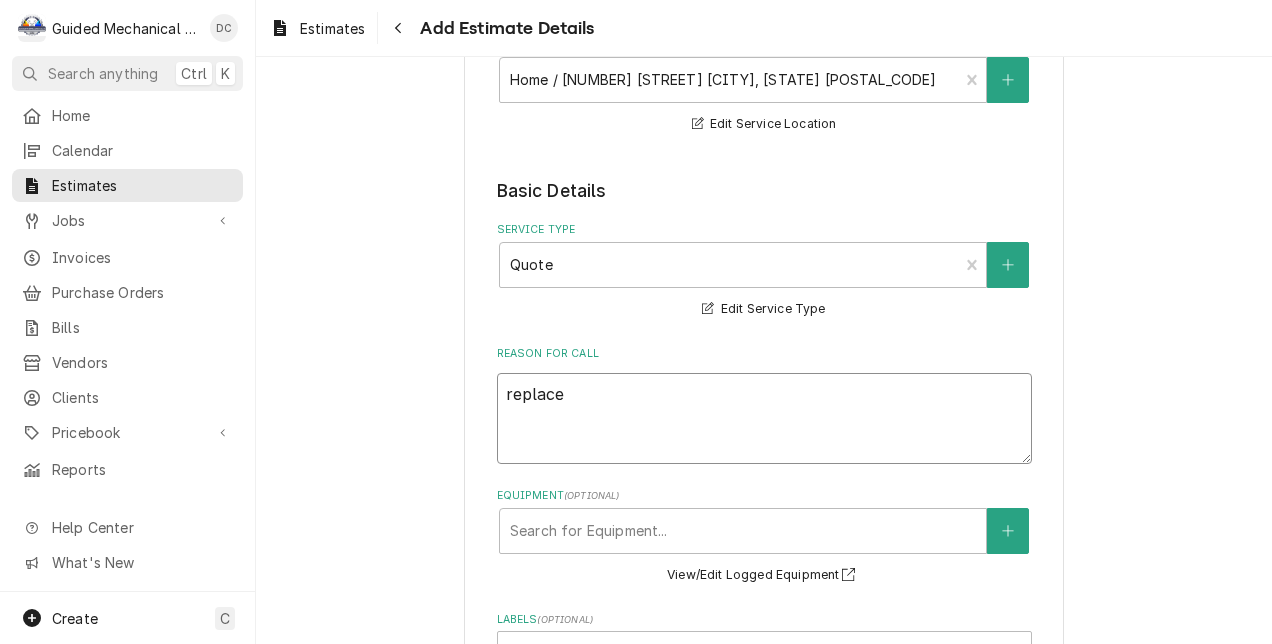 type on "x" 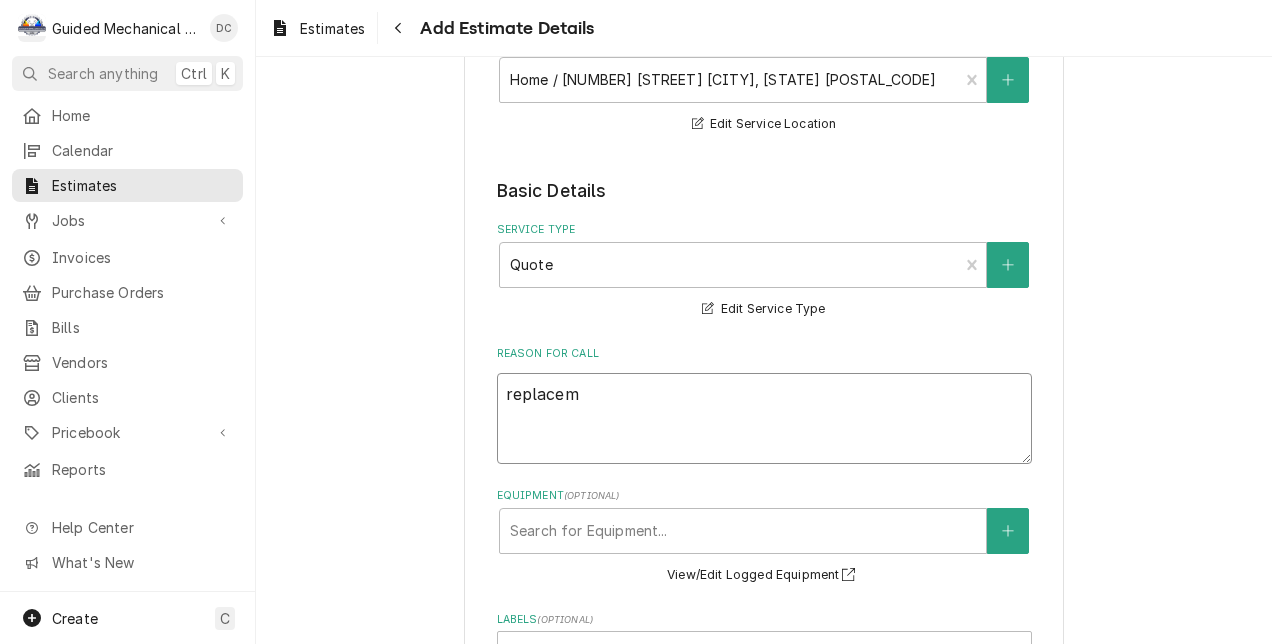 type on "x" 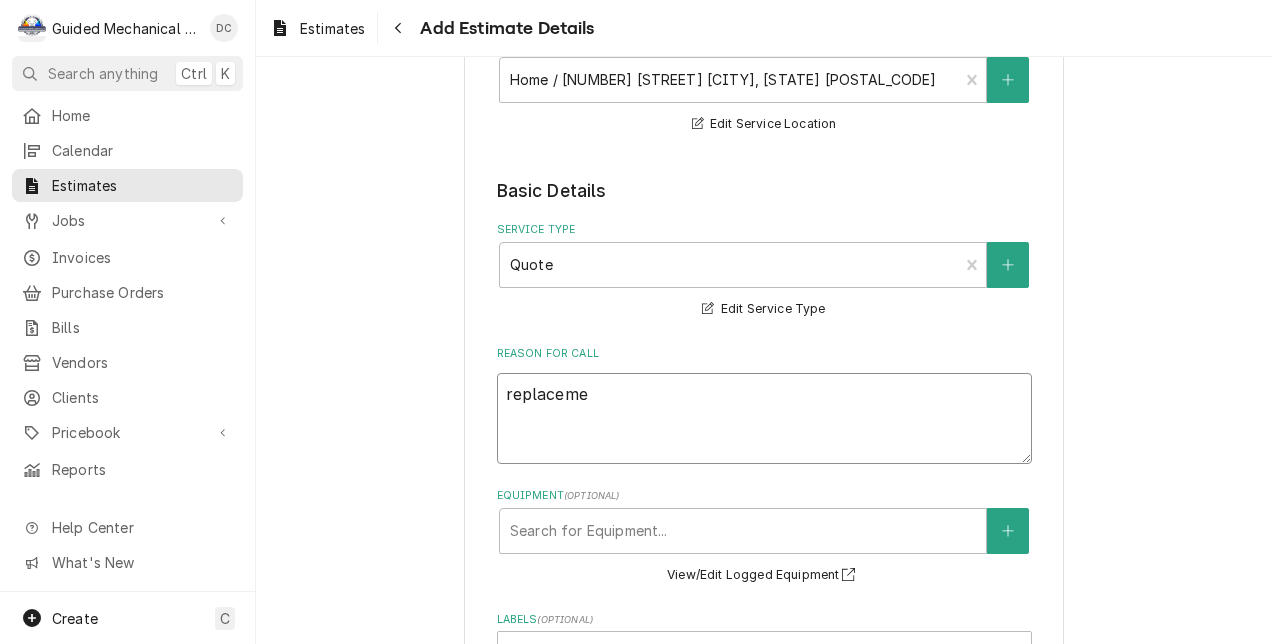 type on "x" 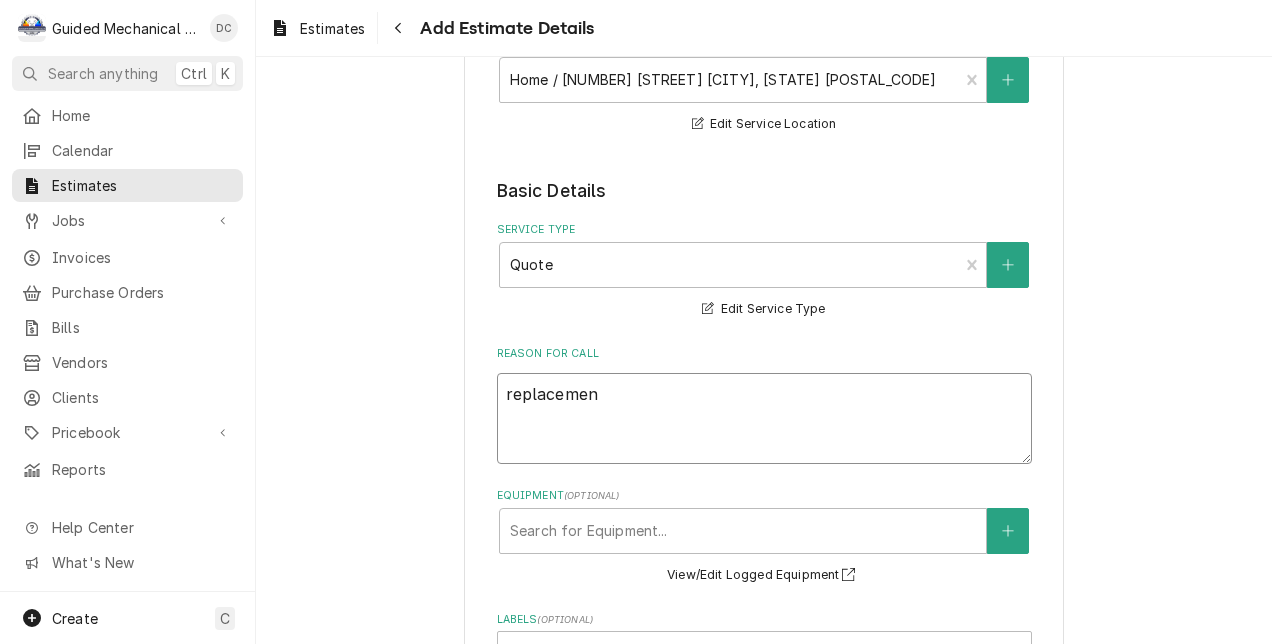 type on "x" 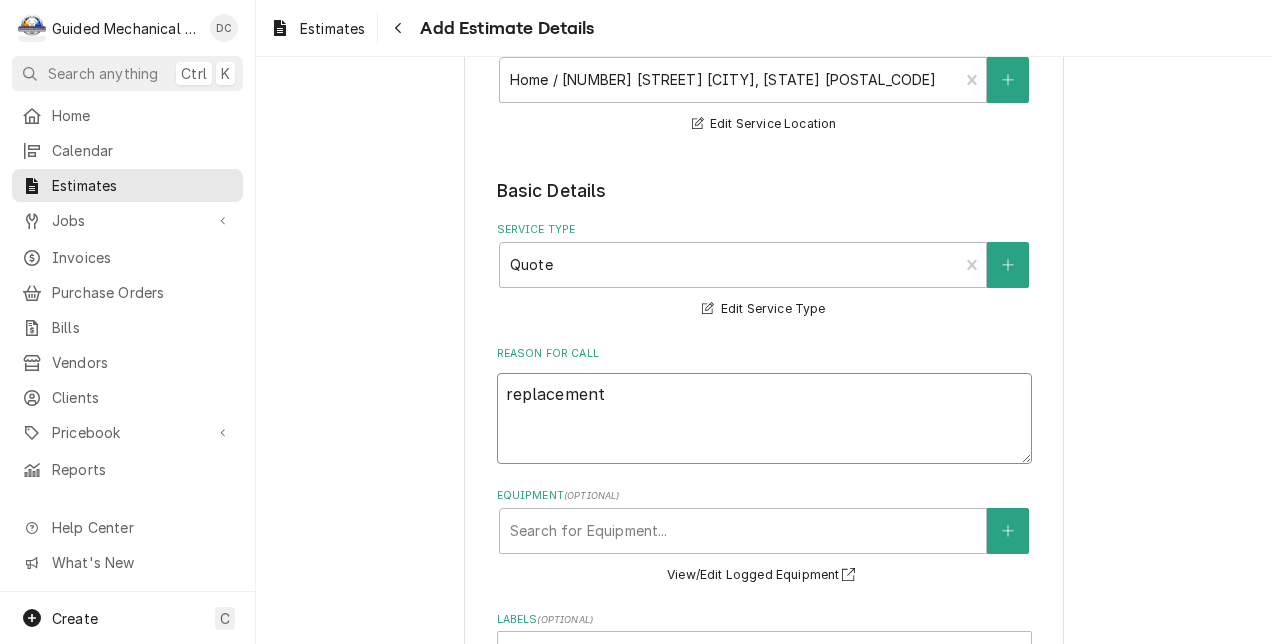 type on "x" 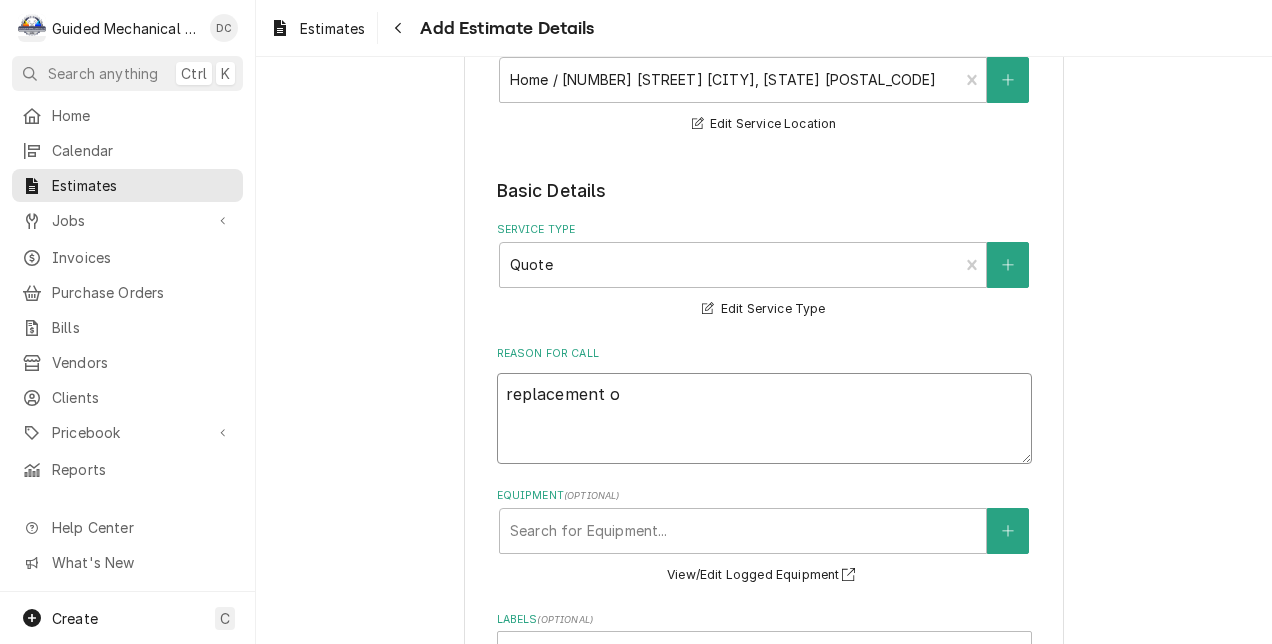 type on "x" 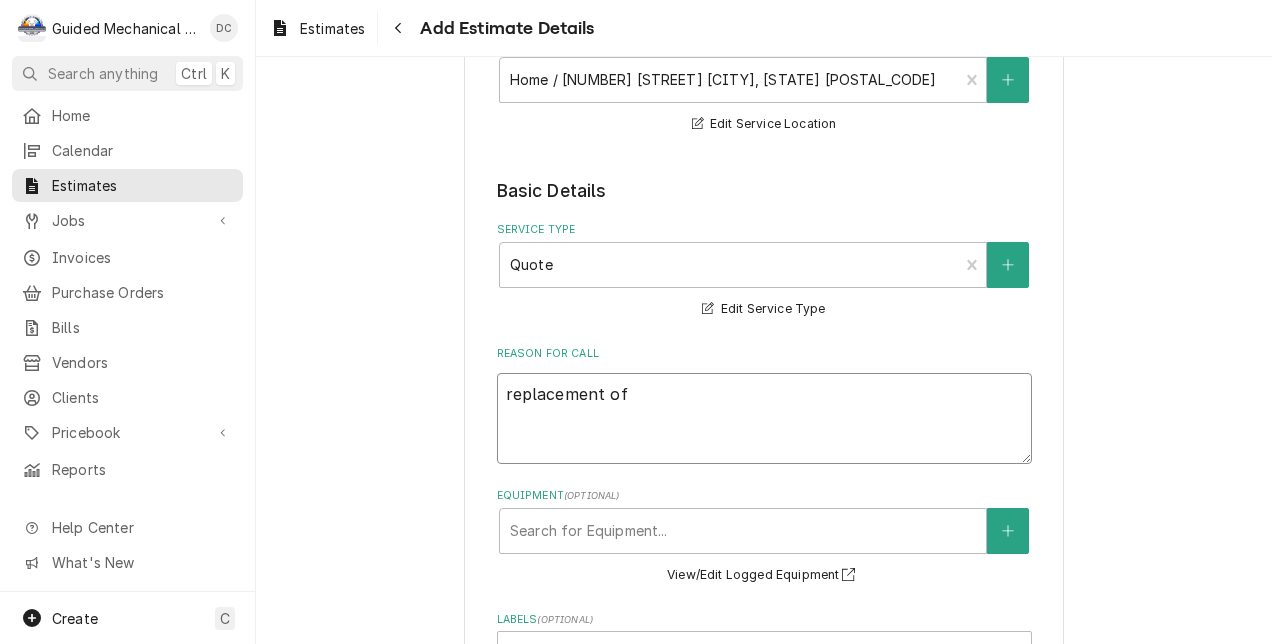 type on "x" 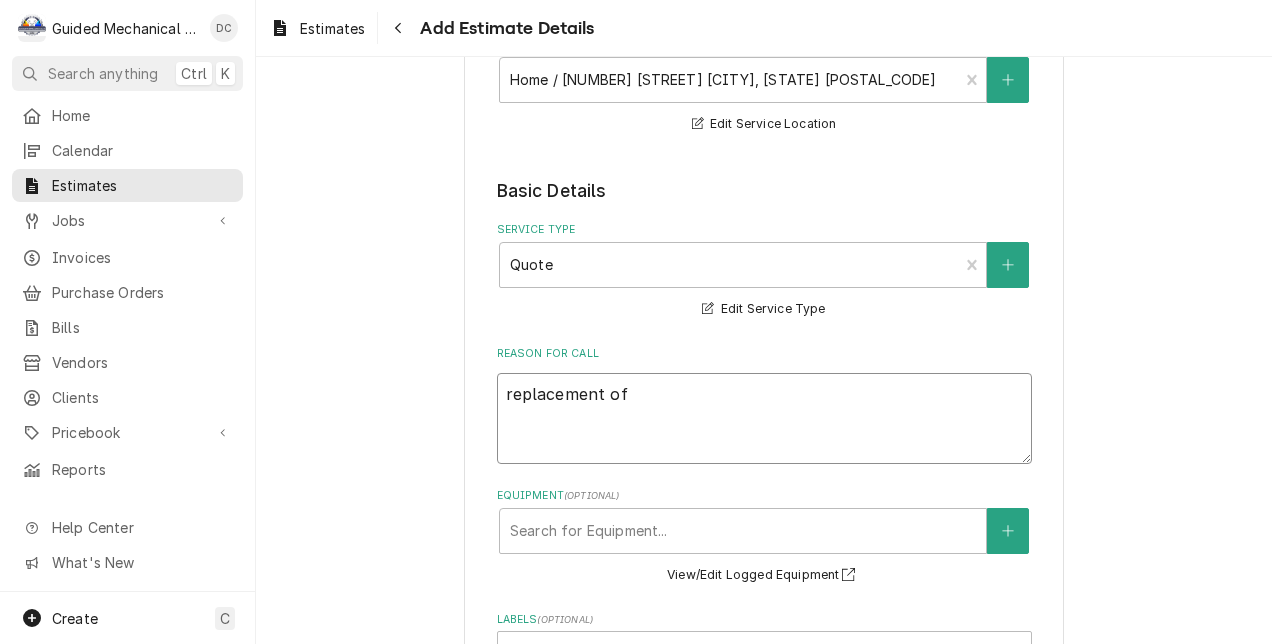 type on "x" 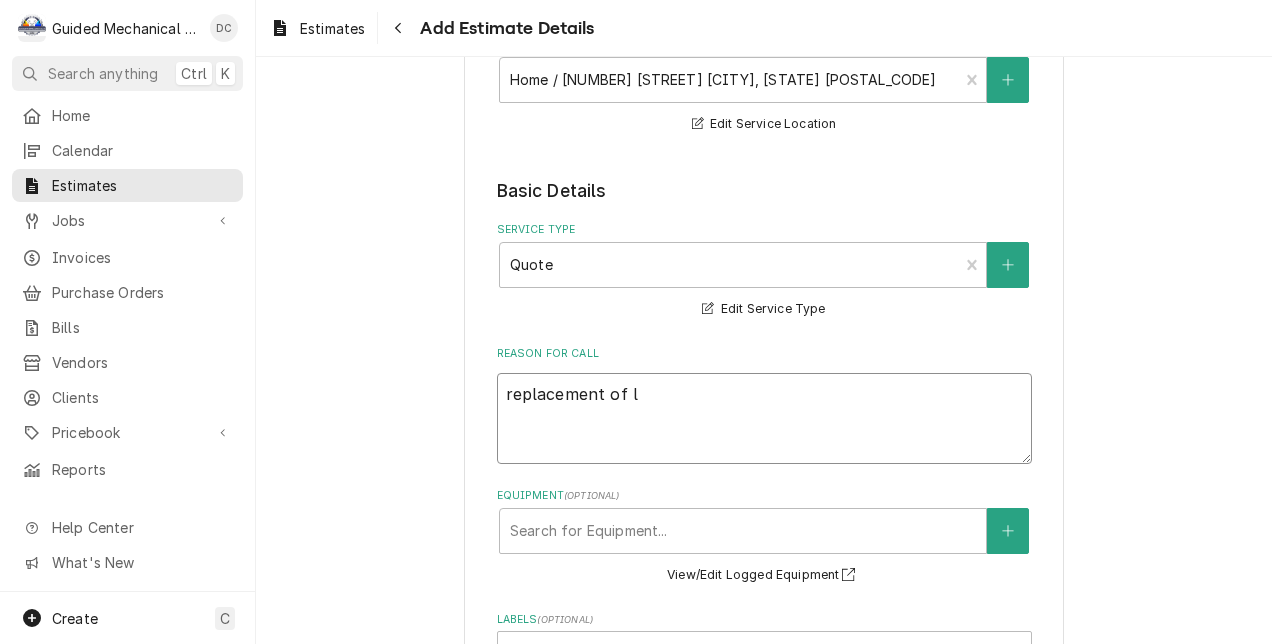 type on "x" 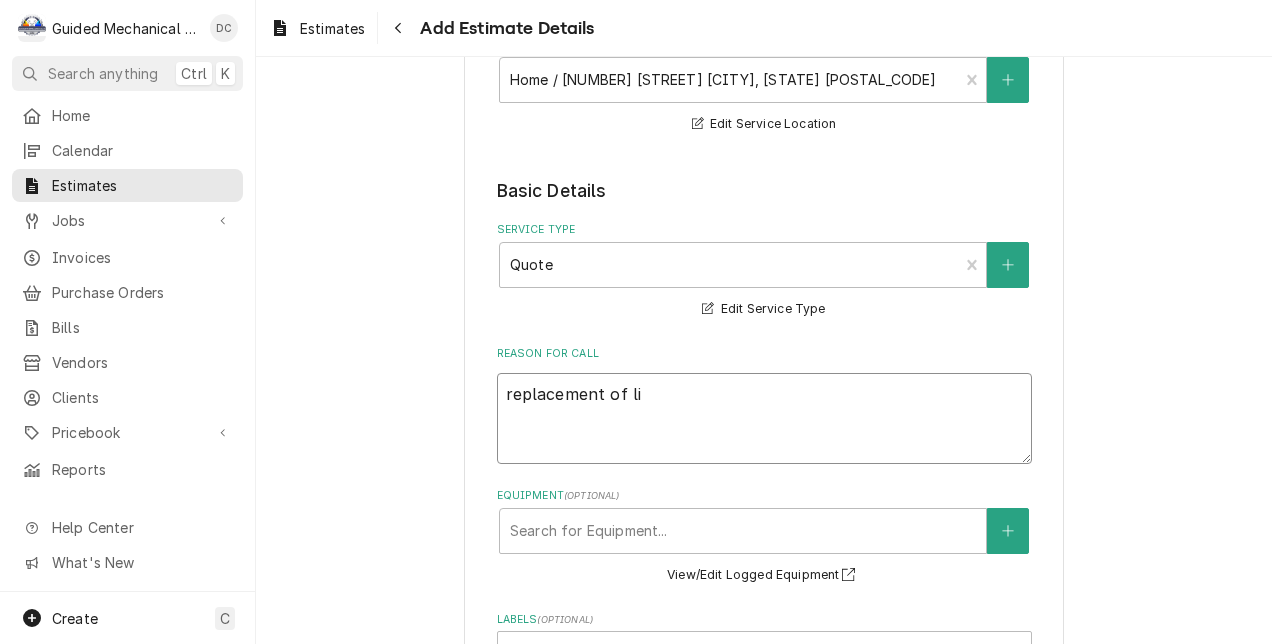 type on "x" 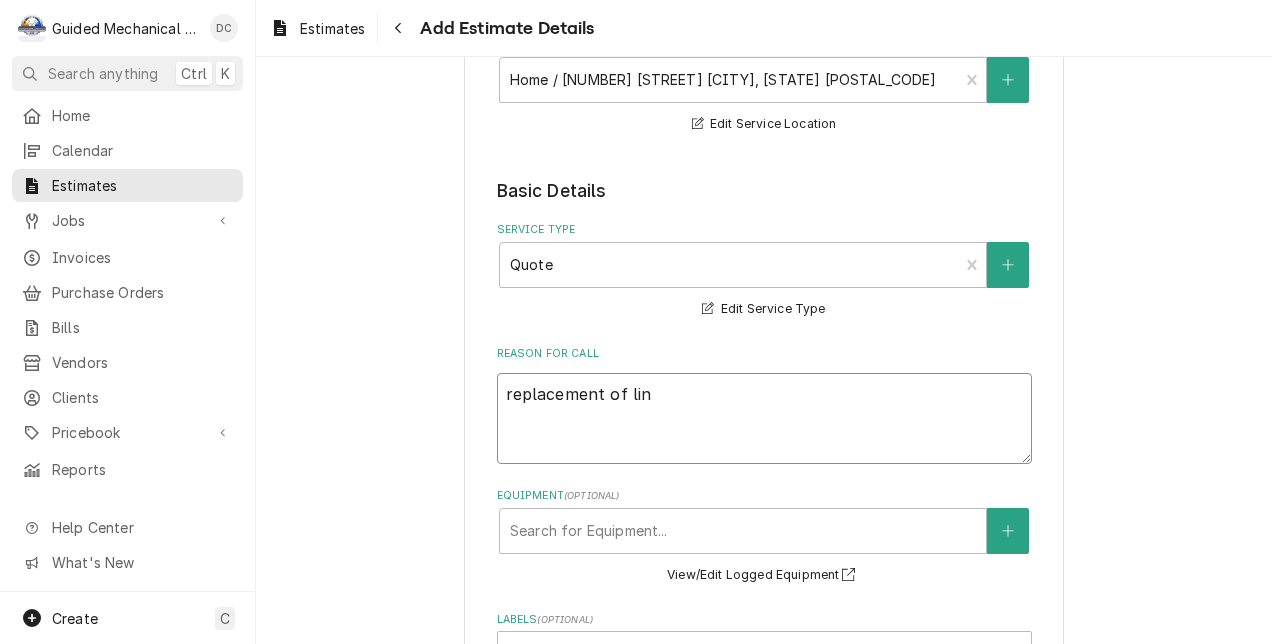 type on "x" 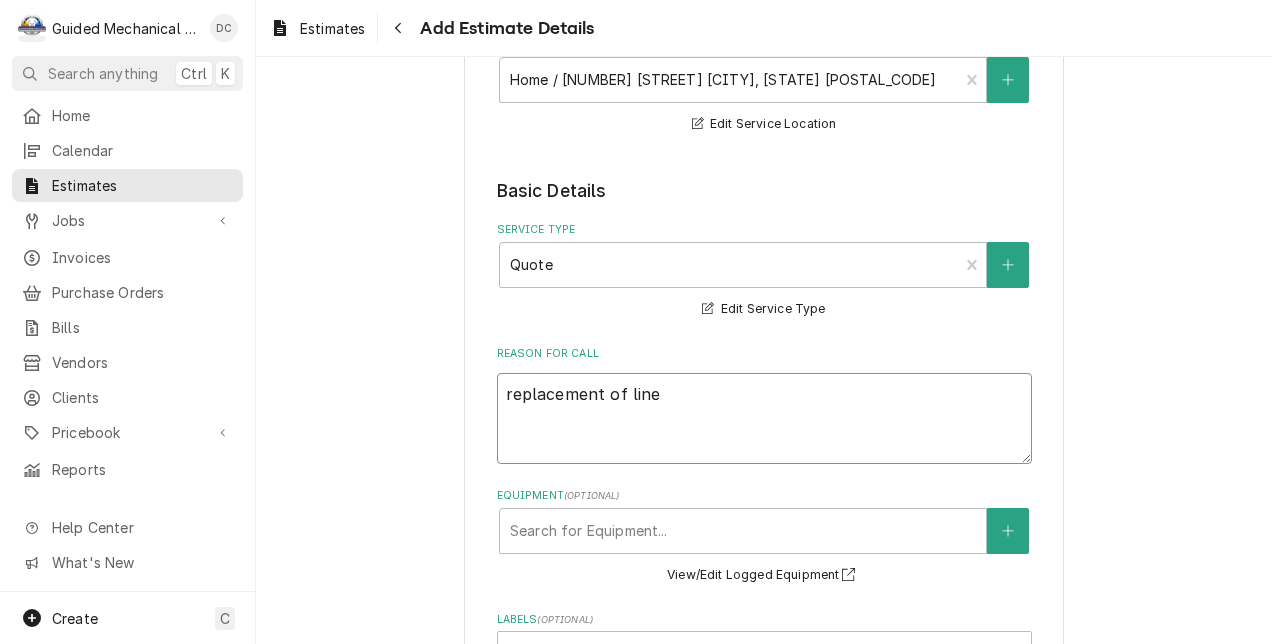 type on "x" 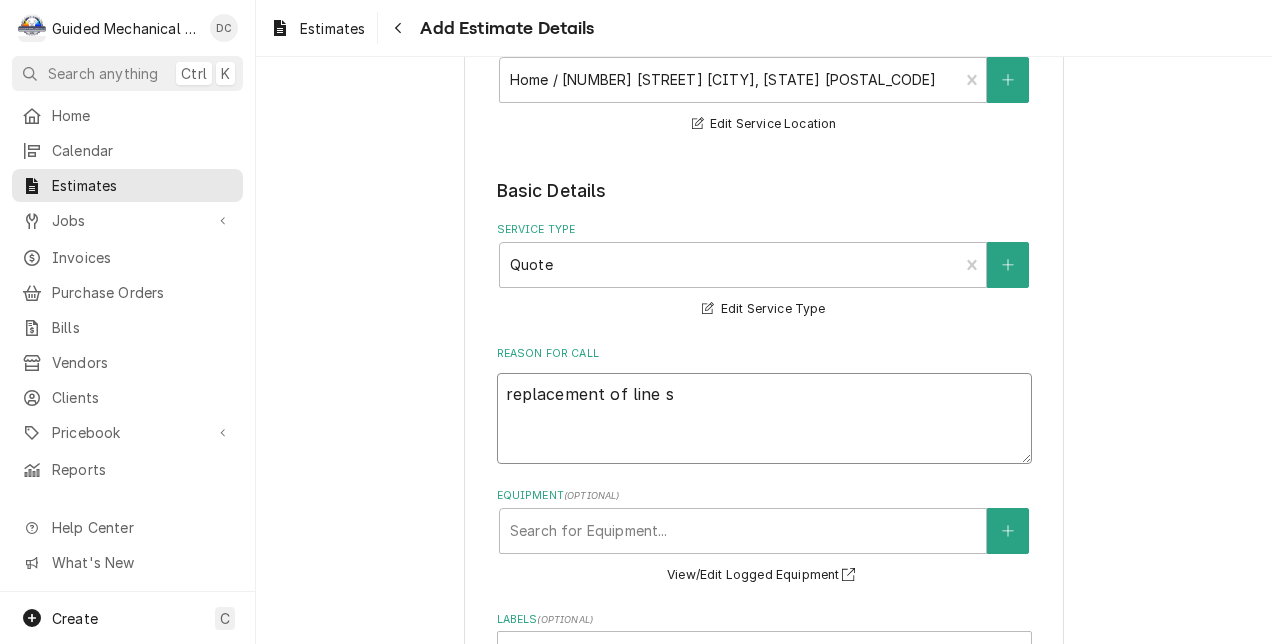 type on "x" 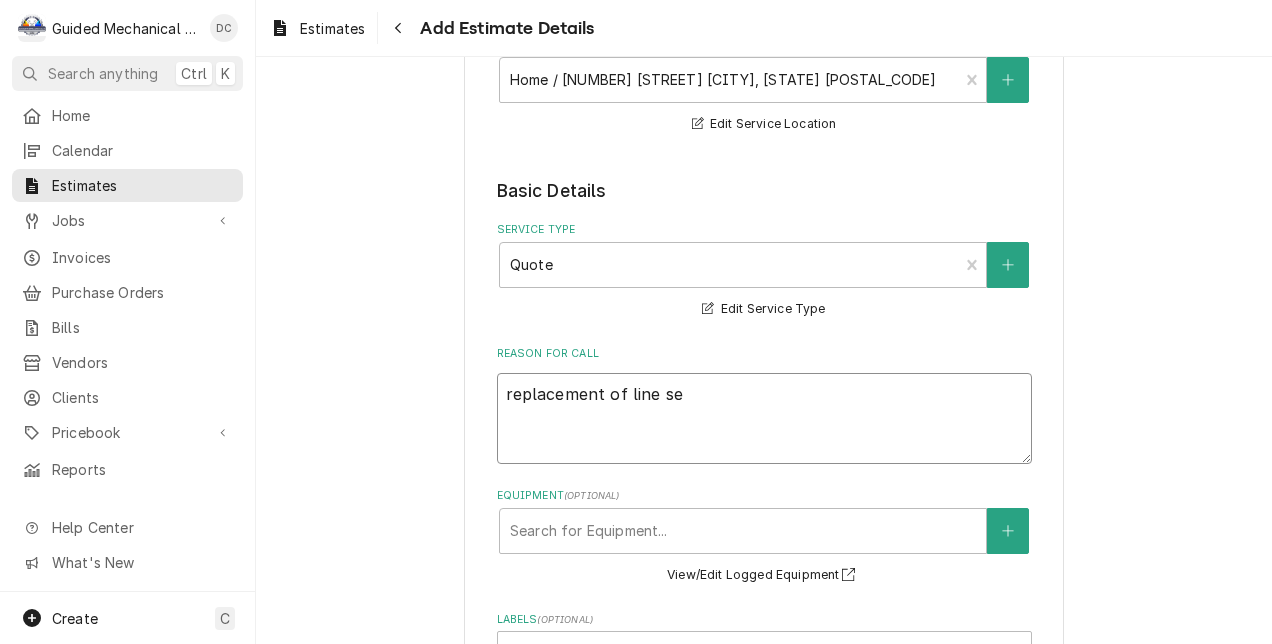 type on "x" 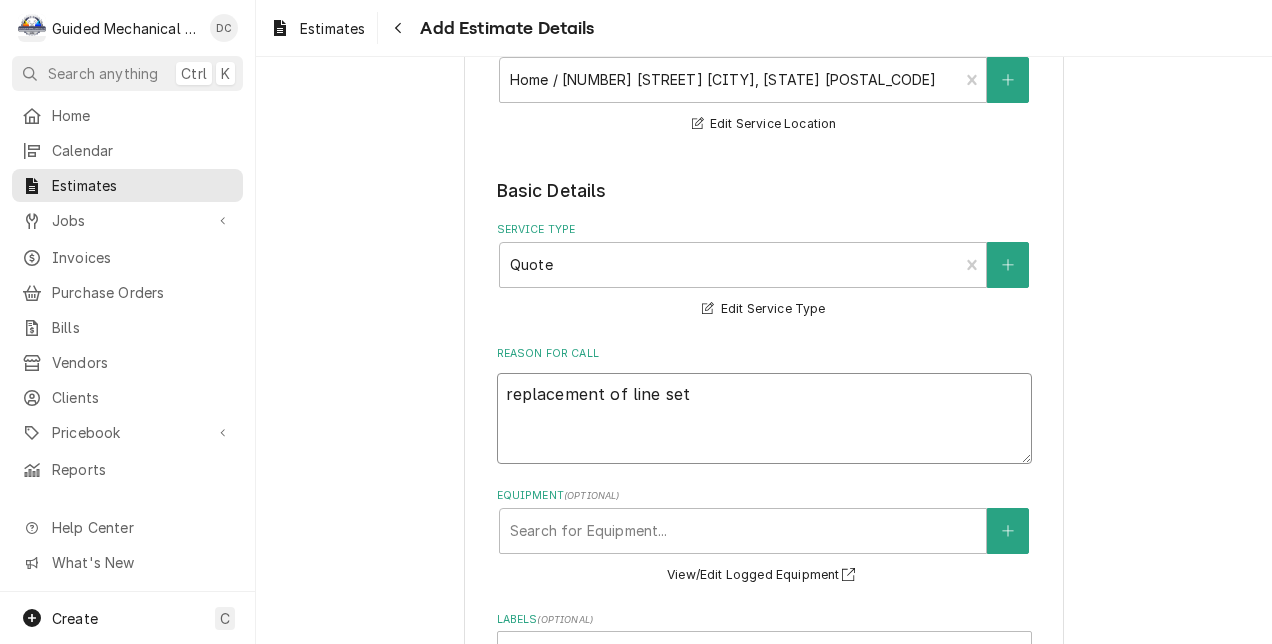 click on "replacement of line set" at bounding box center [764, 418] 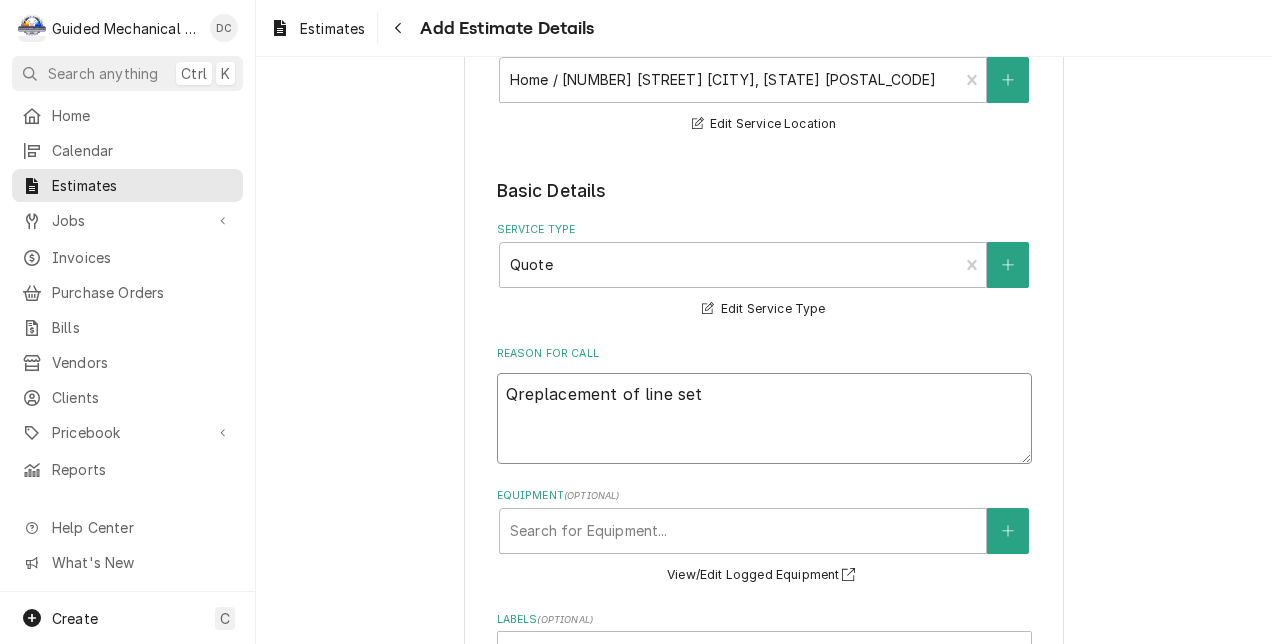 type on "x" 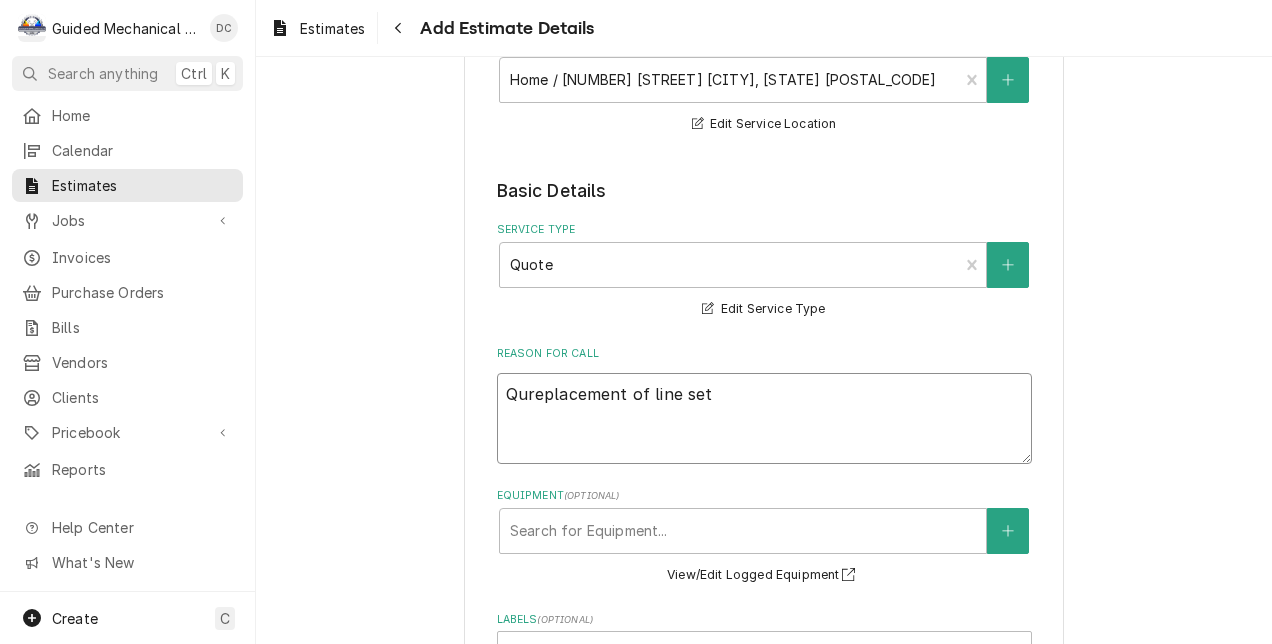 type on "x" 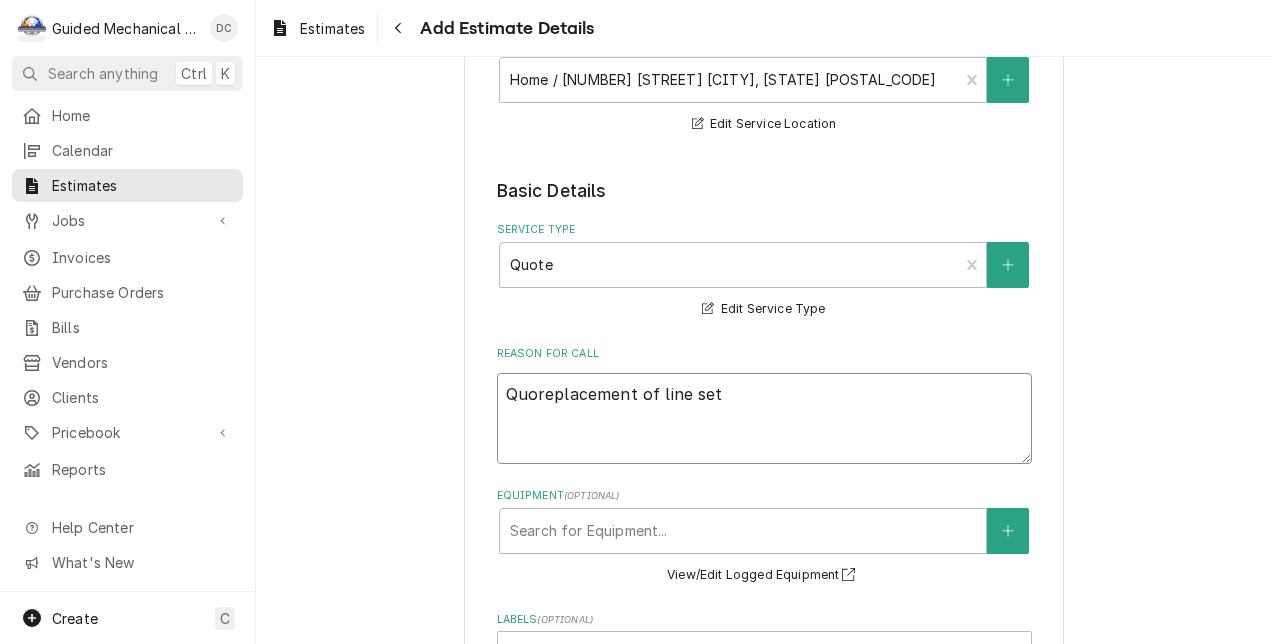 type on "x" 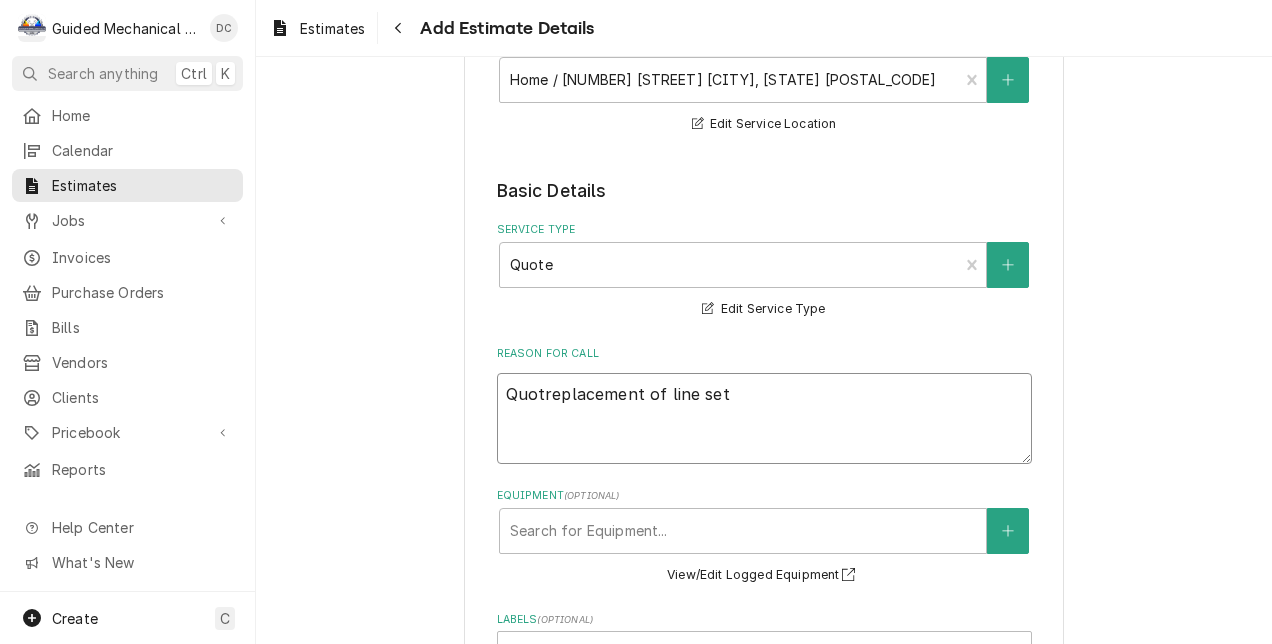 type on "x" 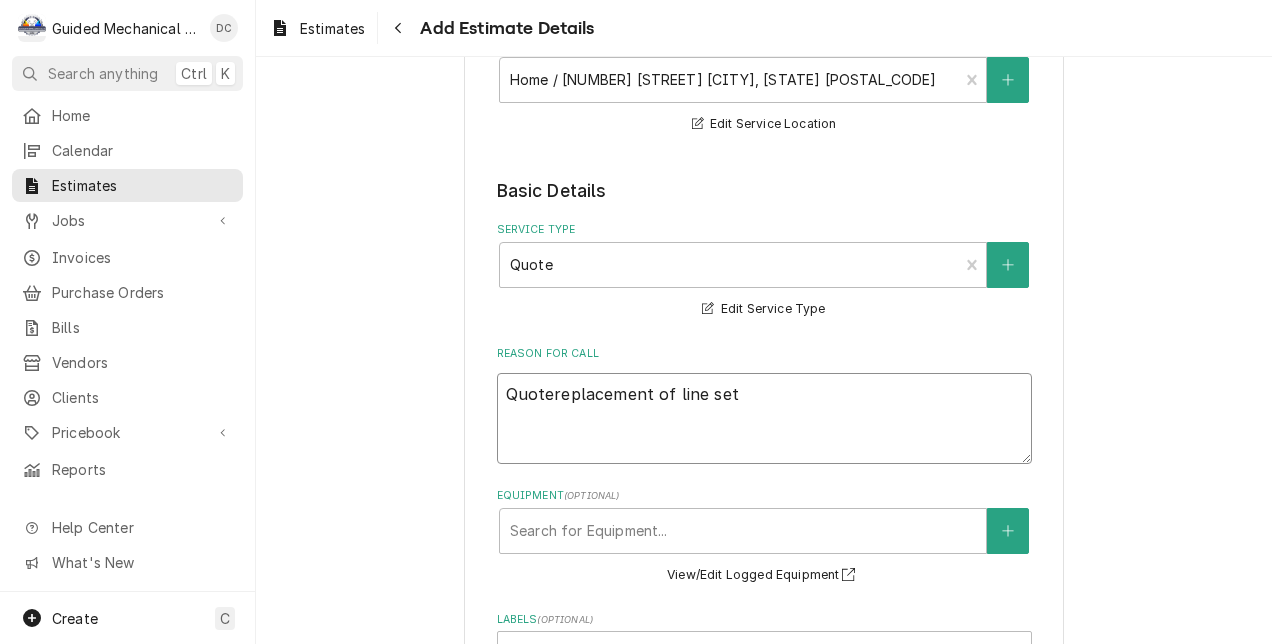 type on "x" 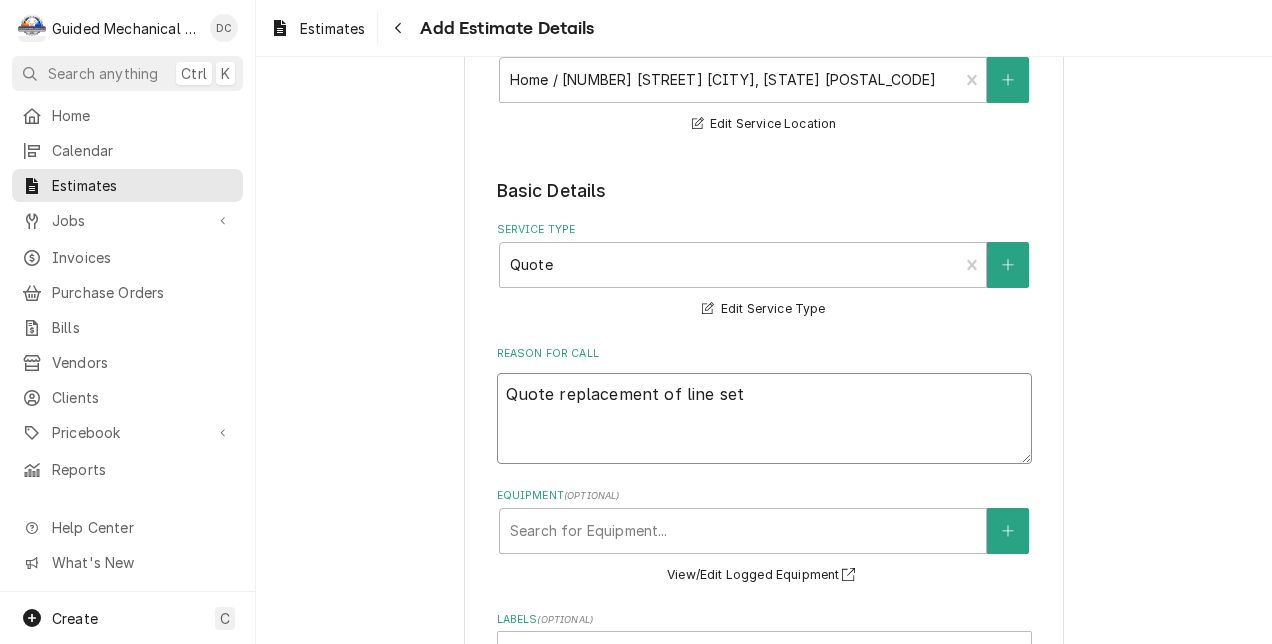 type on "x" 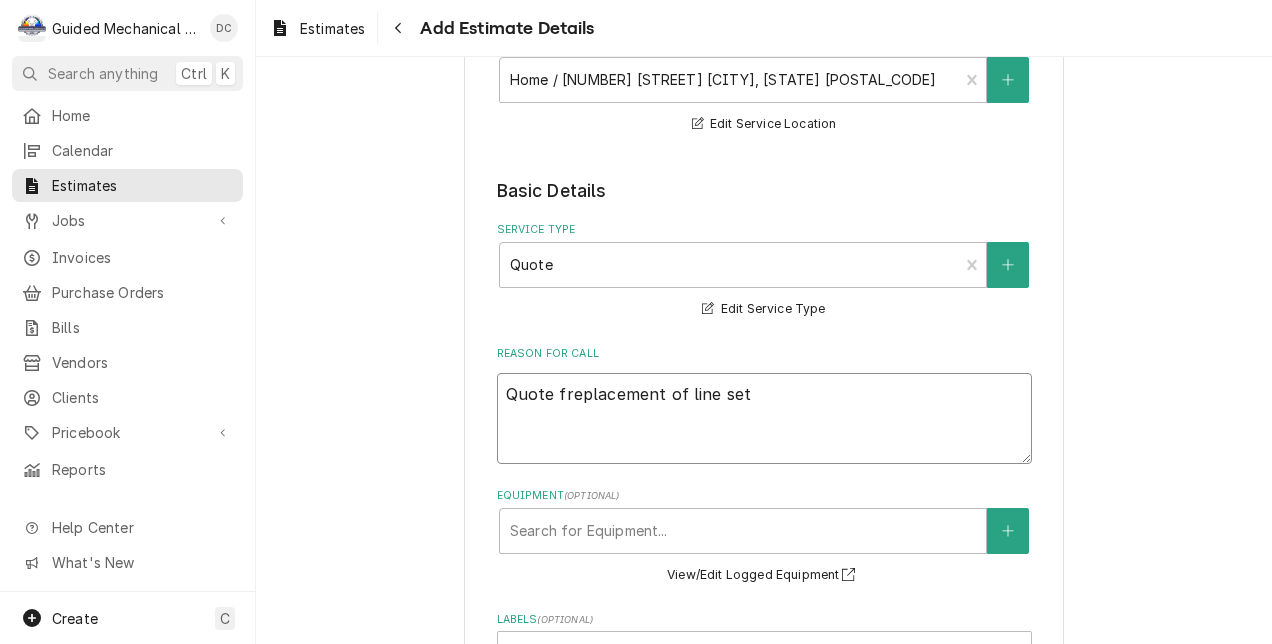 type on "x" 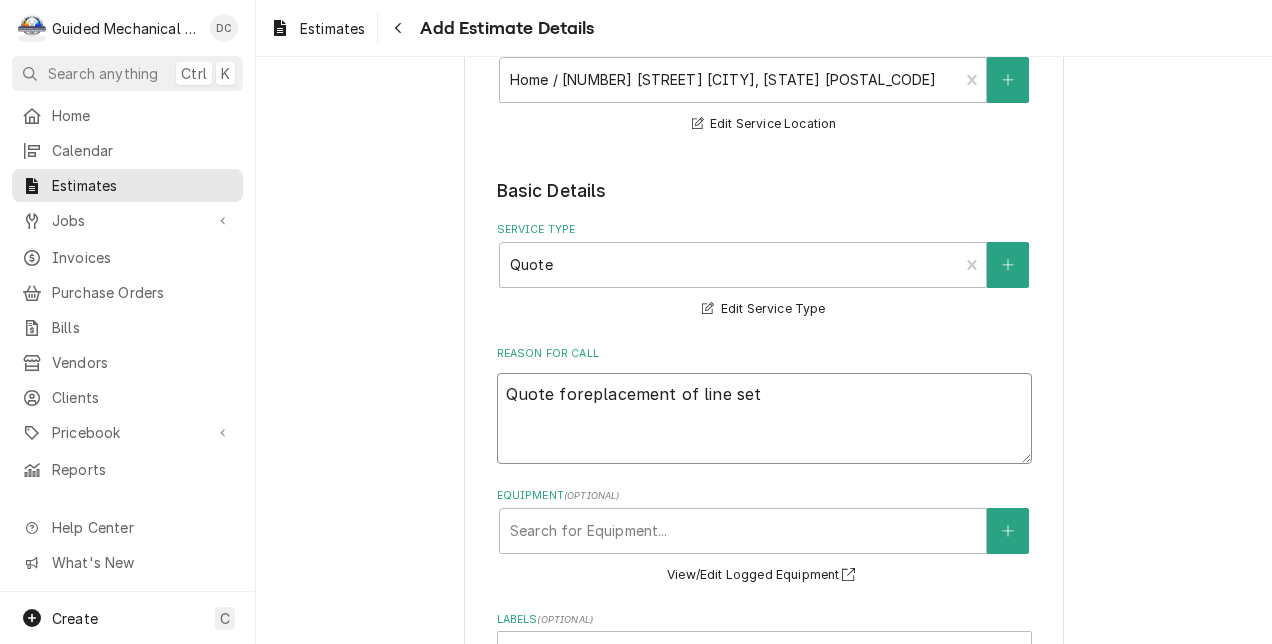 type on "x" 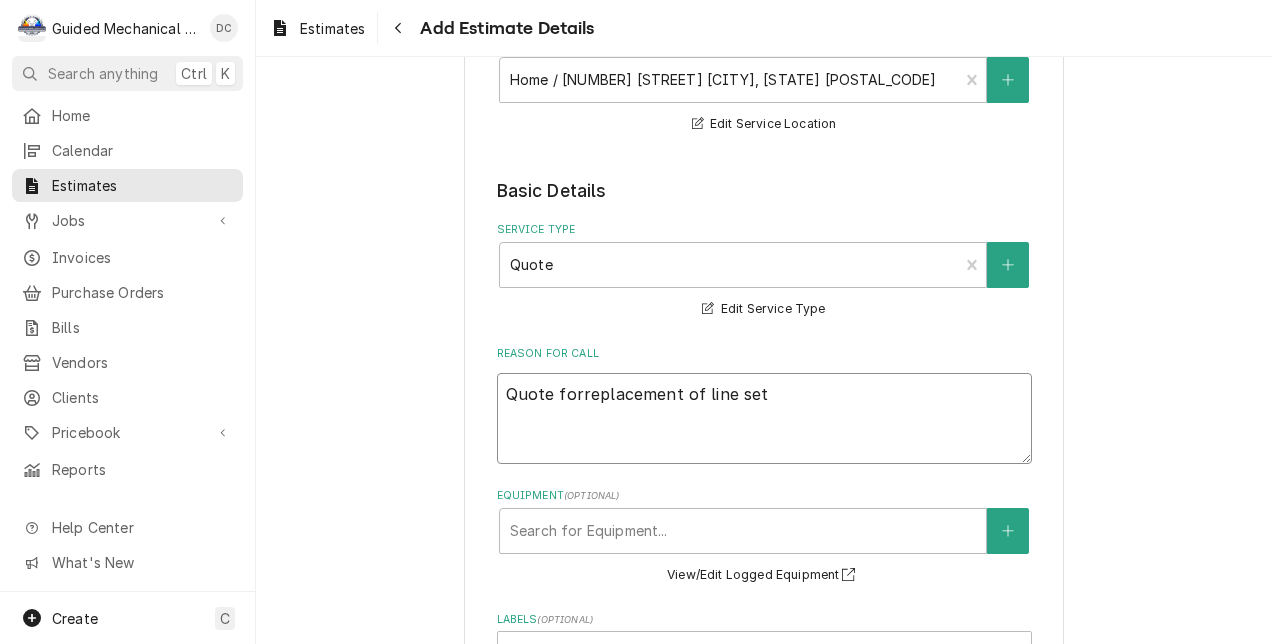 type on "x" 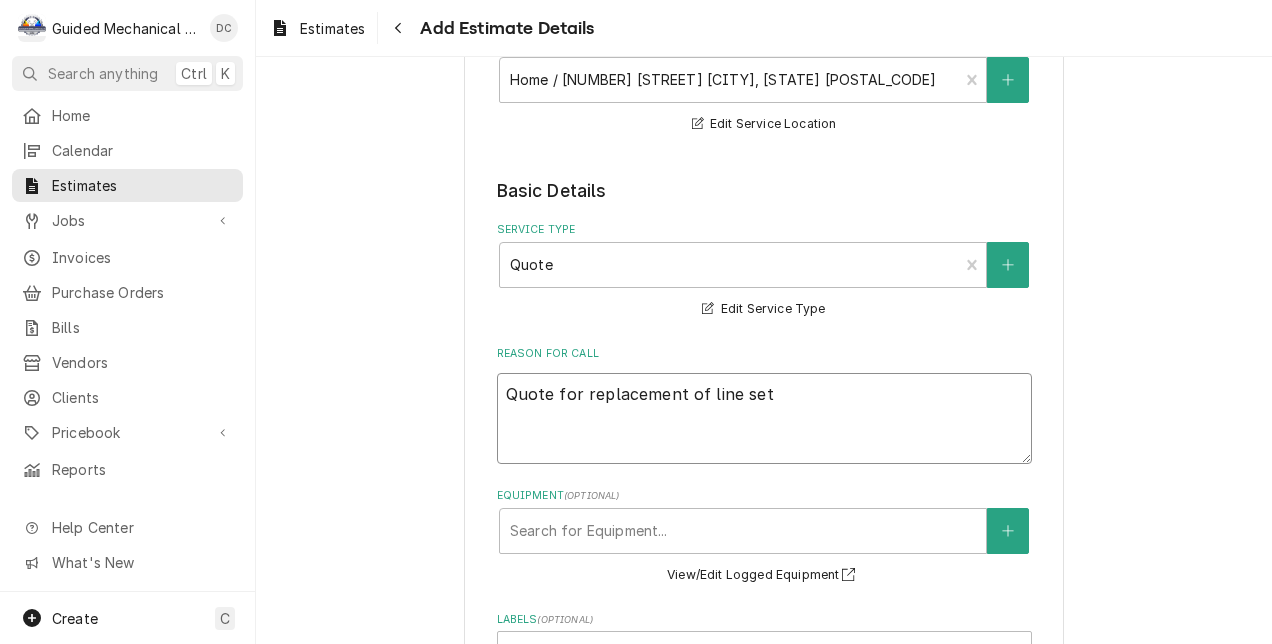 click on "Quote for replacement of line set" at bounding box center (764, 418) 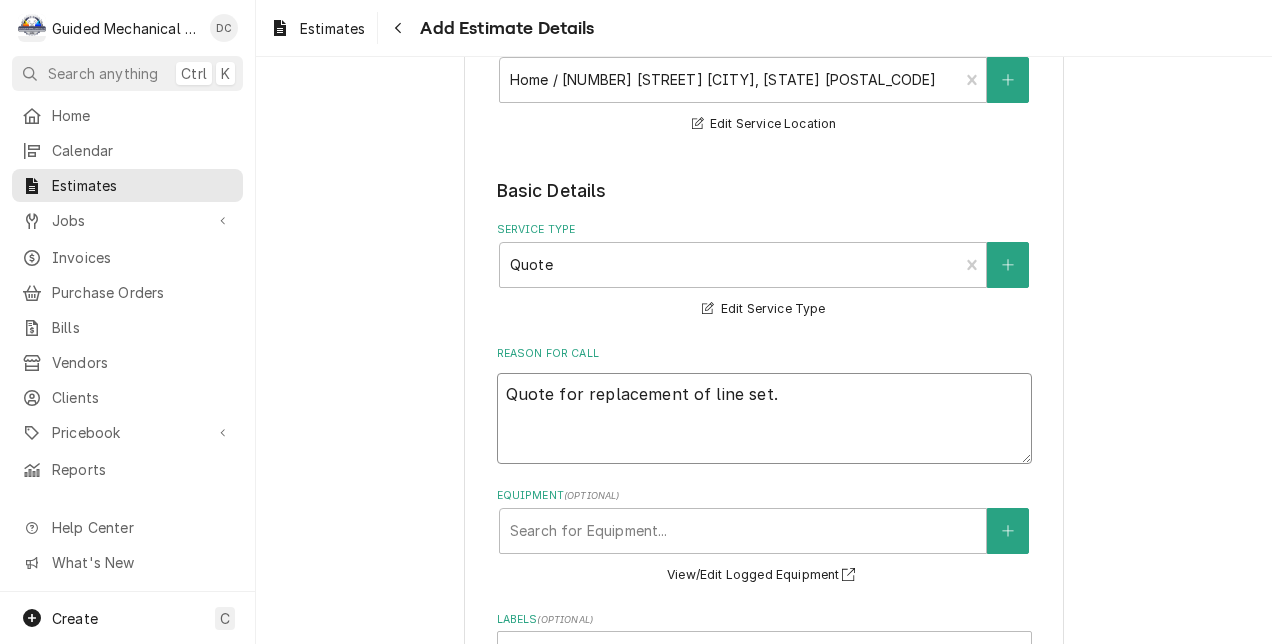 type 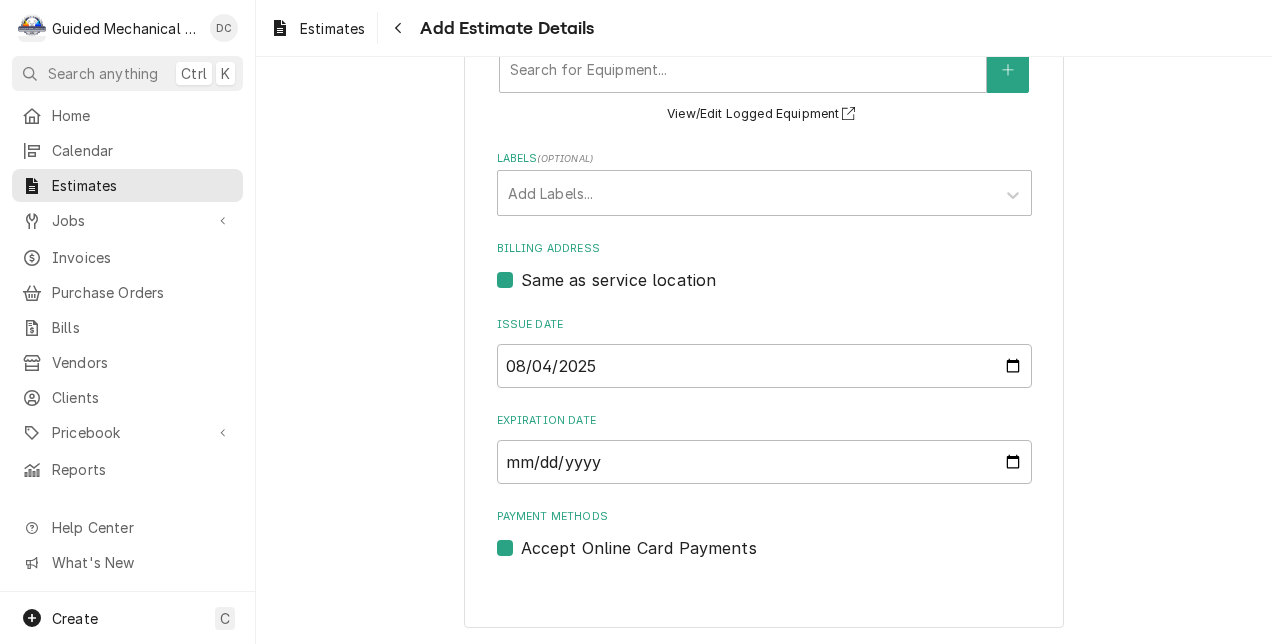 scroll, scrollTop: 764, scrollLeft: 0, axis: vertical 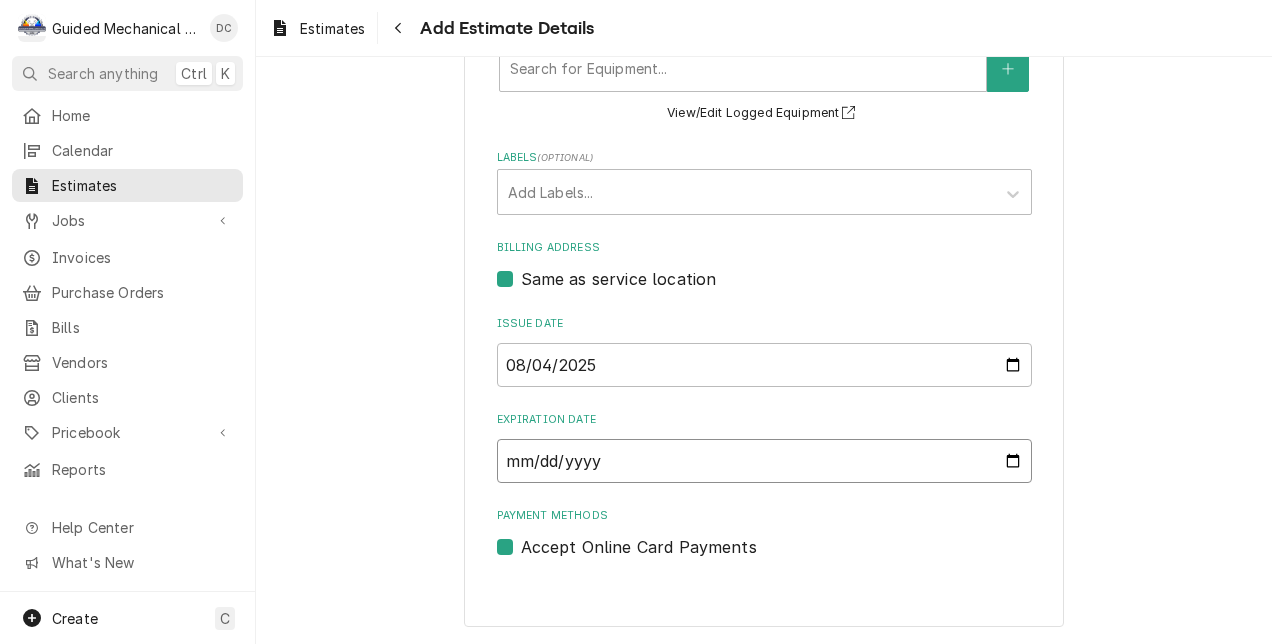 click on "Expiration Date" at bounding box center [764, 461] 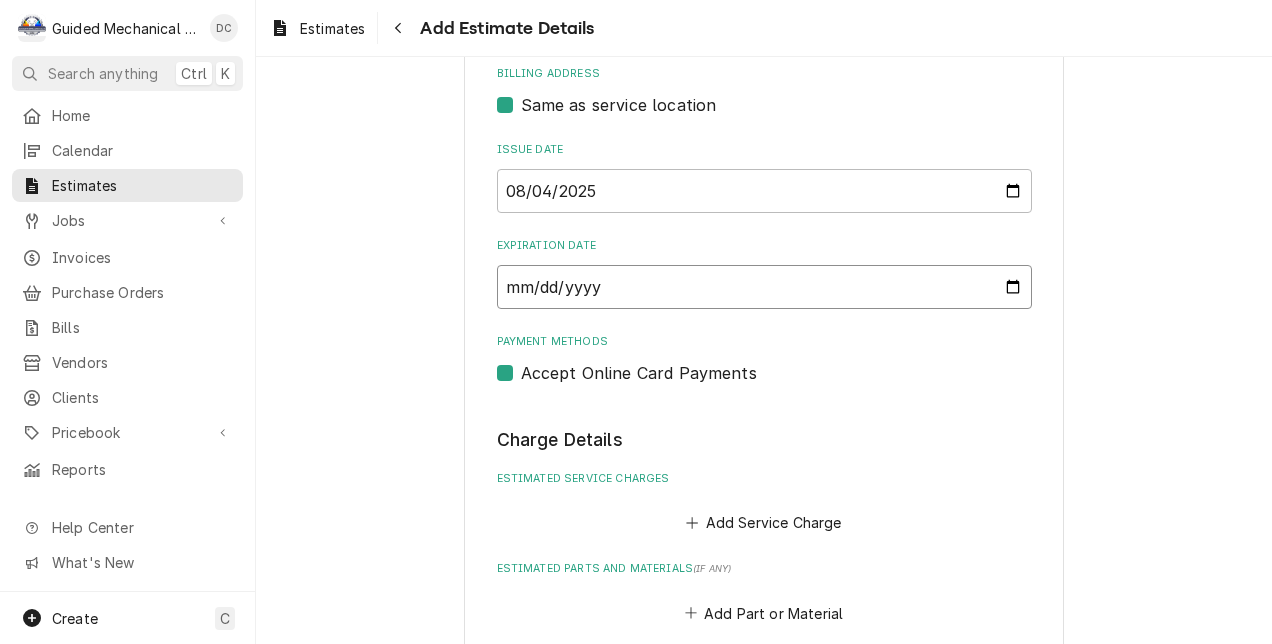 scroll, scrollTop: 964, scrollLeft: 0, axis: vertical 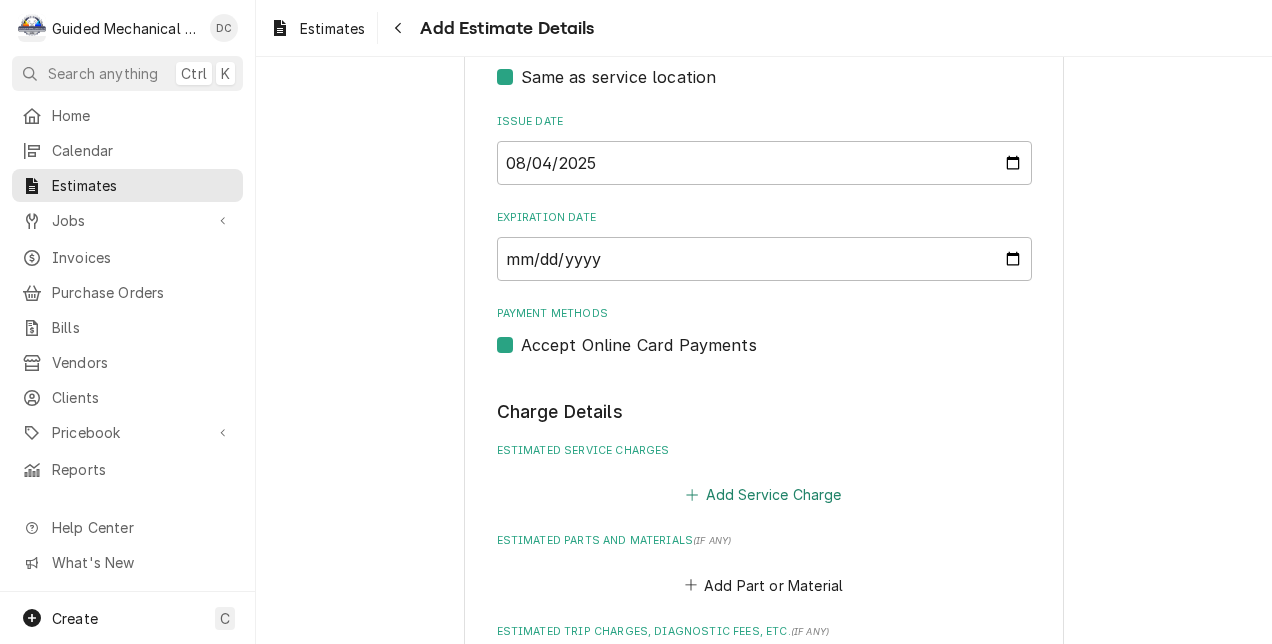 click on "Add Service Charge" at bounding box center [764, 495] 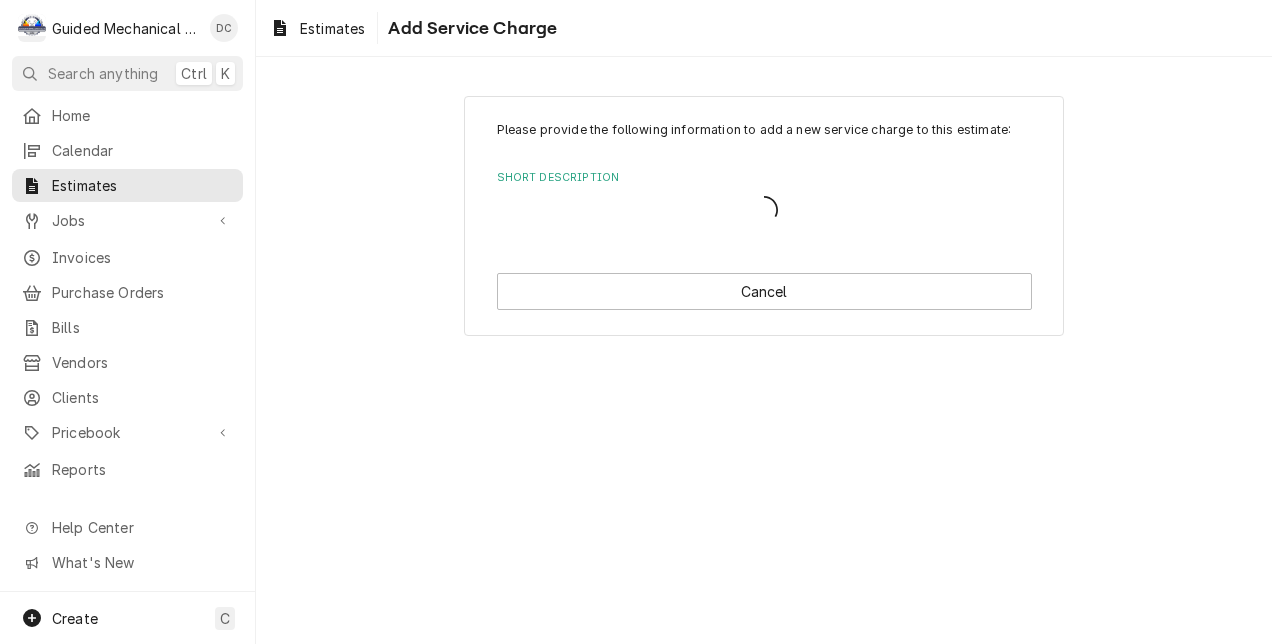 scroll, scrollTop: 0, scrollLeft: 0, axis: both 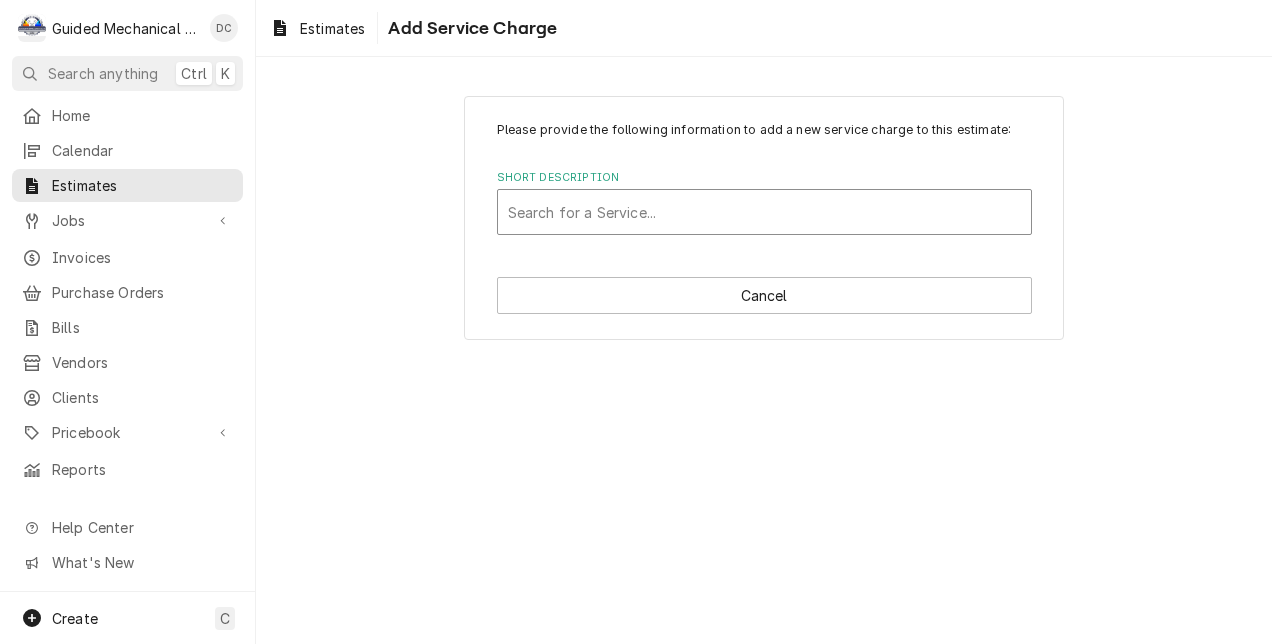 click at bounding box center [764, 212] 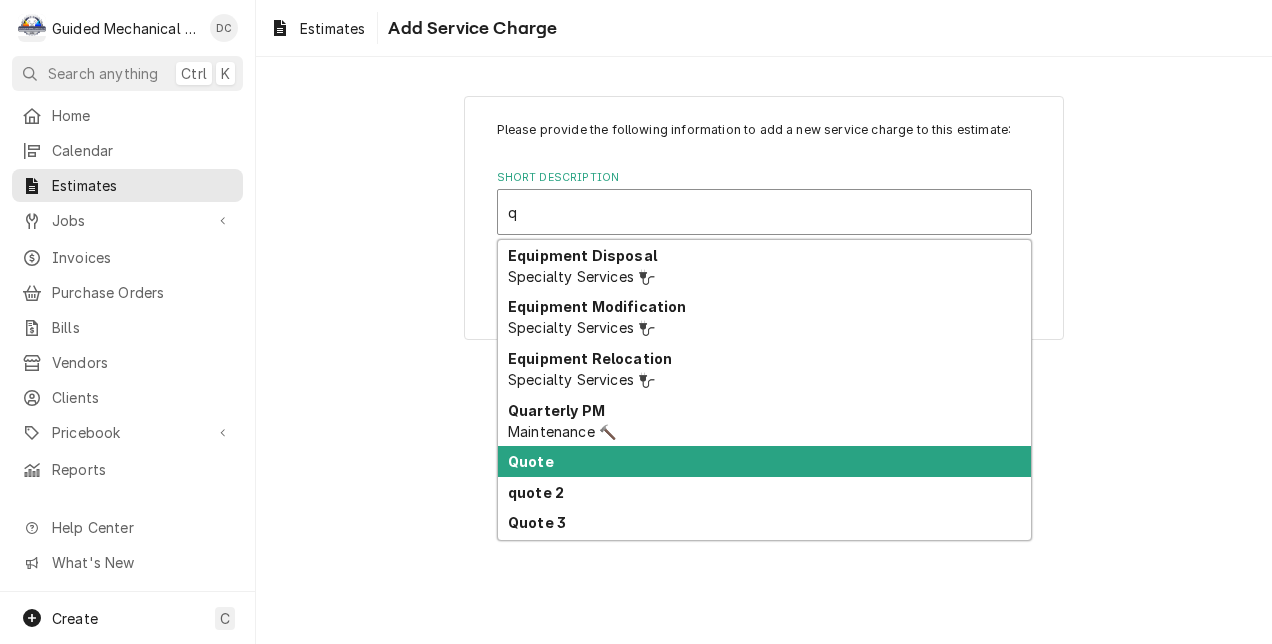click on "Quote" at bounding box center [764, 461] 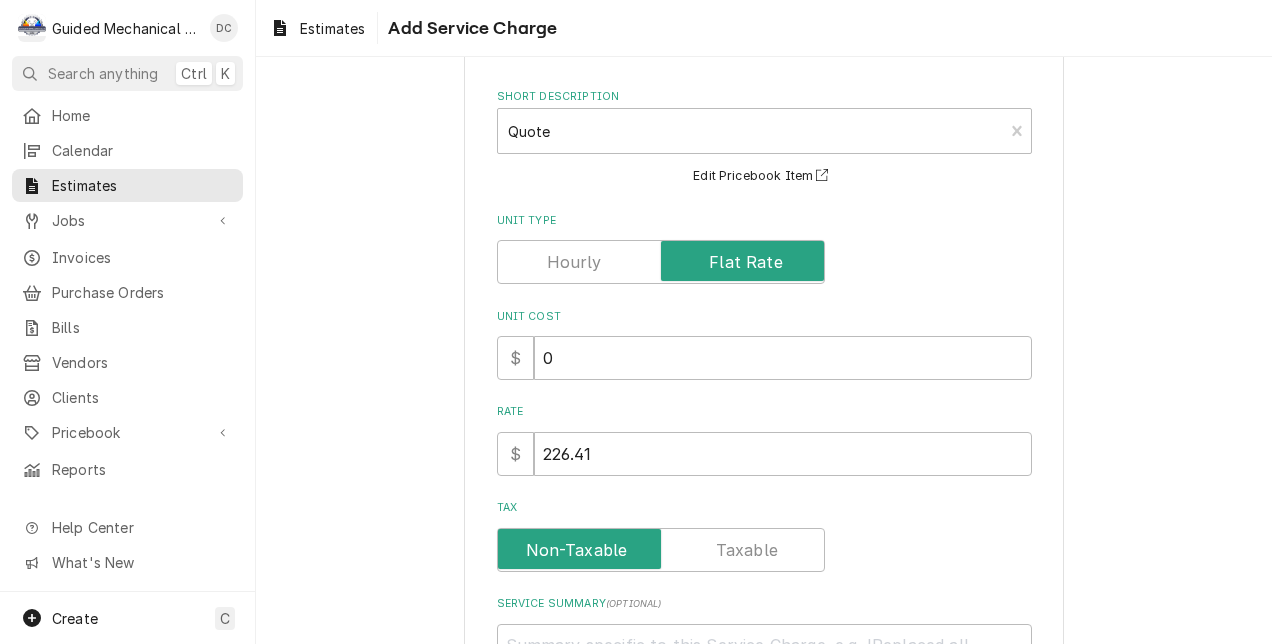 scroll, scrollTop: 100, scrollLeft: 0, axis: vertical 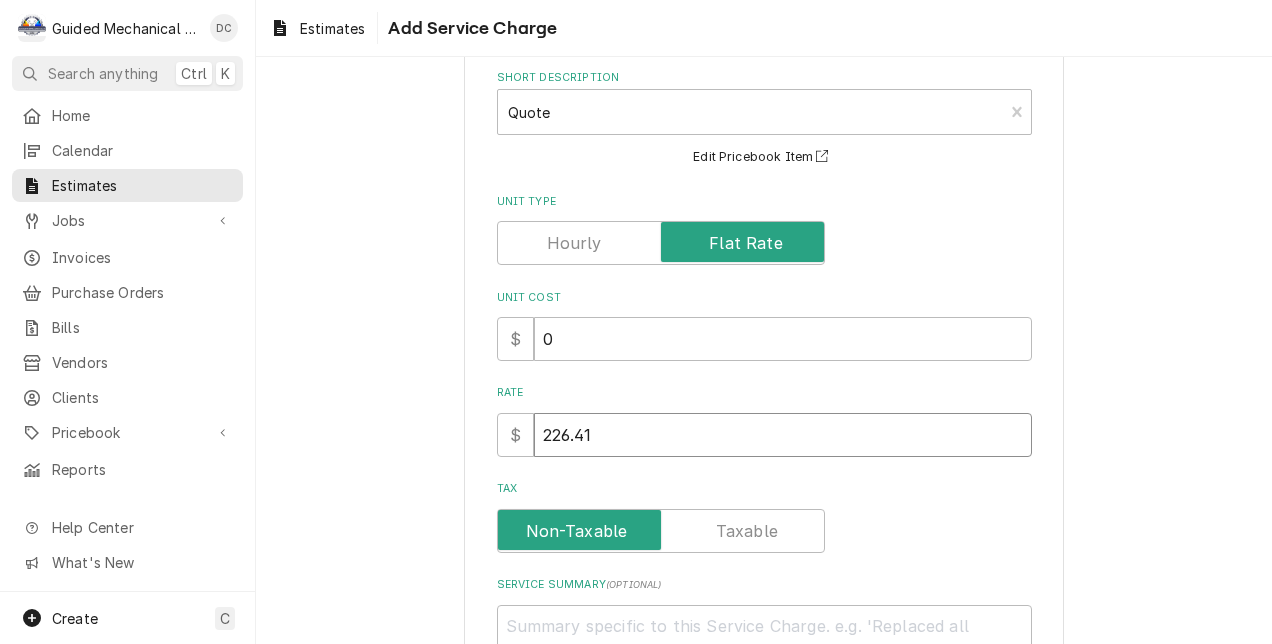 drag, startPoint x: 632, startPoint y: 430, endPoint x: 432, endPoint y: 432, distance: 200.01 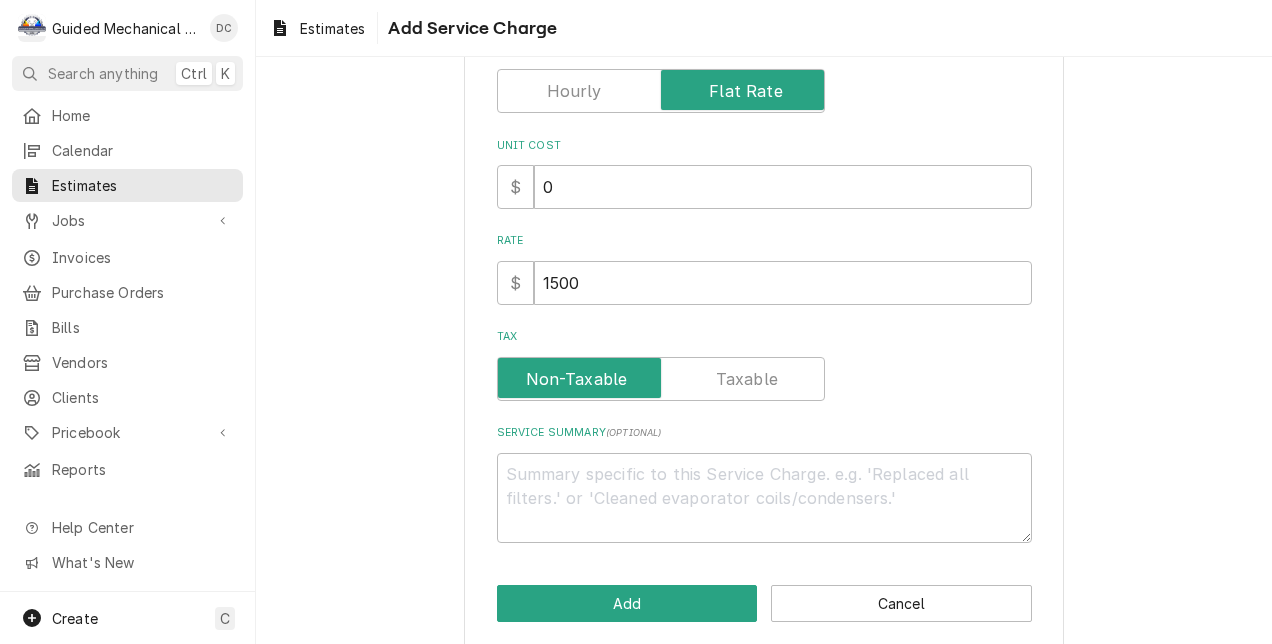 scroll, scrollTop: 274, scrollLeft: 0, axis: vertical 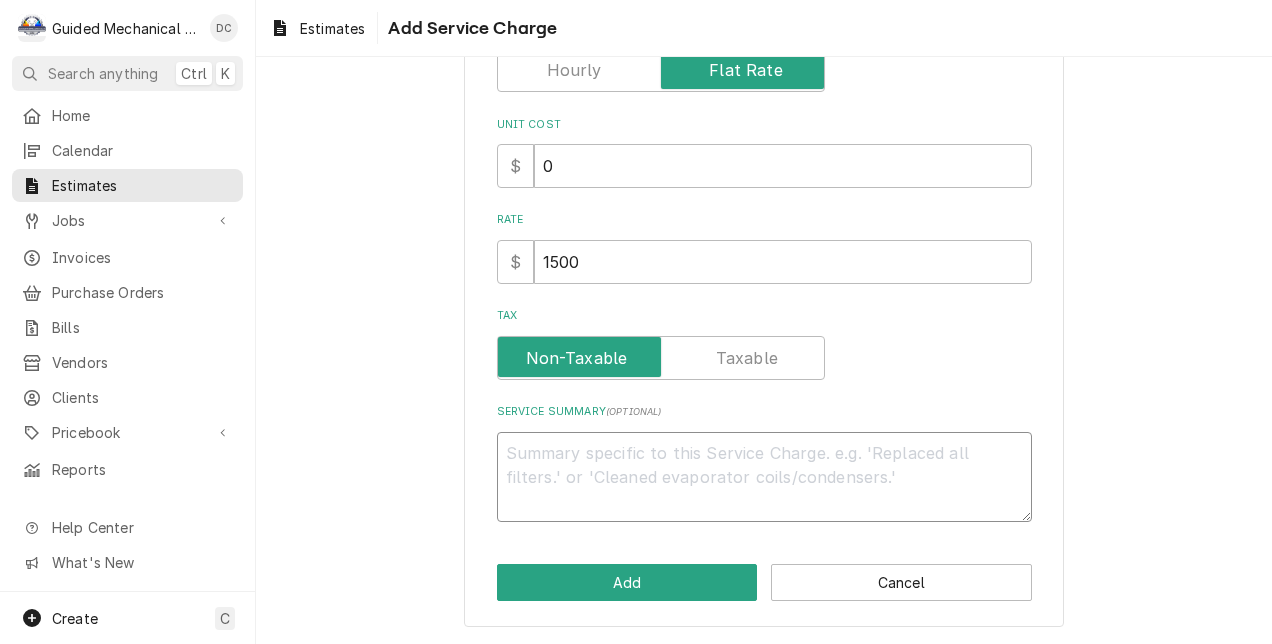 click on "Service Summary  ( optional )" at bounding box center [764, 477] 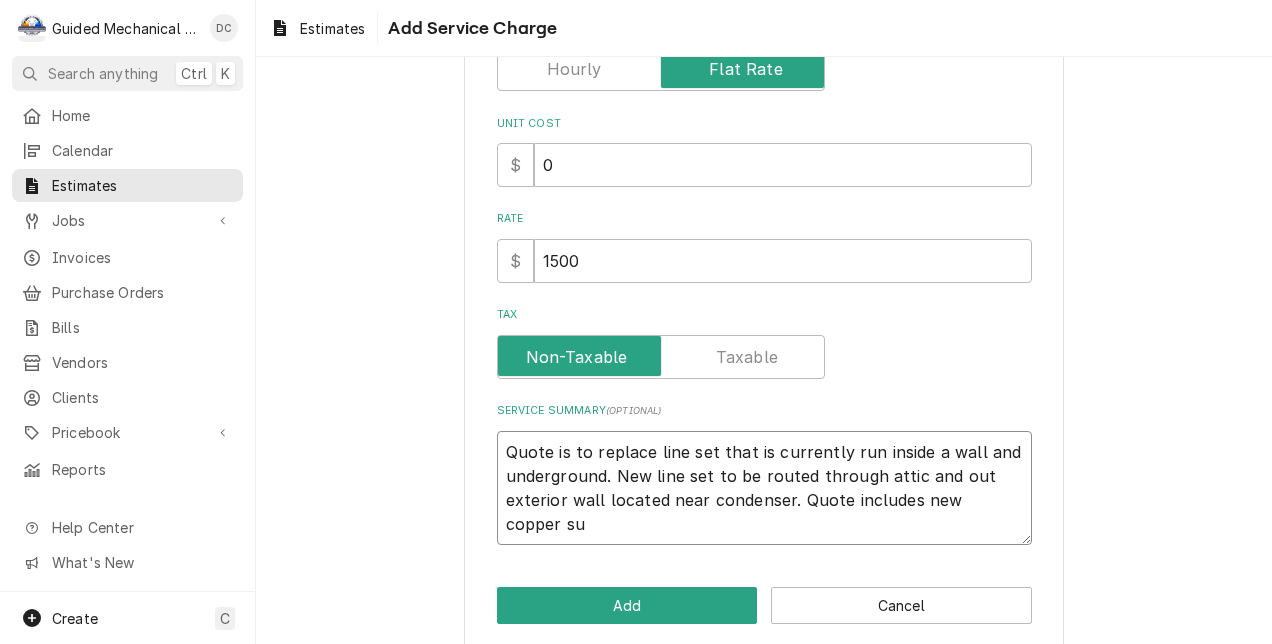 scroll, scrollTop: 0, scrollLeft: 0, axis: both 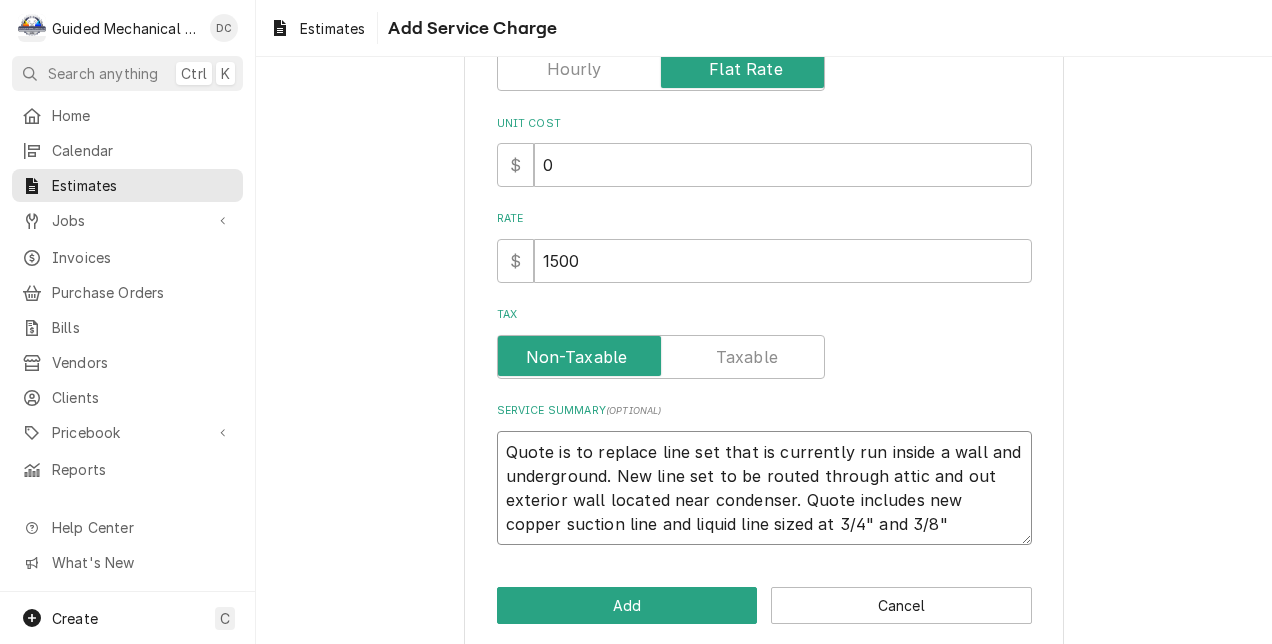 click on "Quote is to replace line set that is currently run inside a wall and underground. New line set to be routed through attic and out exterior wall located near condenser. Quote includes new copper suction line and liquid line sized at 3/4" and 3/8"" at bounding box center [764, 488] 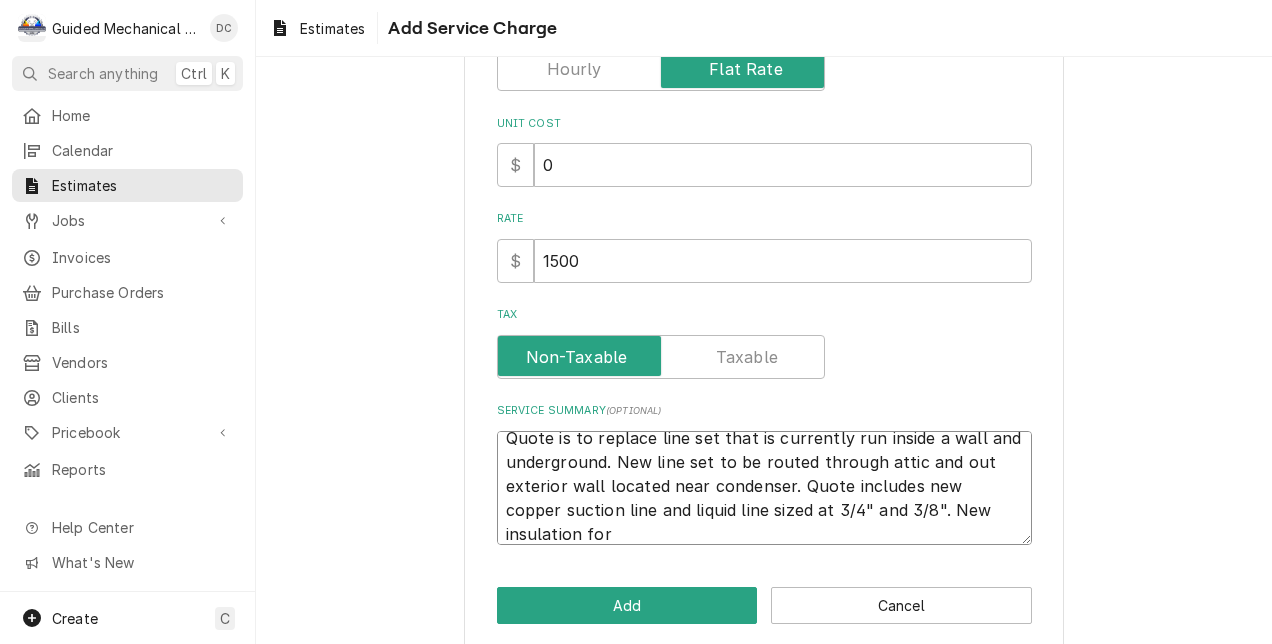 scroll, scrollTop: 0, scrollLeft: 0, axis: both 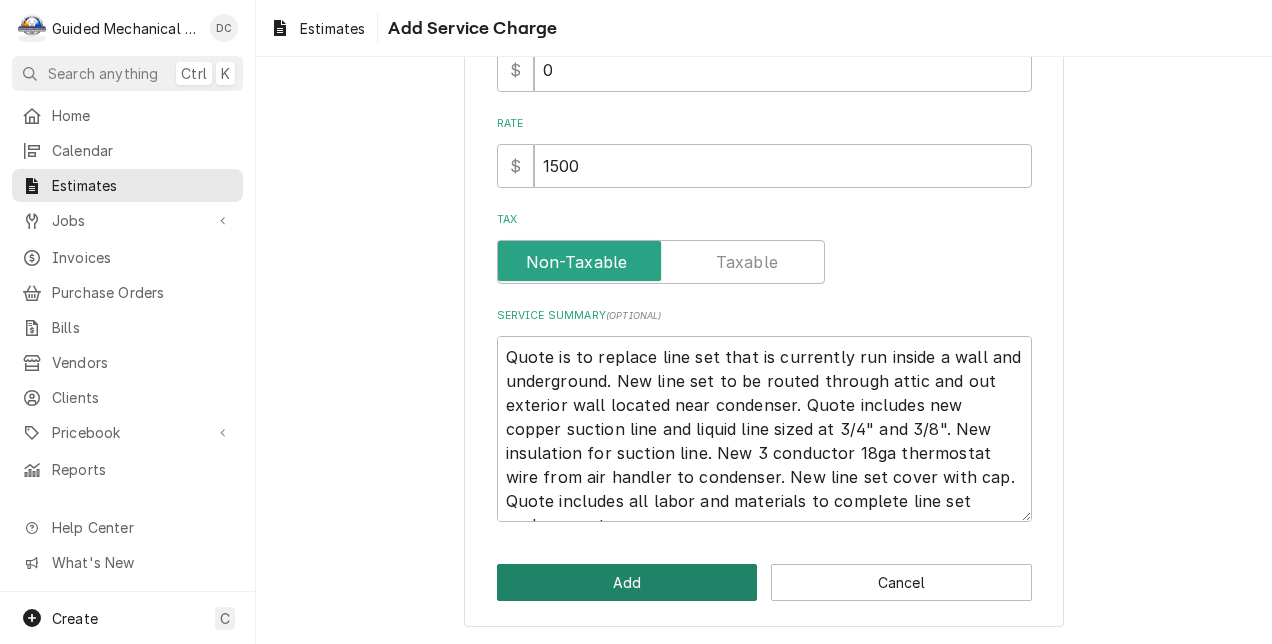 click on "Add" at bounding box center (627, 582) 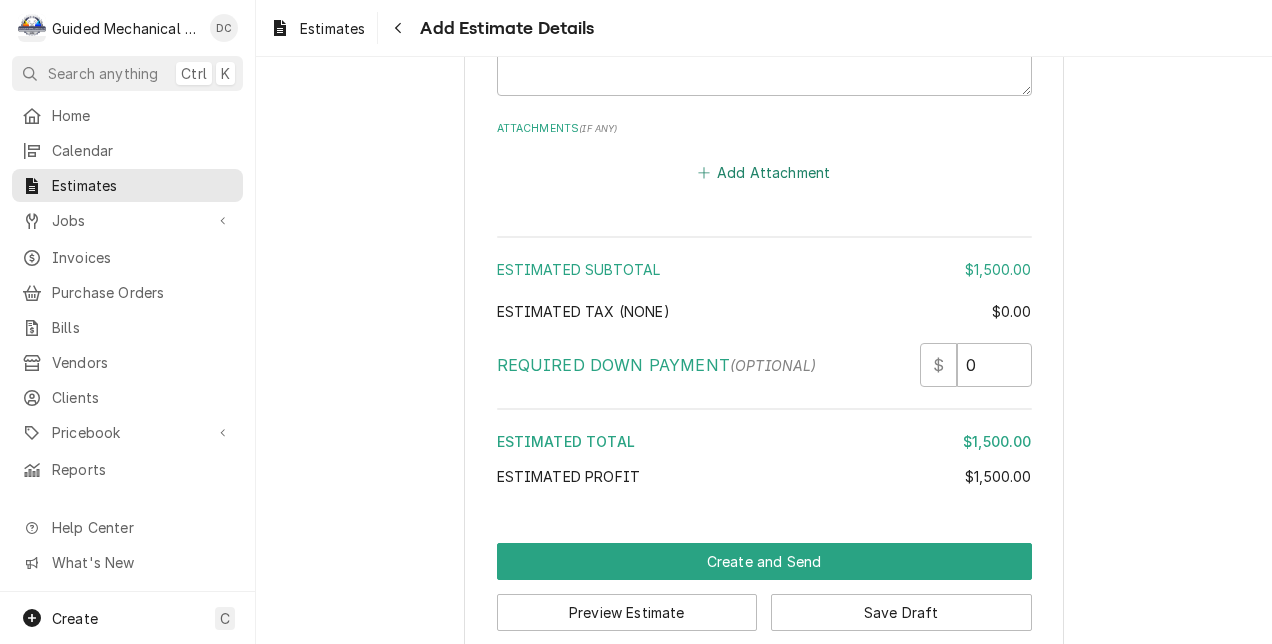 scroll, scrollTop: 2413, scrollLeft: 0, axis: vertical 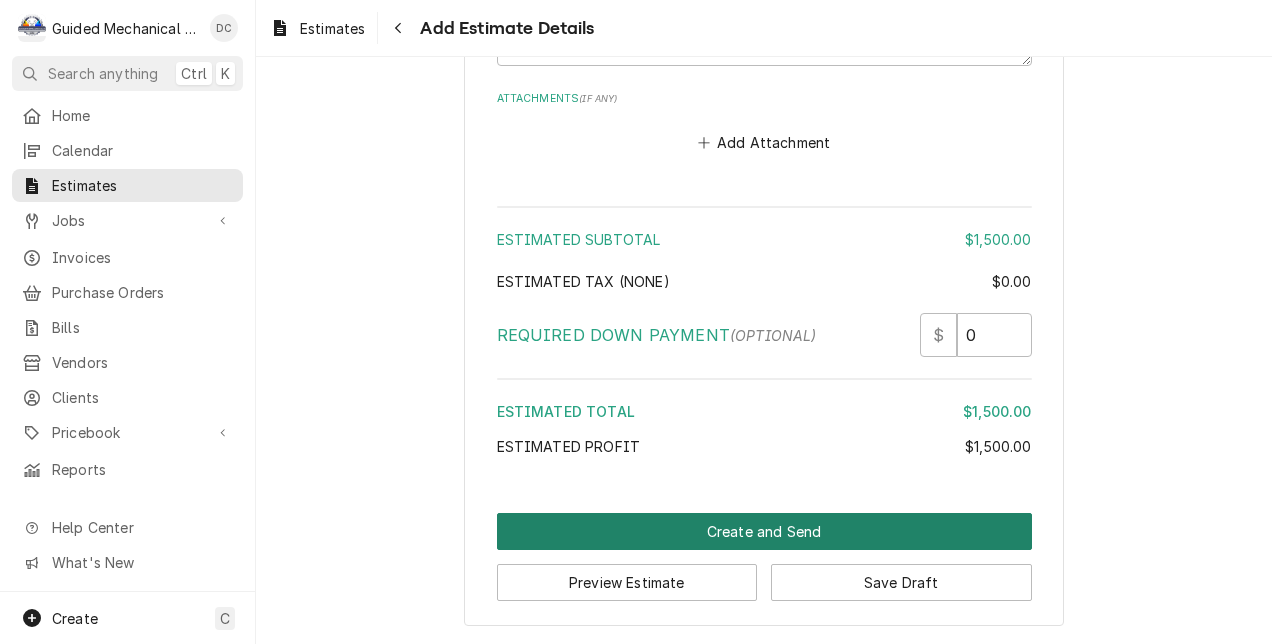 click on "Create and Send" at bounding box center [764, 531] 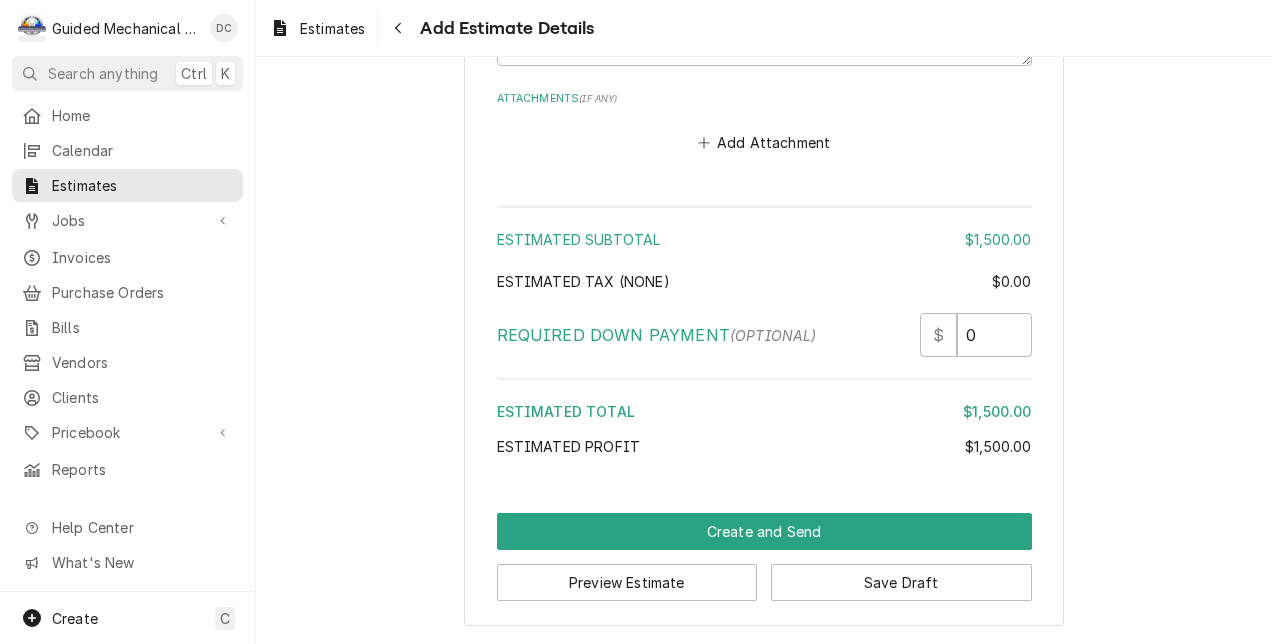 scroll, scrollTop: 2400, scrollLeft: 0, axis: vertical 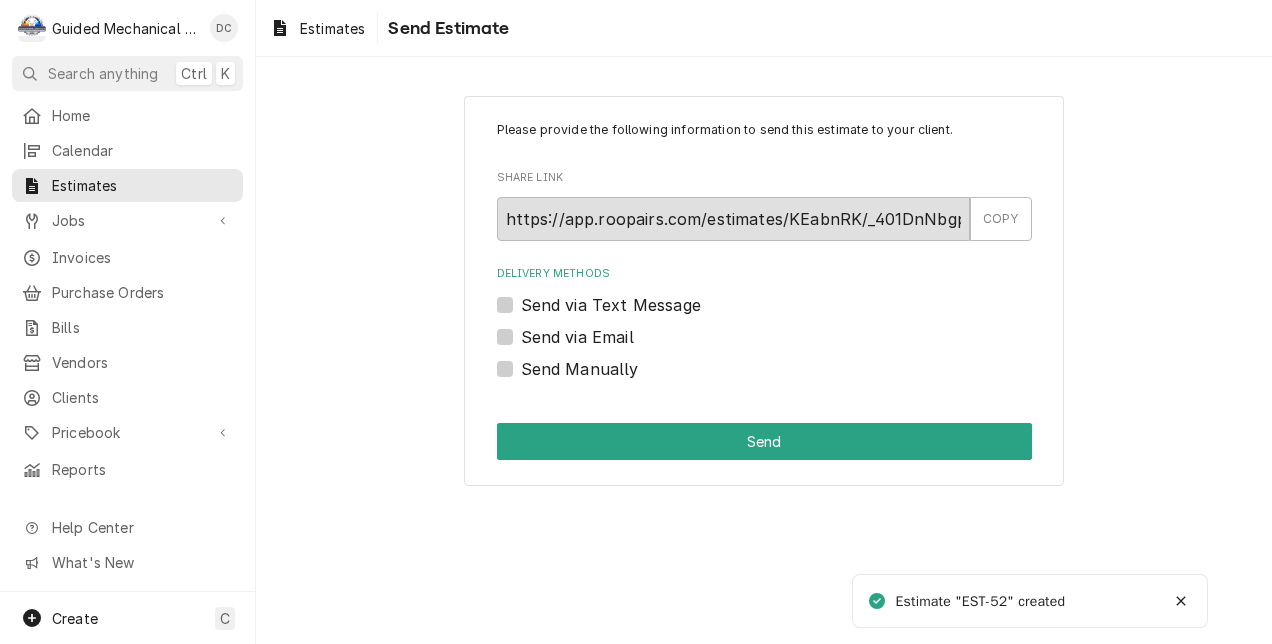 click on "Send via Email" at bounding box center [577, 337] 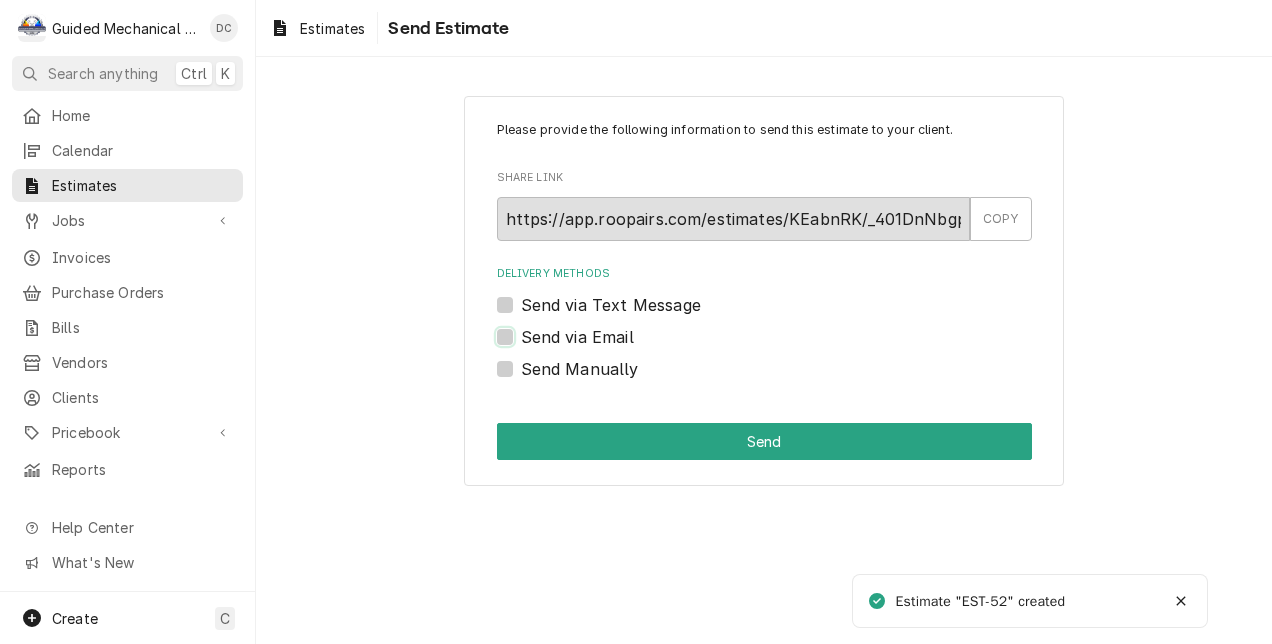 click on "Send via Email" at bounding box center (788, 347) 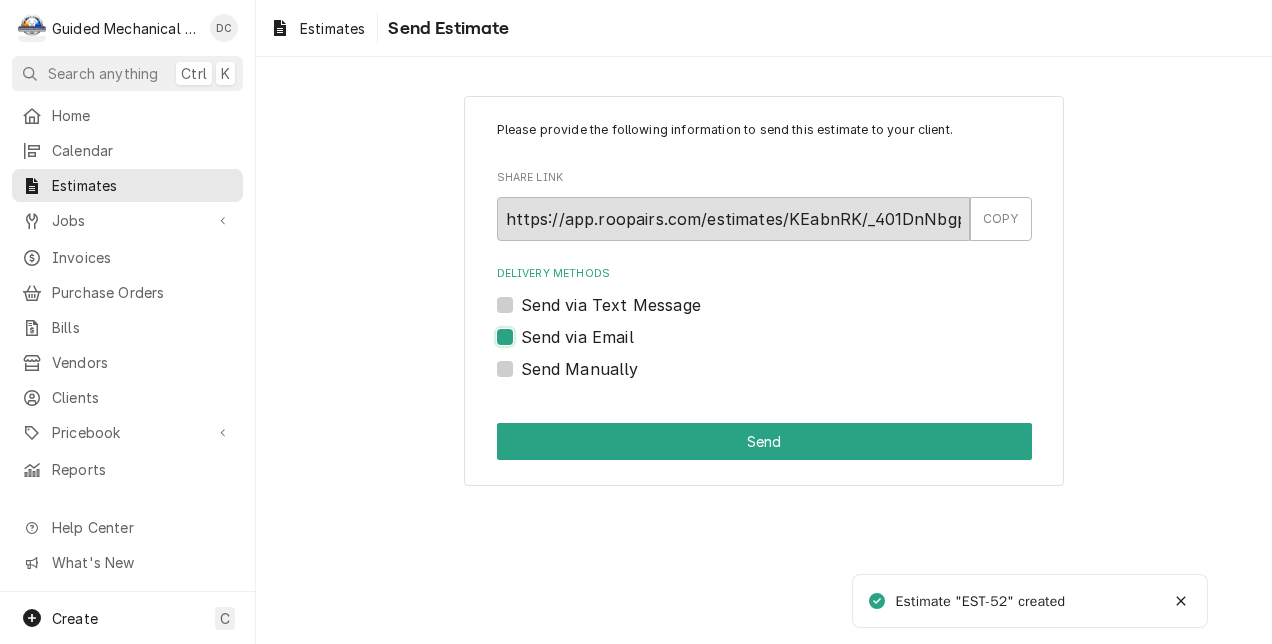 checkbox on "true" 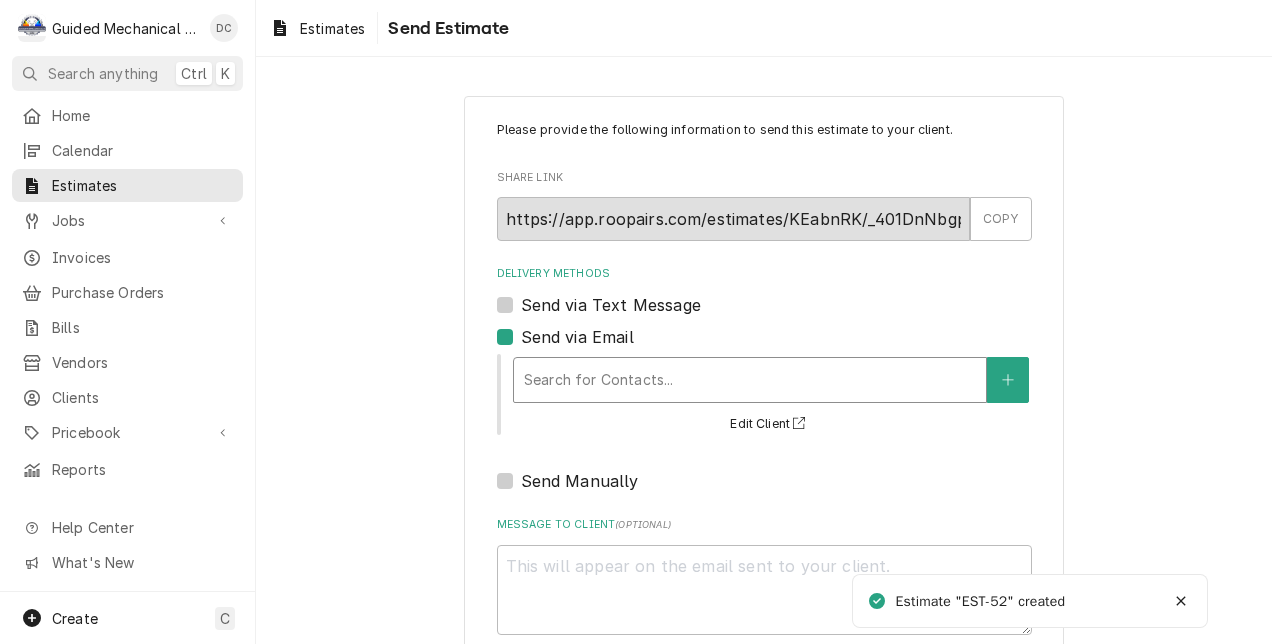 click at bounding box center [750, 380] 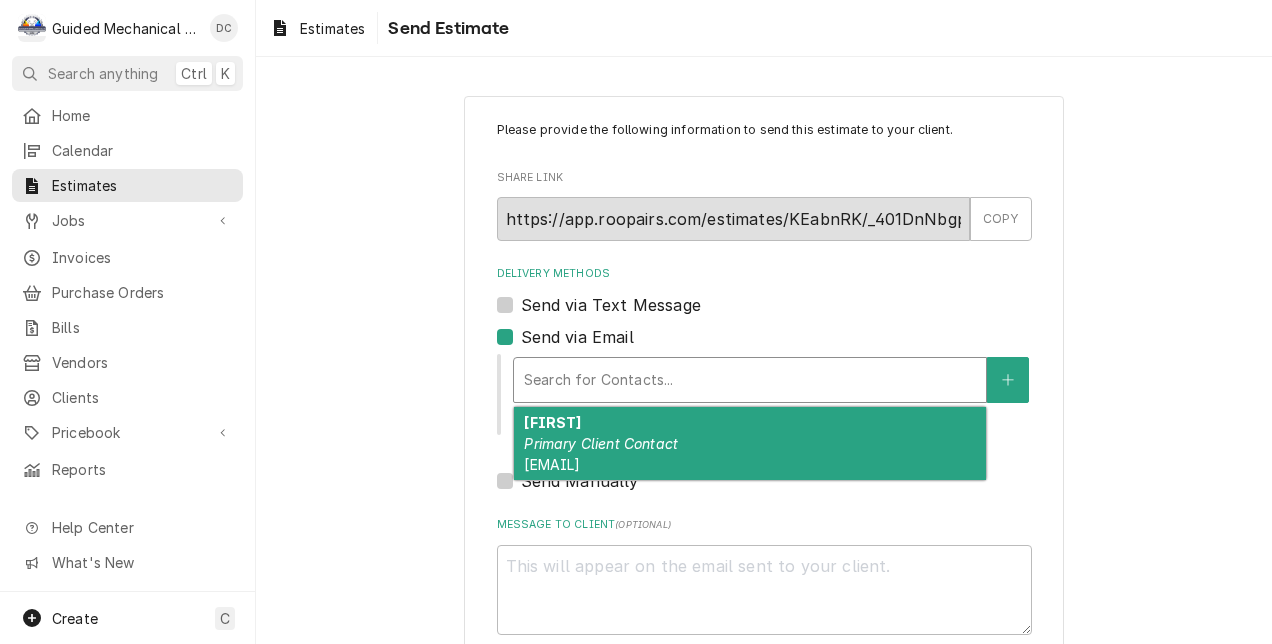 click on "Barbara Primary Client Contact bliss5901@gmail.com" at bounding box center [750, 443] 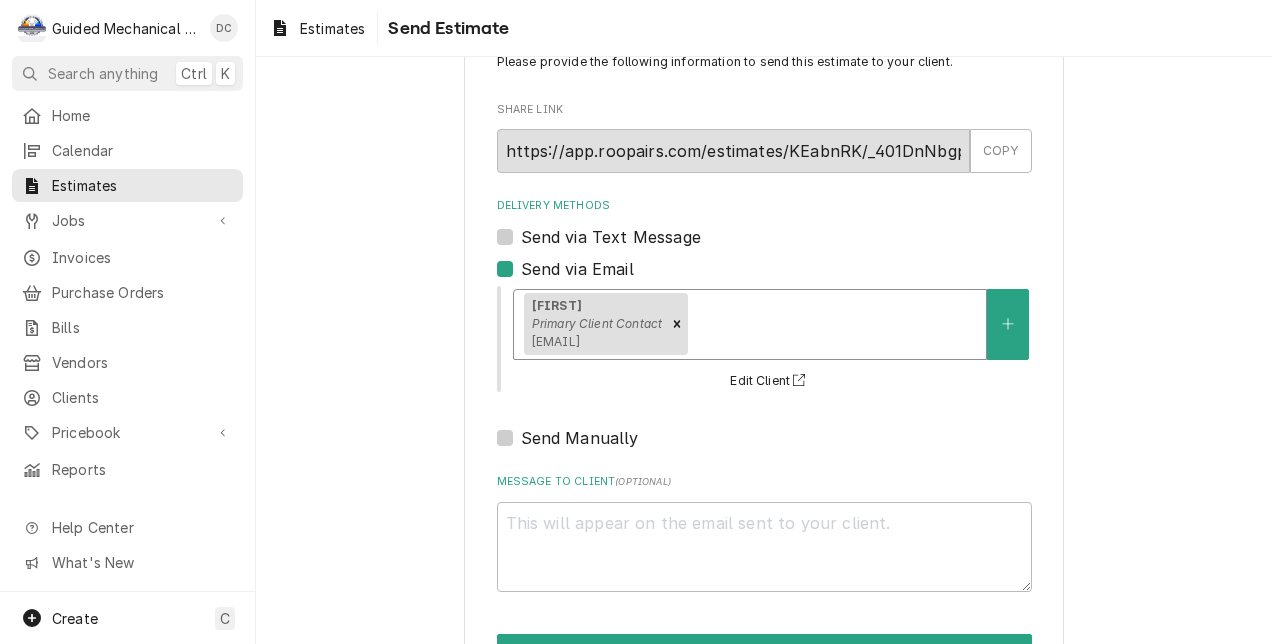 scroll, scrollTop: 100, scrollLeft: 0, axis: vertical 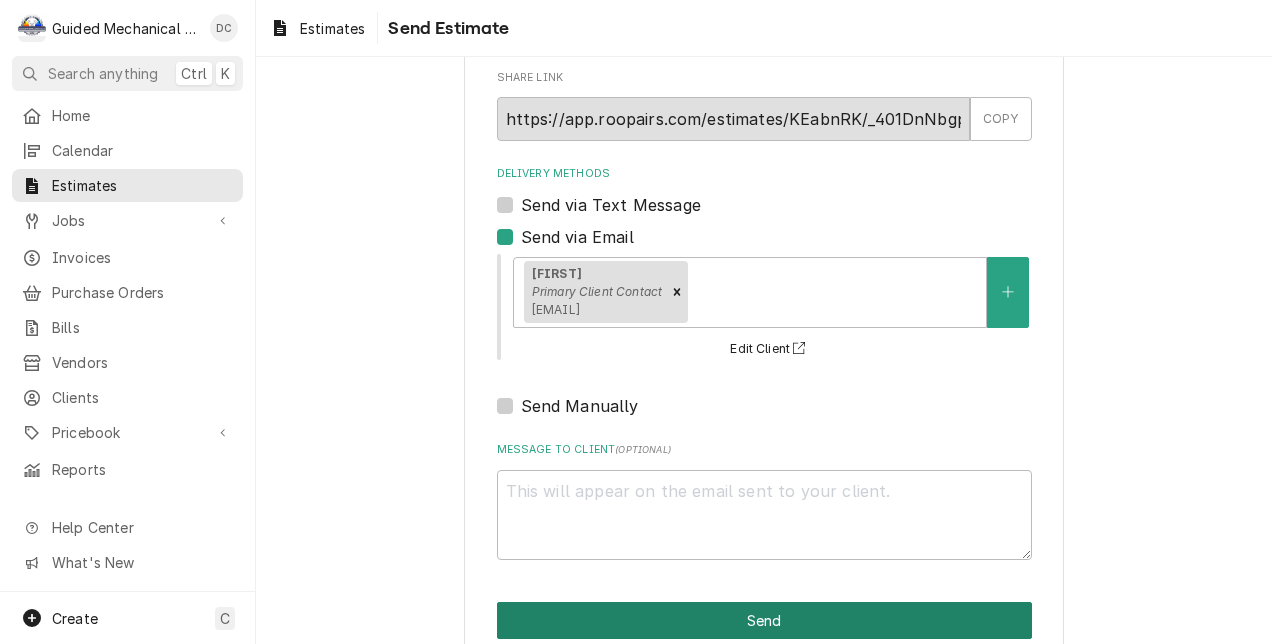 click on "Send" at bounding box center [764, 620] 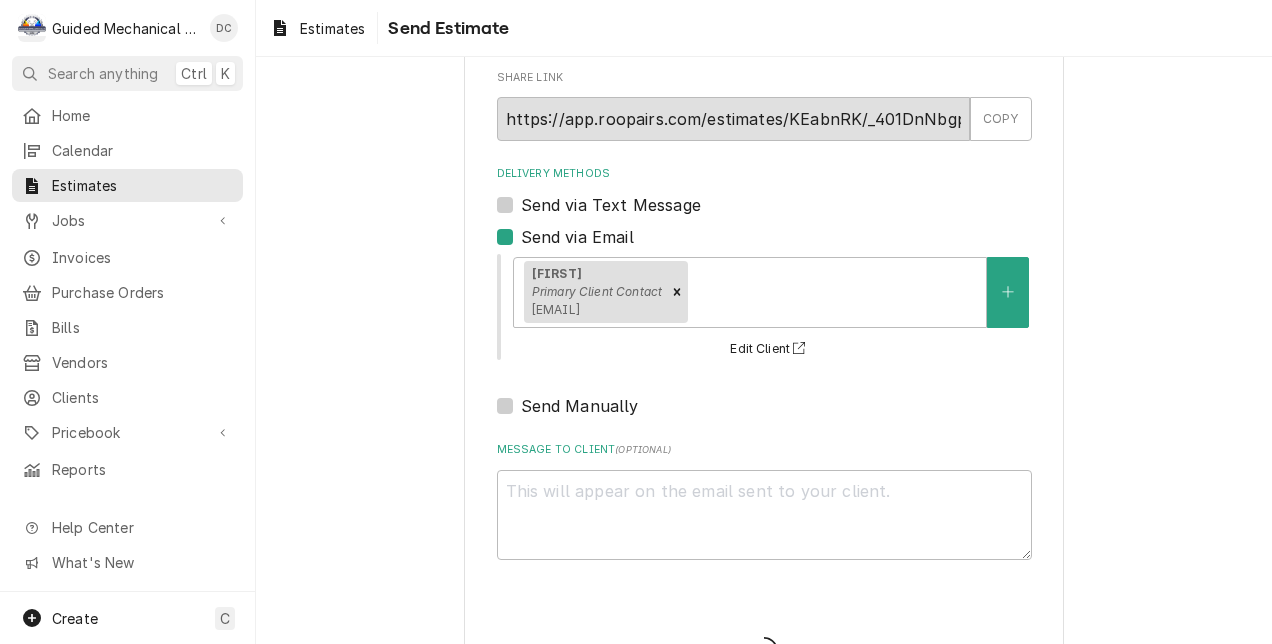 type on "x" 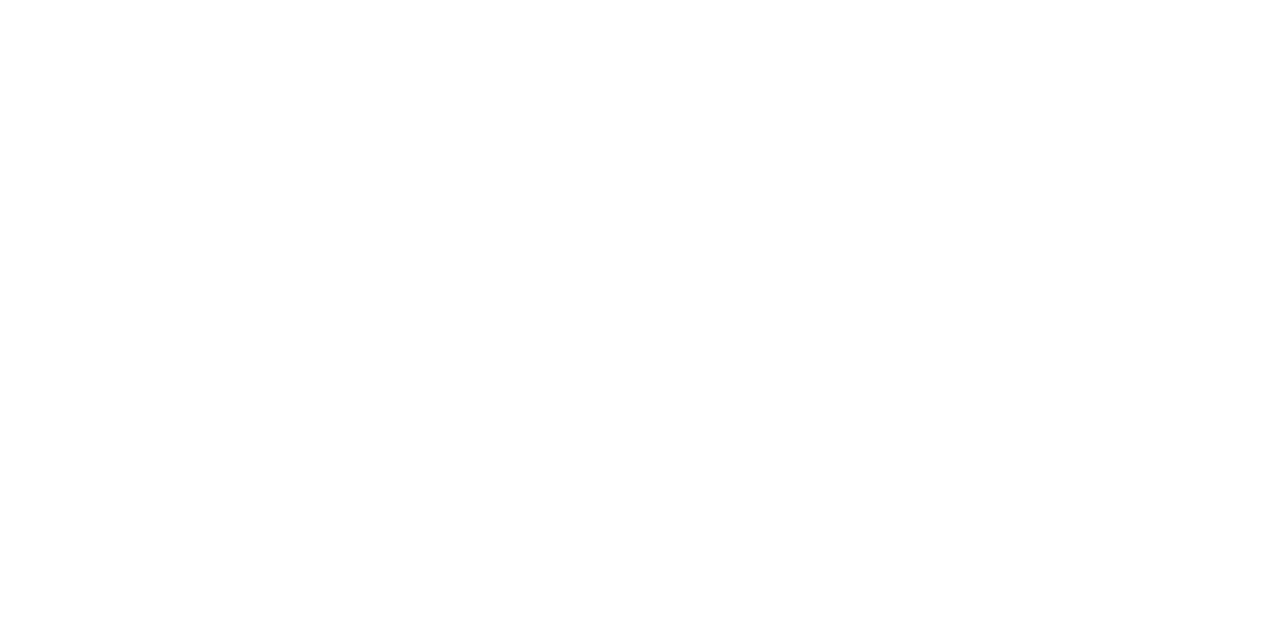 scroll, scrollTop: 0, scrollLeft: 0, axis: both 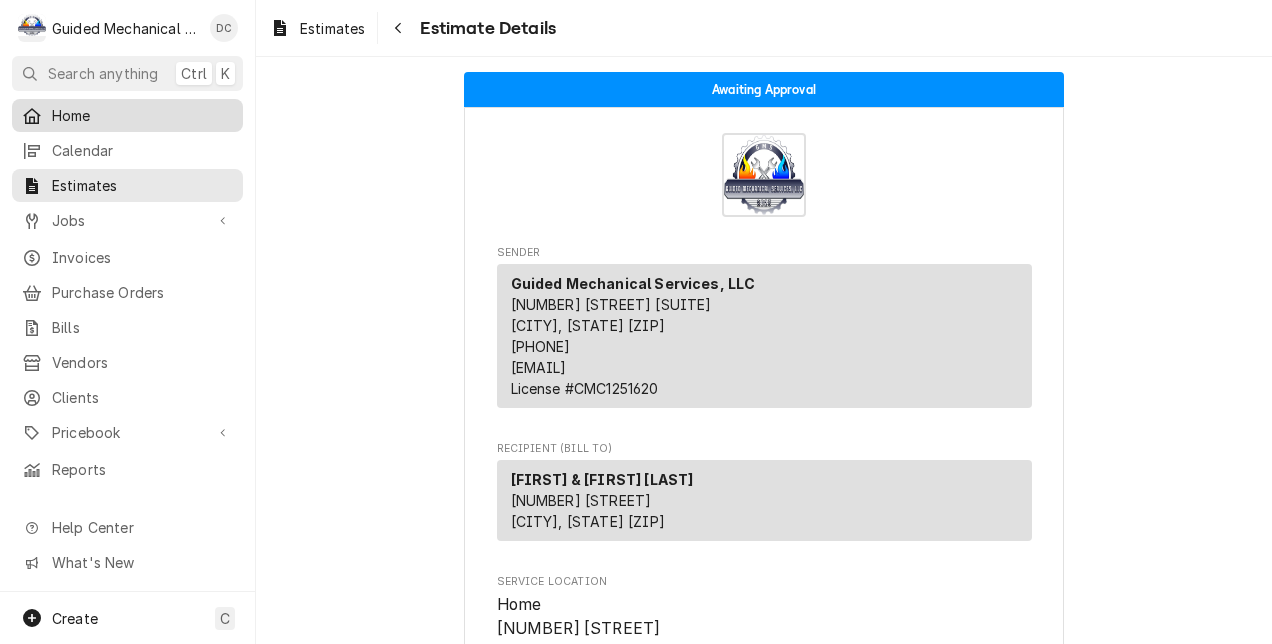 click on "Home" at bounding box center (142, 115) 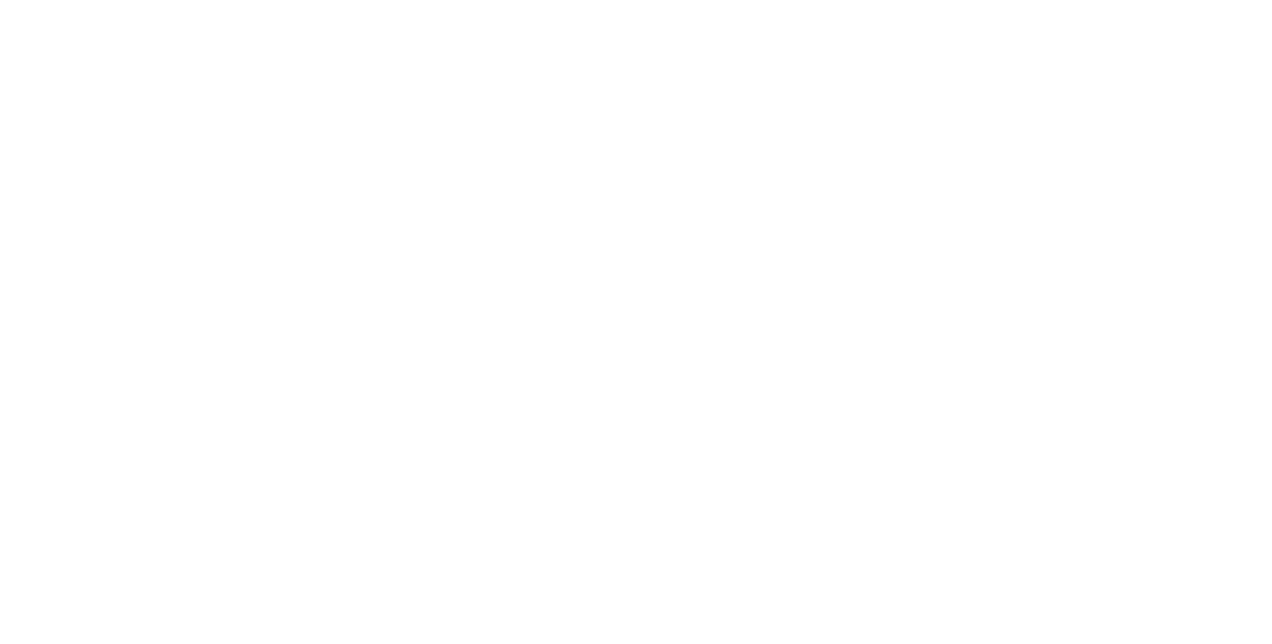 scroll, scrollTop: 0, scrollLeft: 0, axis: both 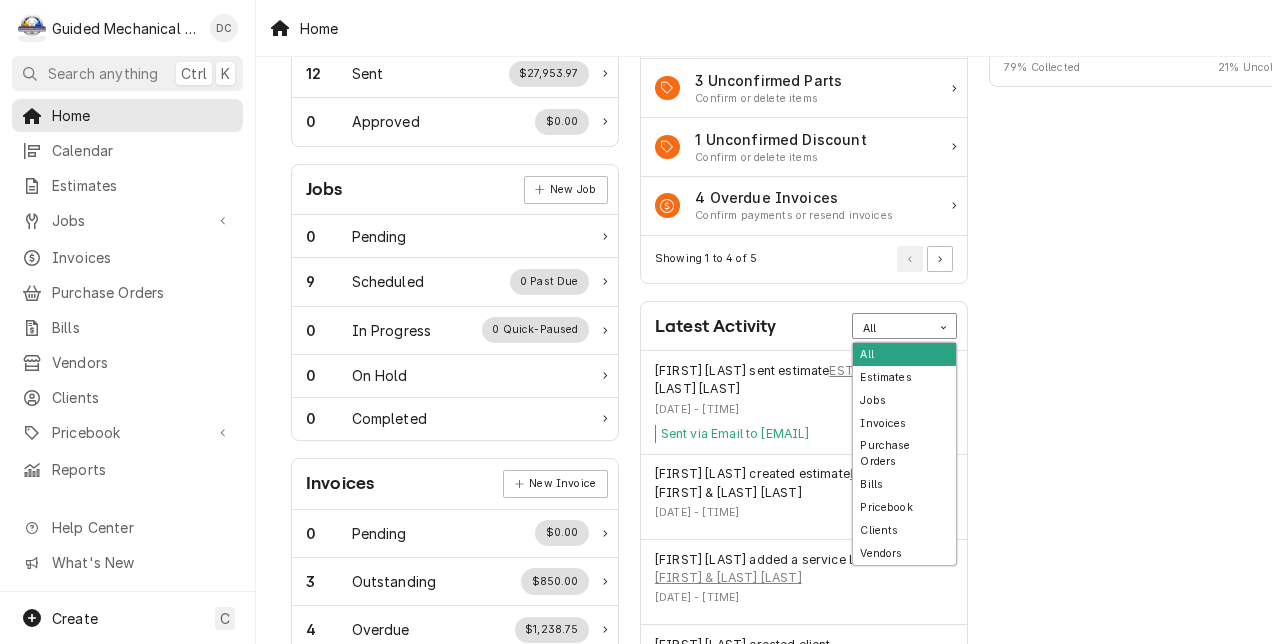click at bounding box center [943, 327] 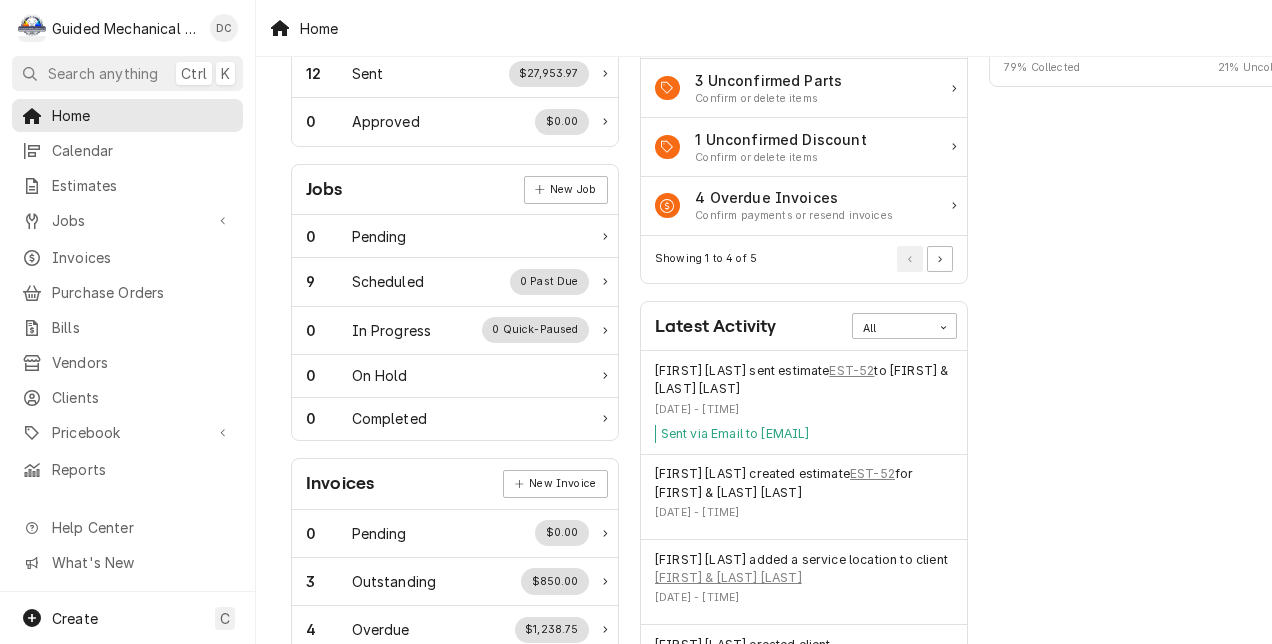 click on "Performance Metrics Revenue Potential All 79% $30,250.24 79 % Collected $7,845.93 21 % Uncollected" at bounding box center (1153, 524) 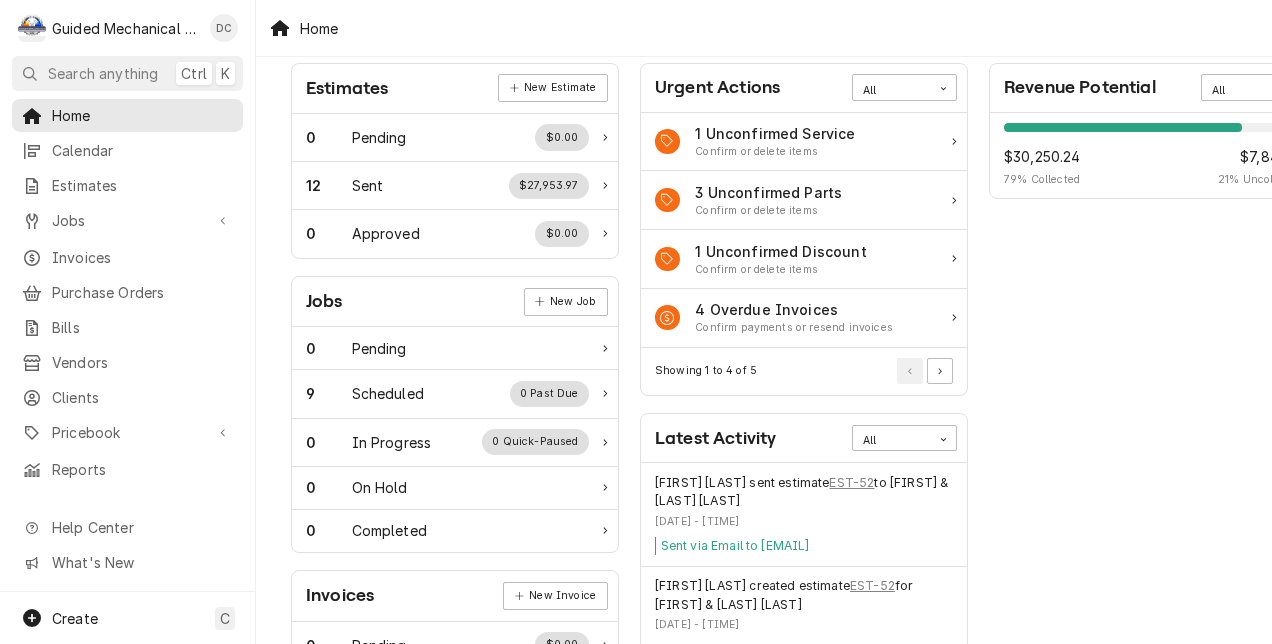scroll, scrollTop: 0, scrollLeft: 0, axis: both 